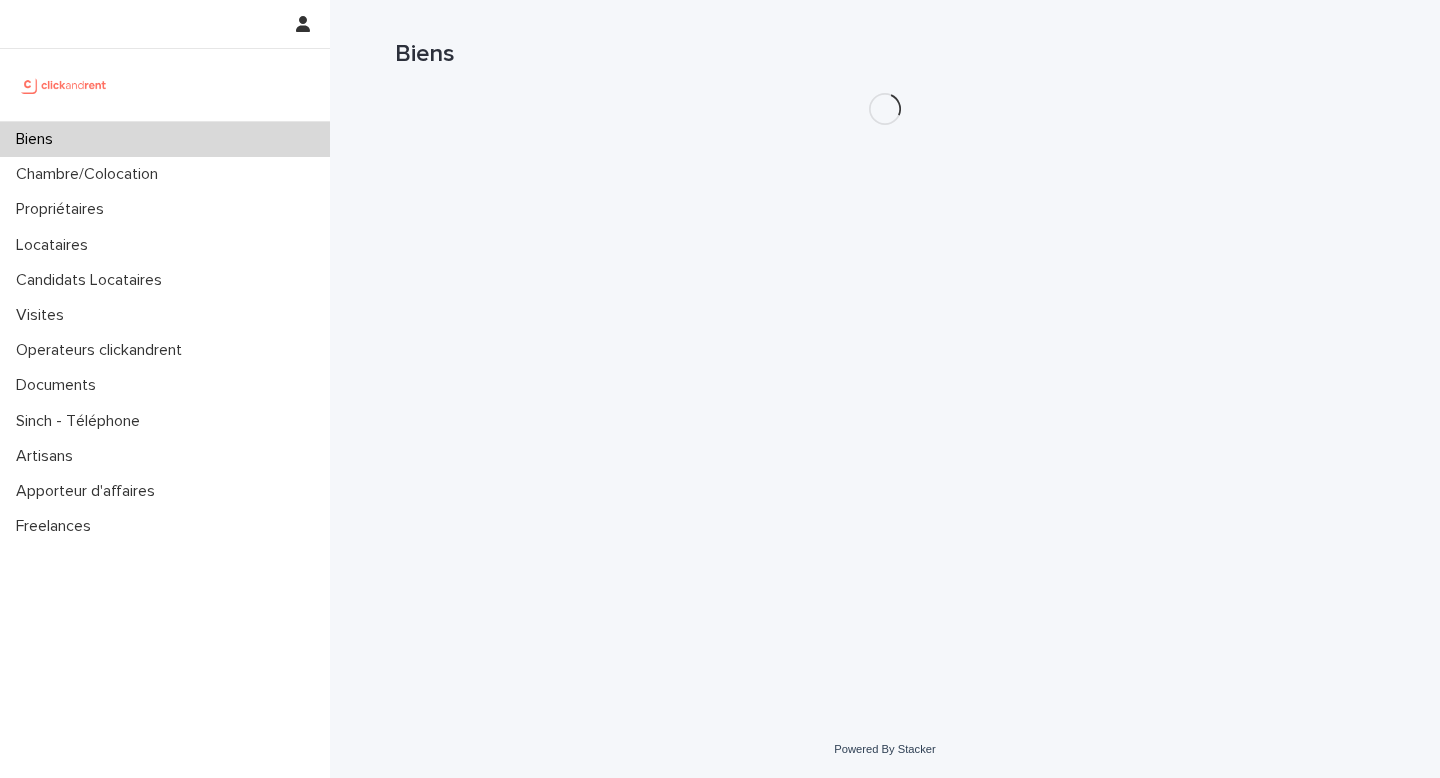 scroll, scrollTop: 0, scrollLeft: 0, axis: both 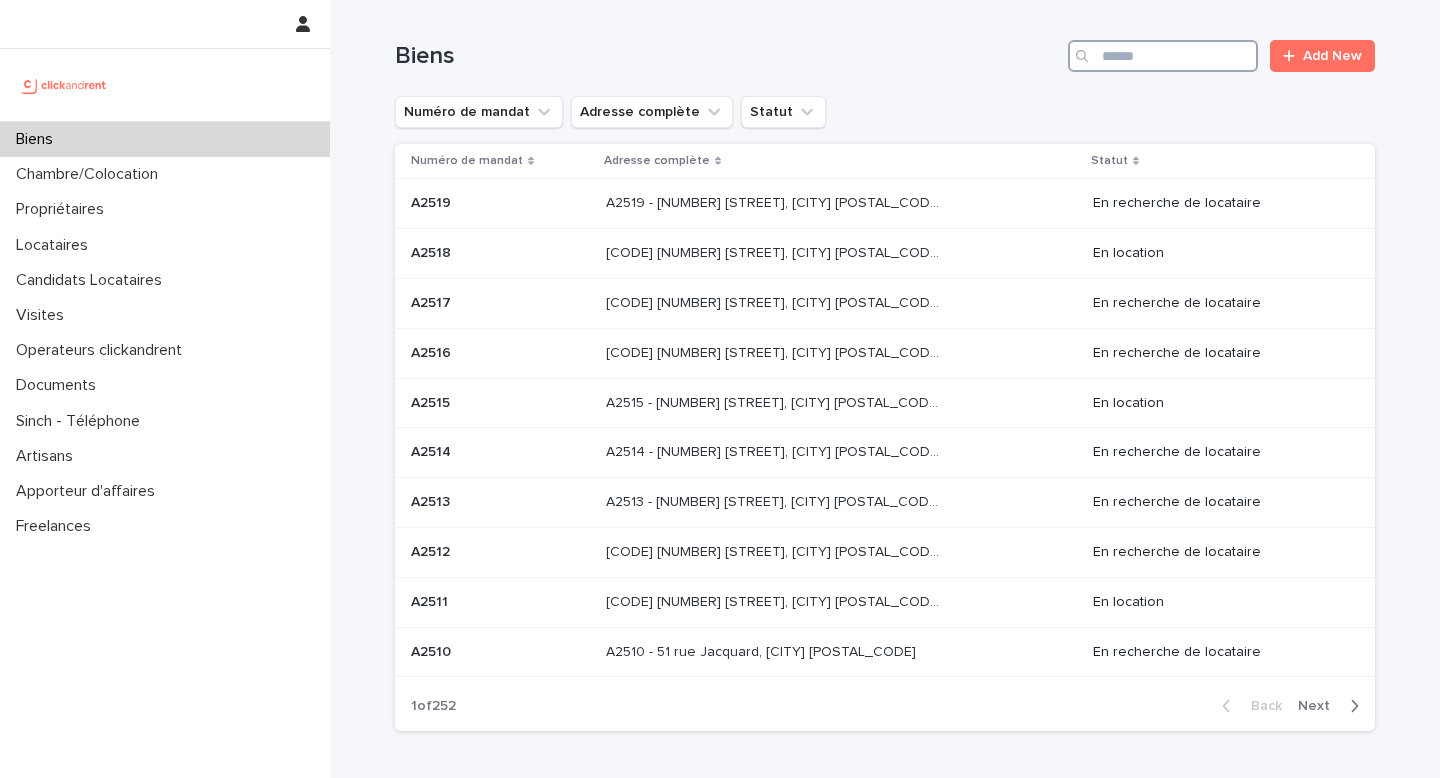 click at bounding box center [1163, 56] 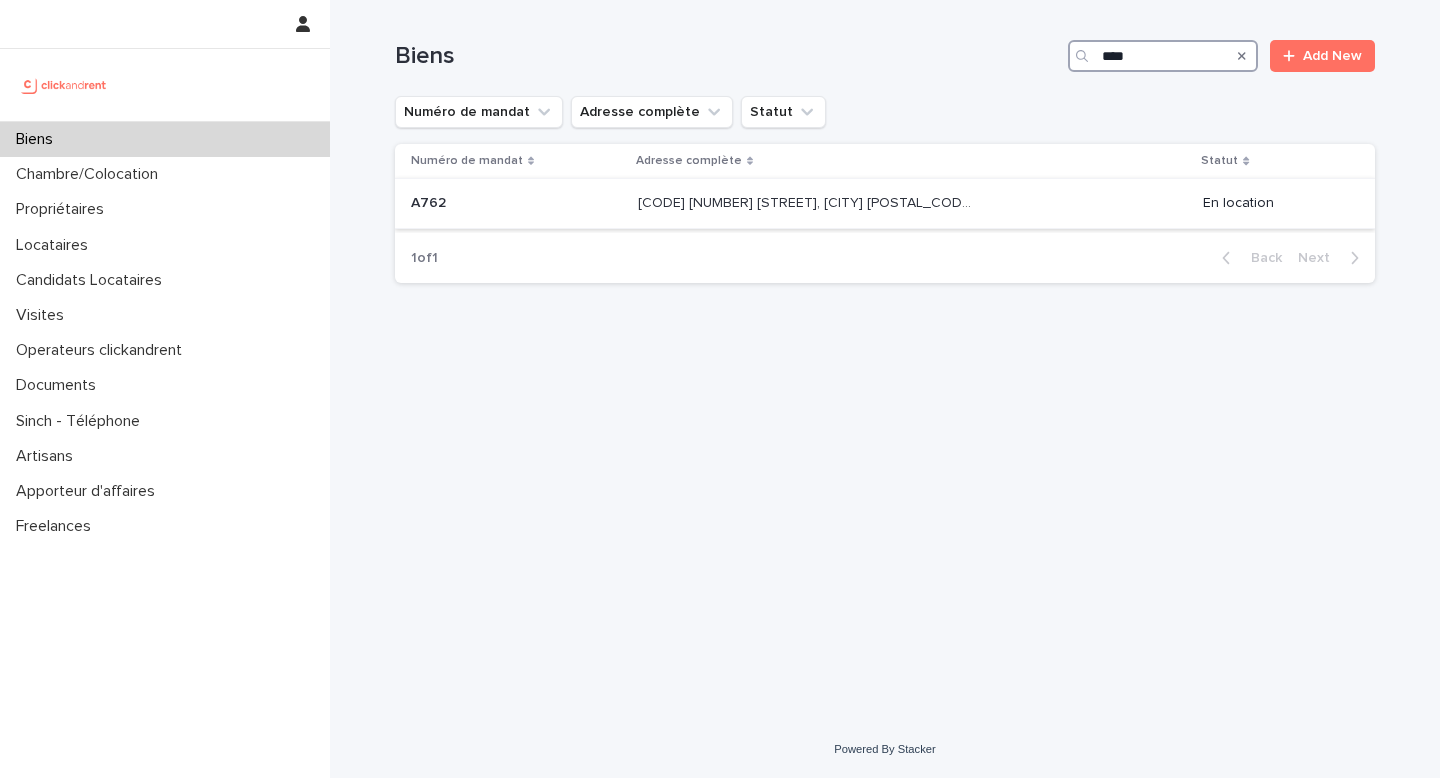 type on "****" 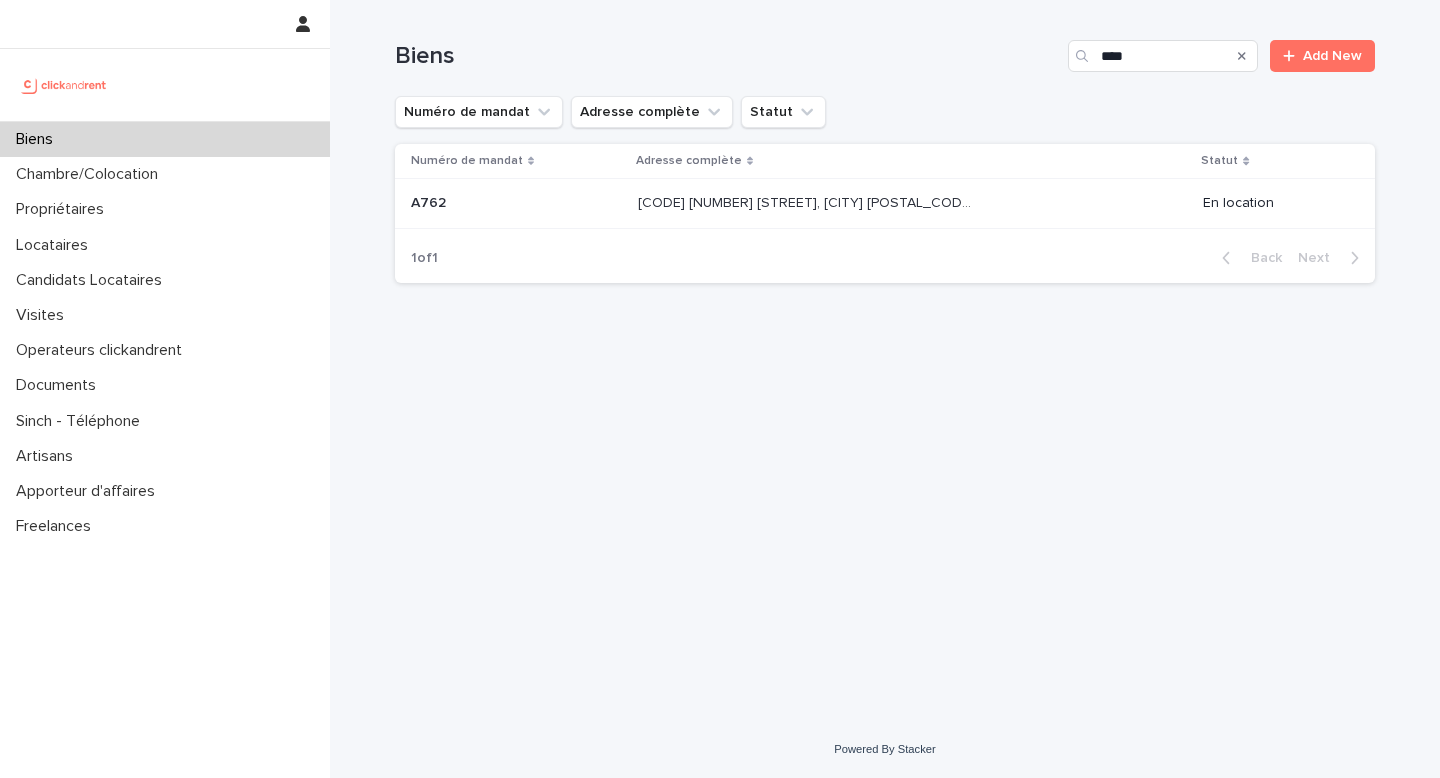 click on "[NUMBER] [STREET], [CITY] [POSTAL_CODE] [NUMBER] [STREET], [CITY] [POSTAL_CODE]" at bounding box center [912, 203] 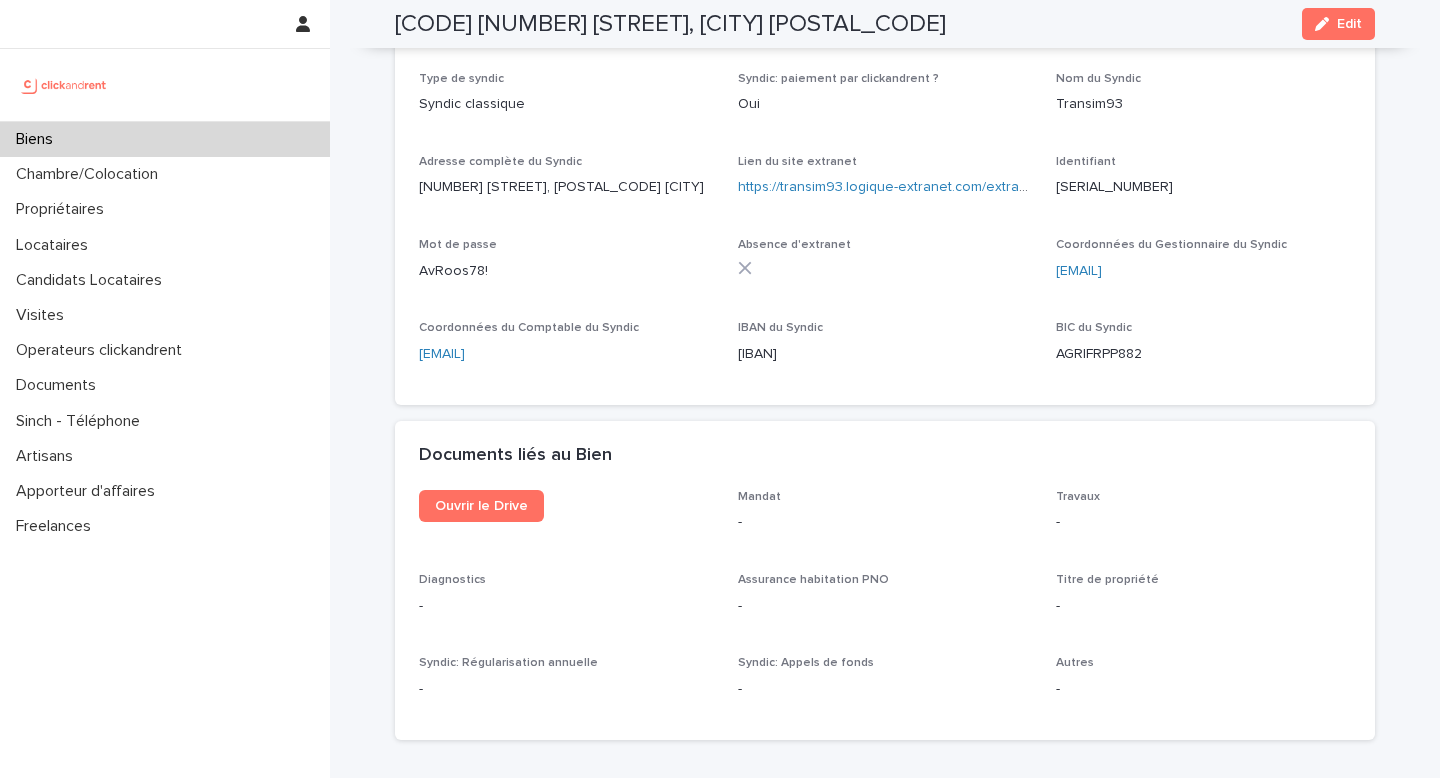 scroll, scrollTop: 6625, scrollLeft: 0, axis: vertical 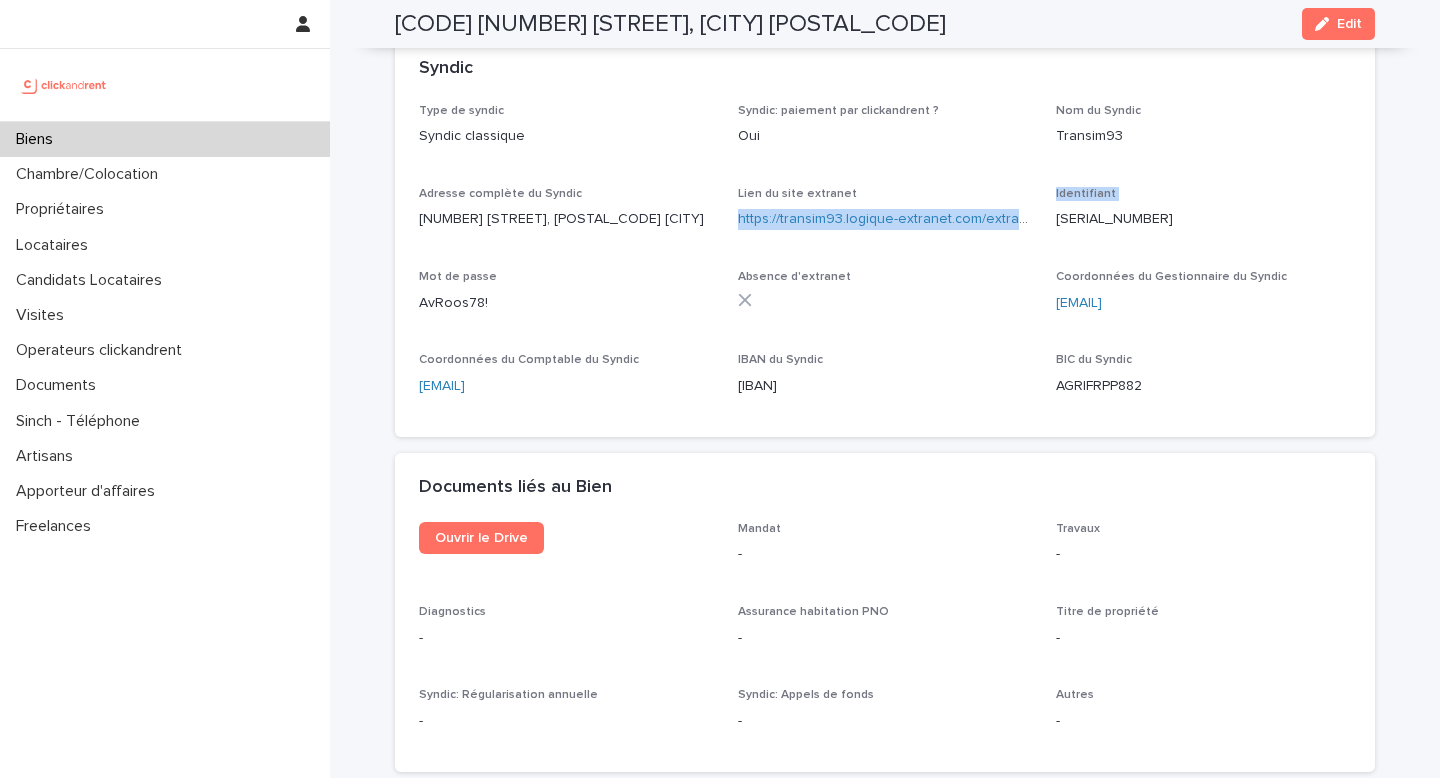 drag, startPoint x: 1045, startPoint y: 239, endPoint x: 738, endPoint y: 230, distance: 307.1319 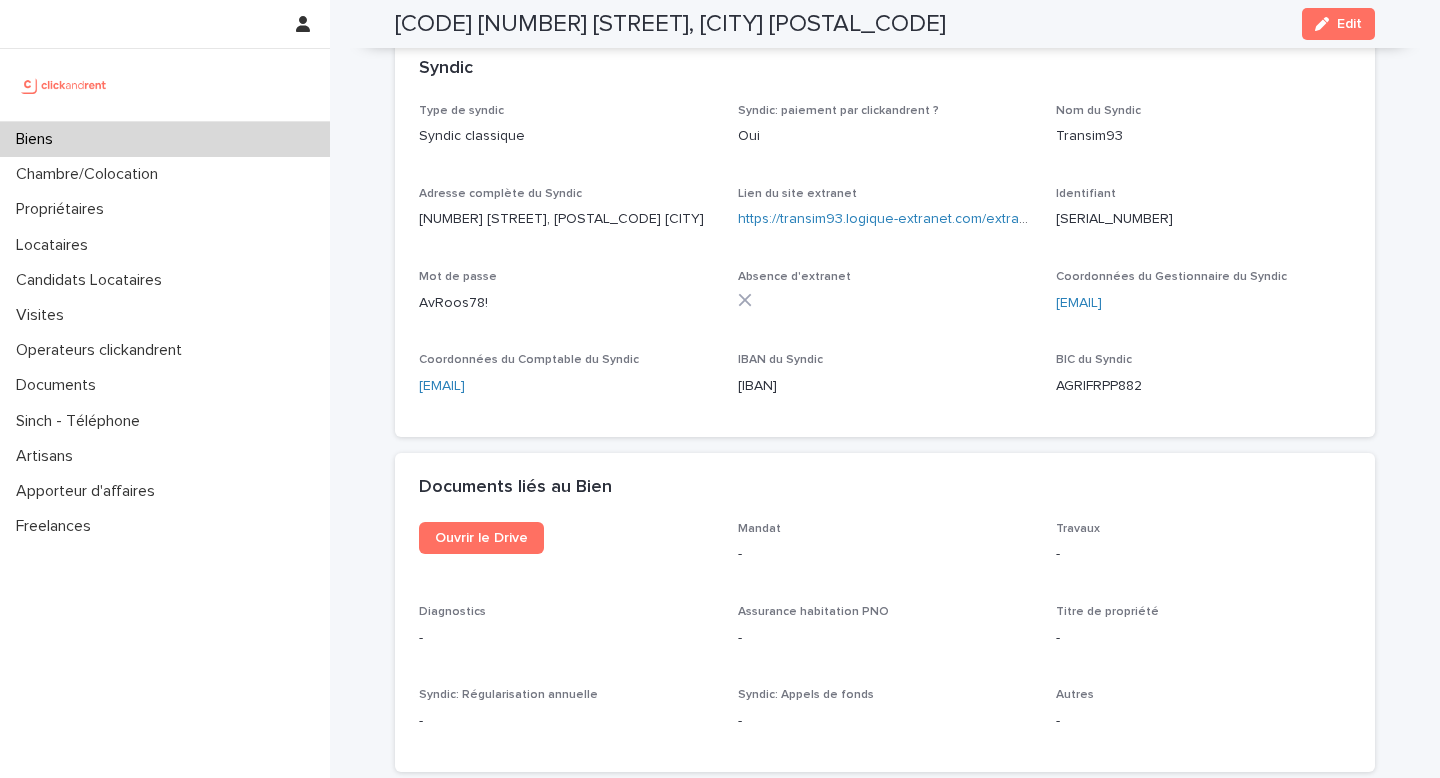 click on "Identifiant C523045" at bounding box center [1203, 216] 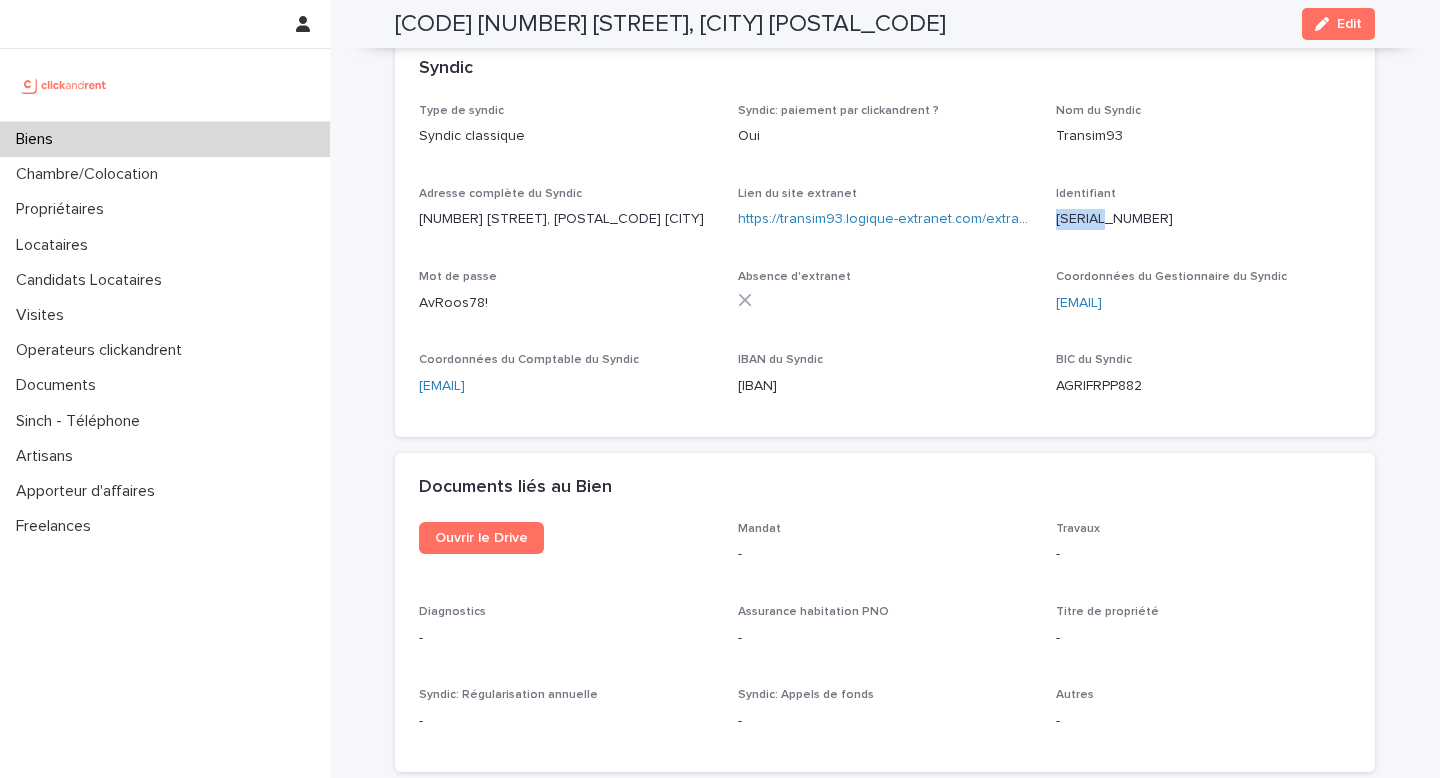 drag, startPoint x: 1124, startPoint y: 237, endPoint x: 1056, endPoint y: 233, distance: 68.117546 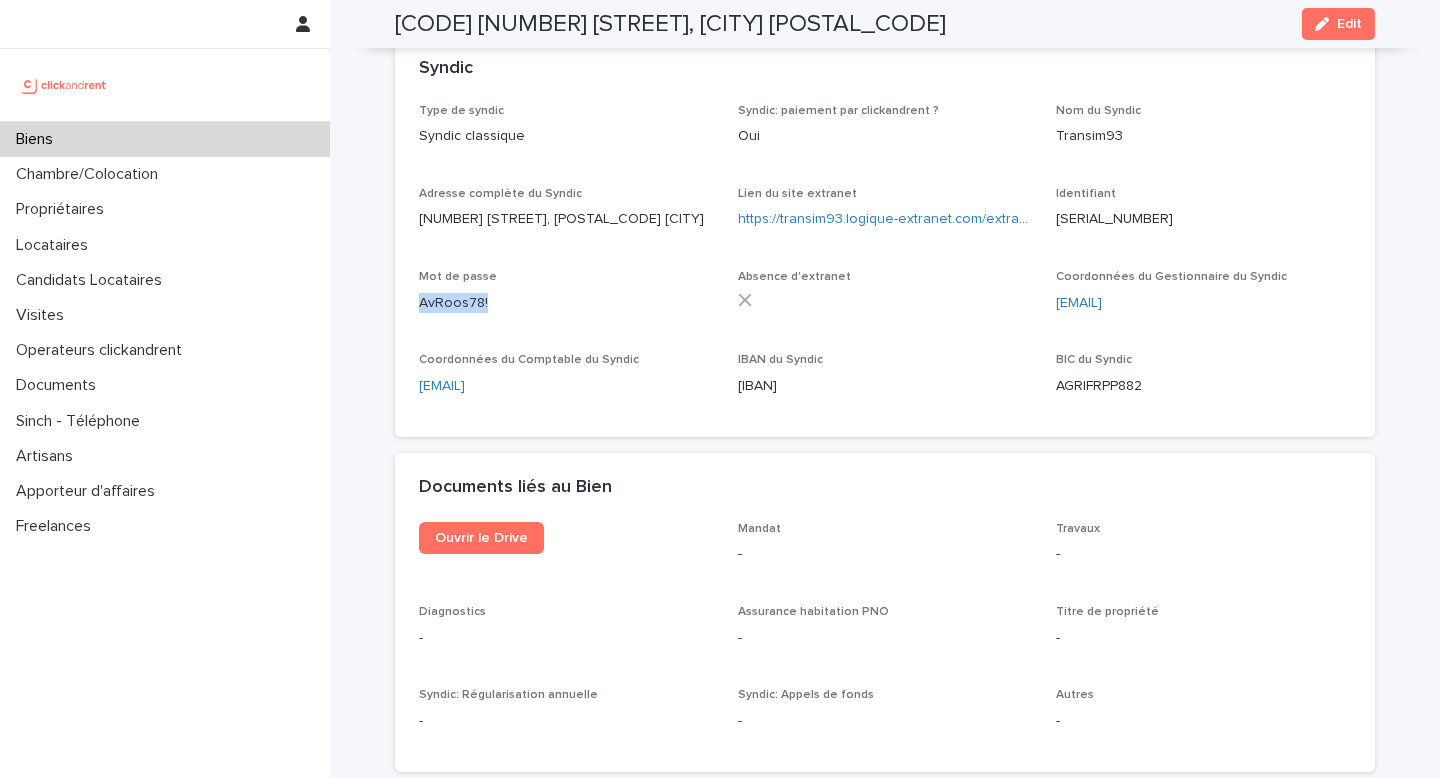 drag, startPoint x: 495, startPoint y: 342, endPoint x: 401, endPoint y: 343, distance: 94.00532 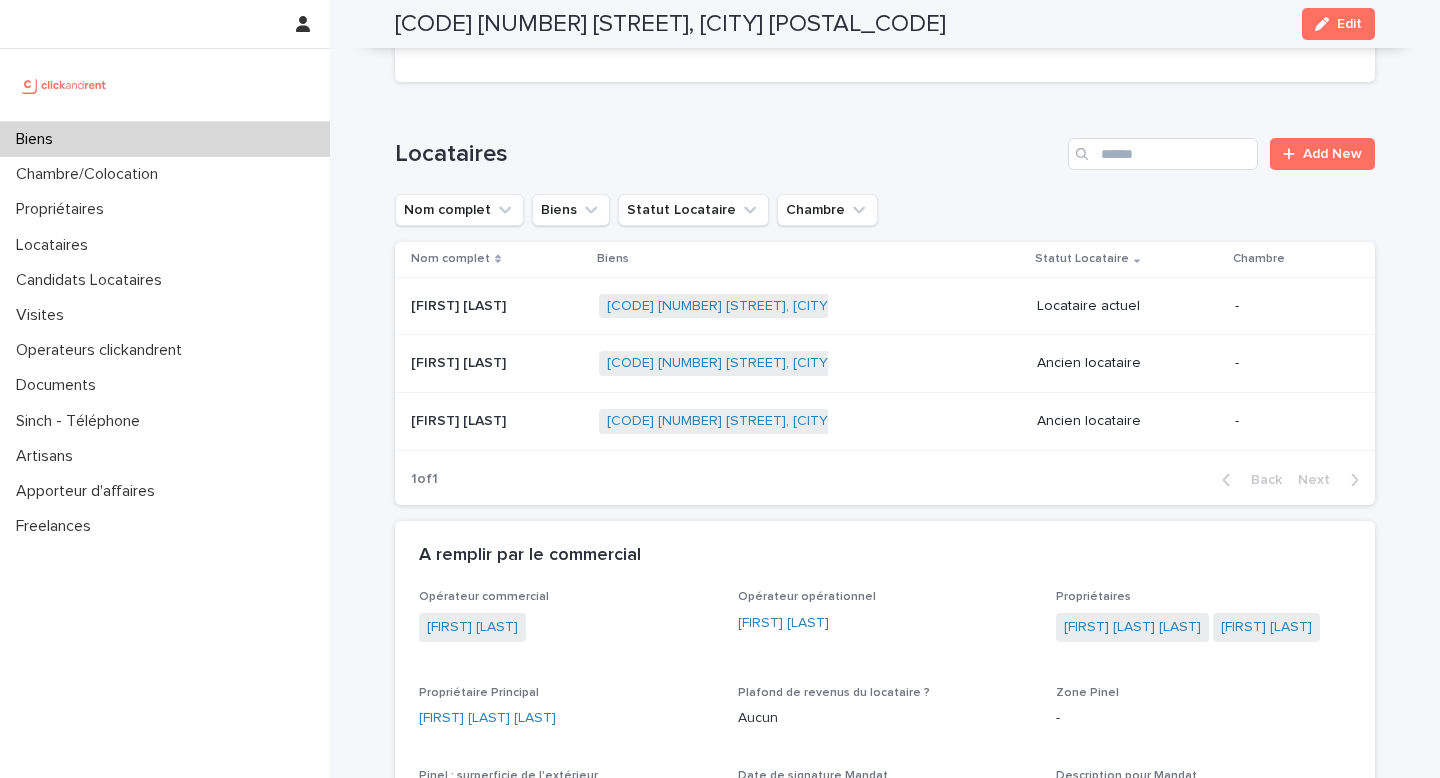 scroll, scrollTop: 797, scrollLeft: 0, axis: vertical 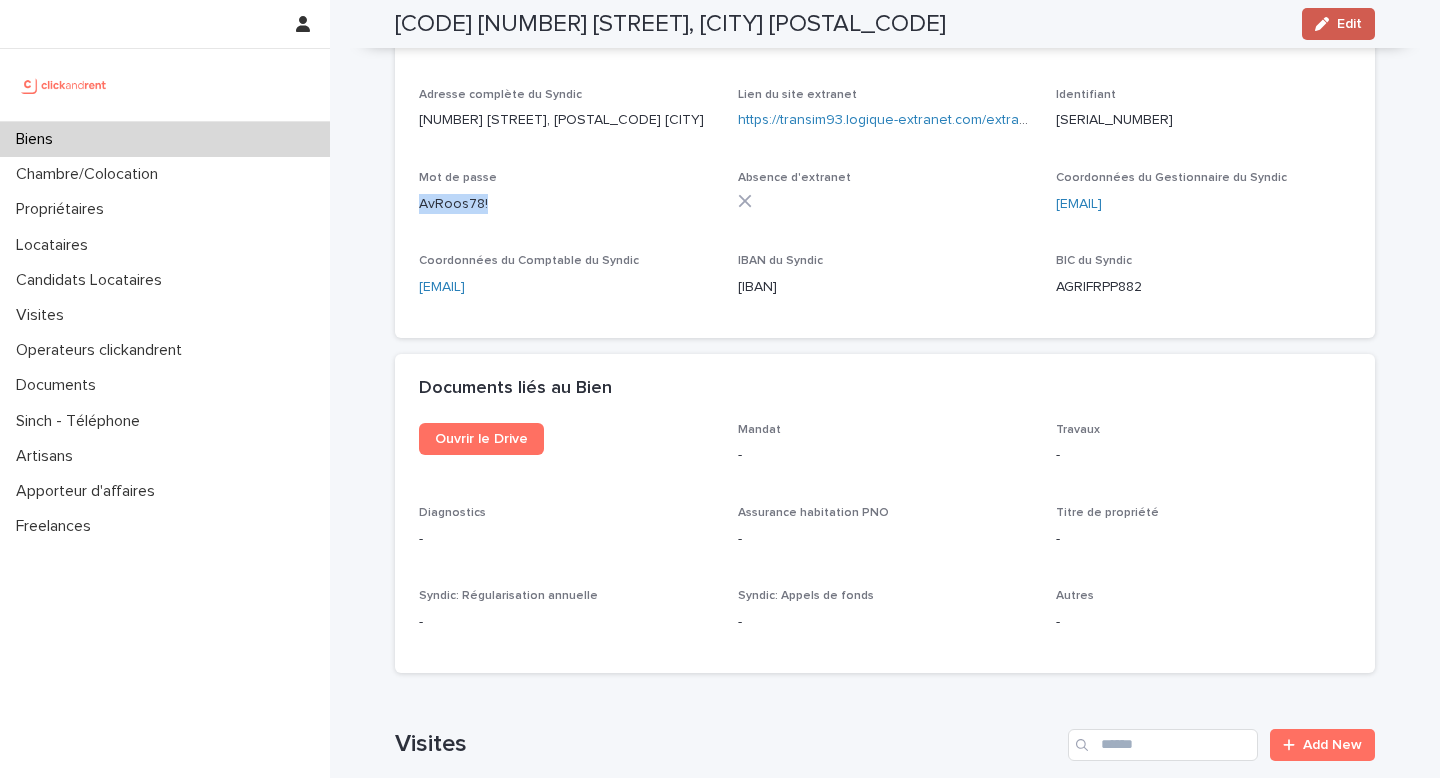 click on "Edit" at bounding box center [1338, 24] 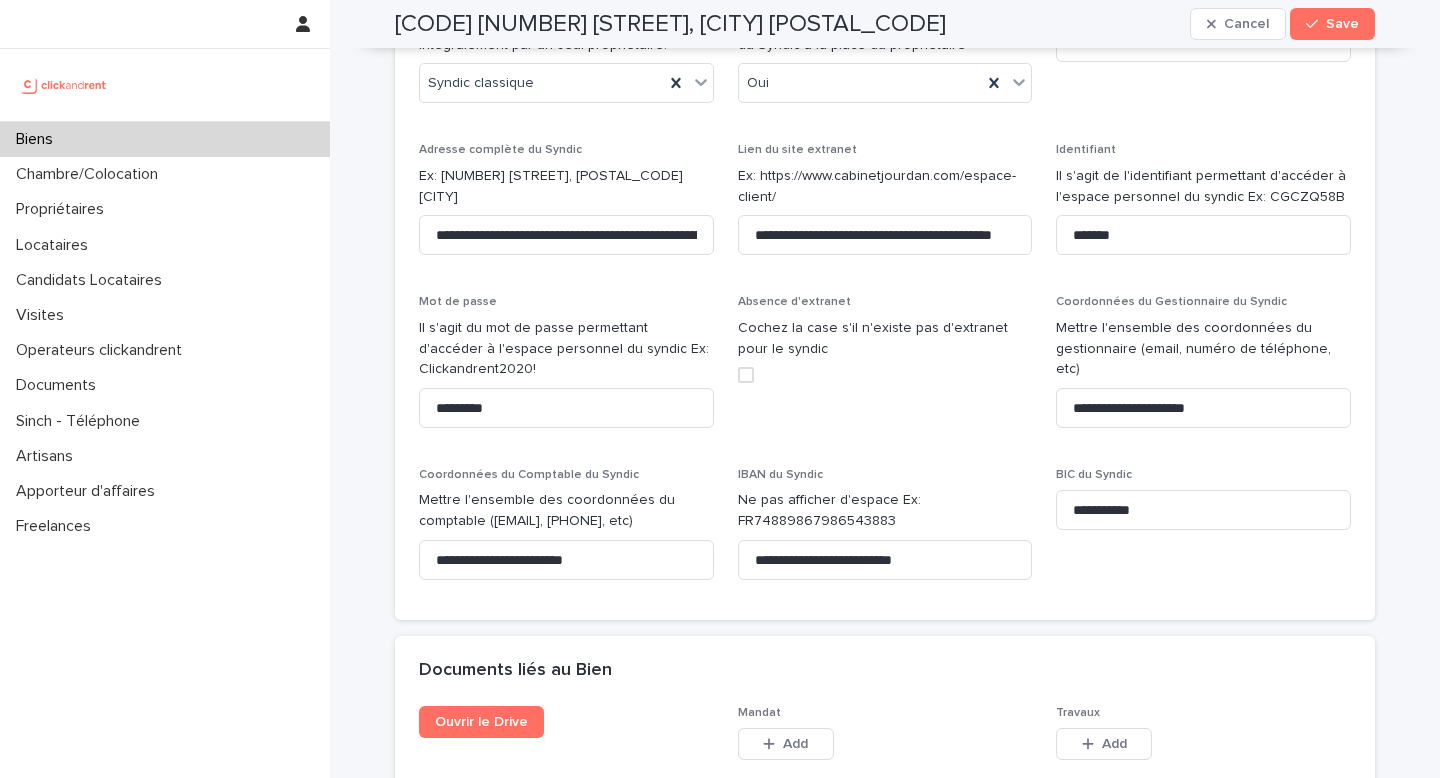 scroll, scrollTop: 11104, scrollLeft: 0, axis: vertical 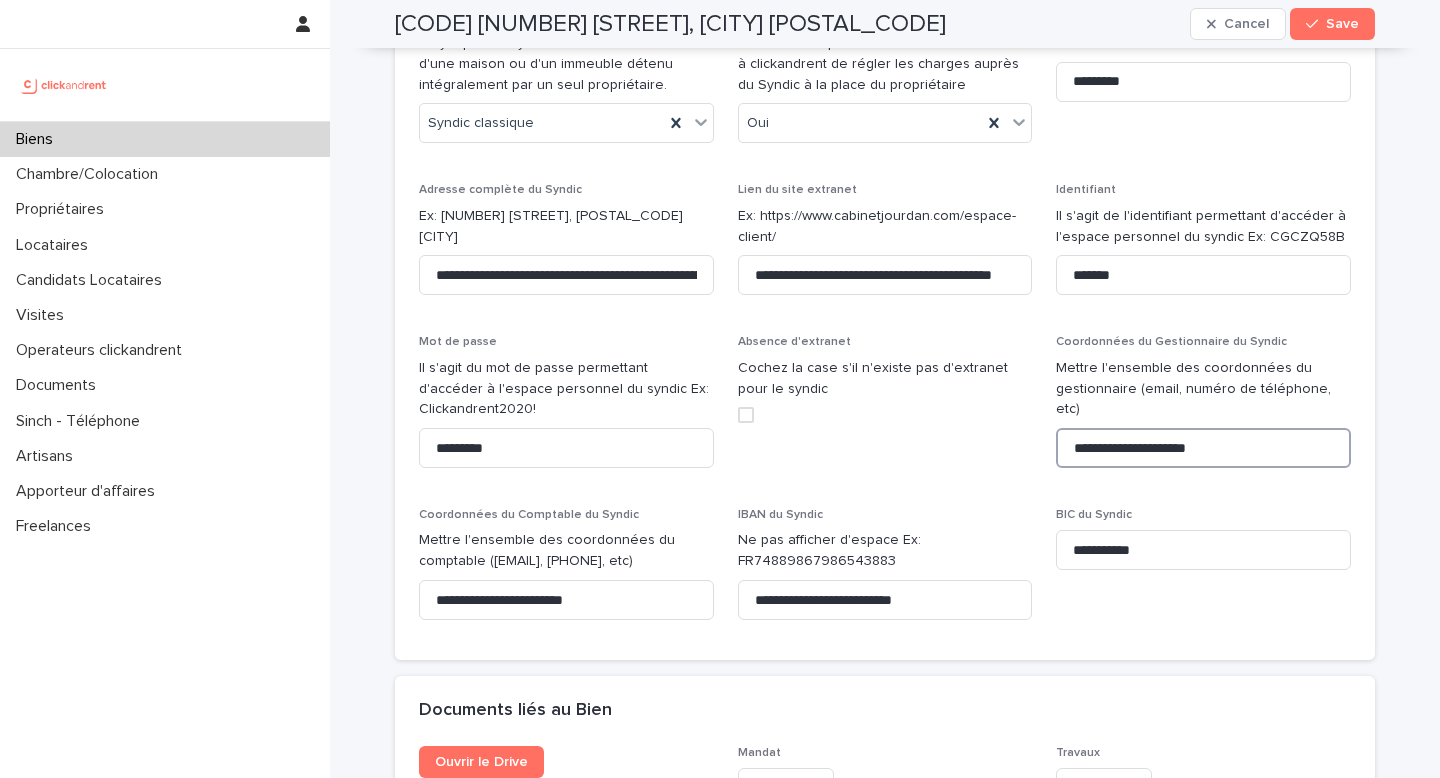 click on "**********" at bounding box center (1203, 448) 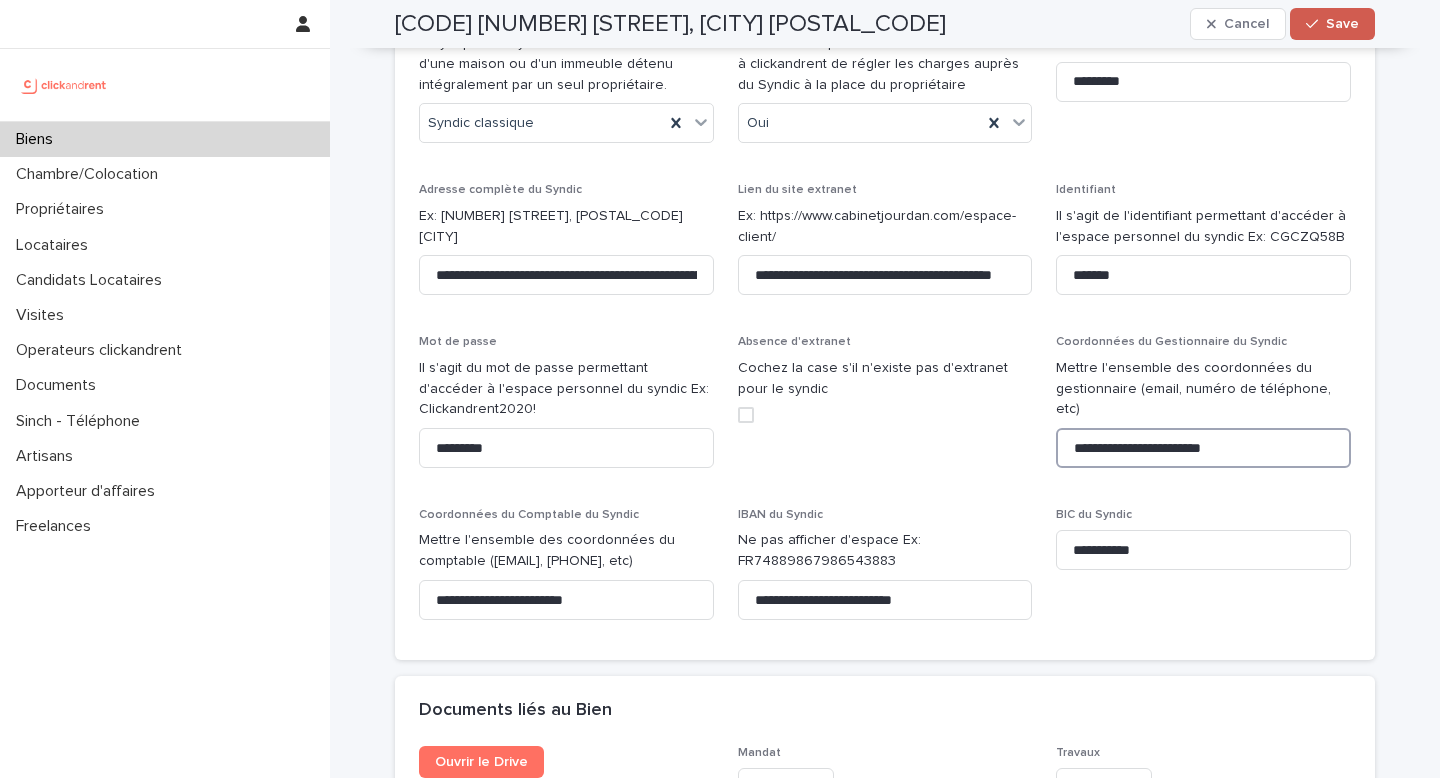 type on "**********" 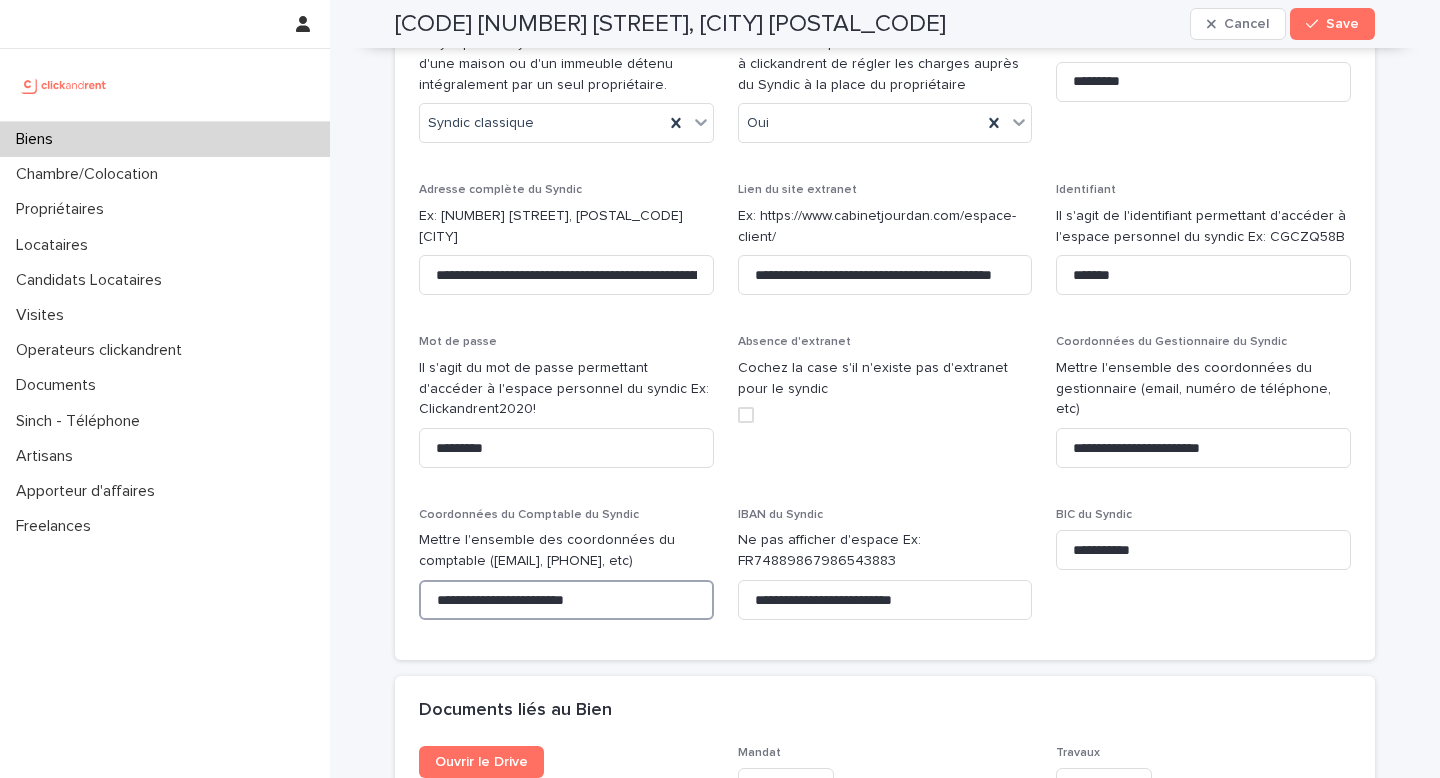 click on "**********" at bounding box center (566, 600) 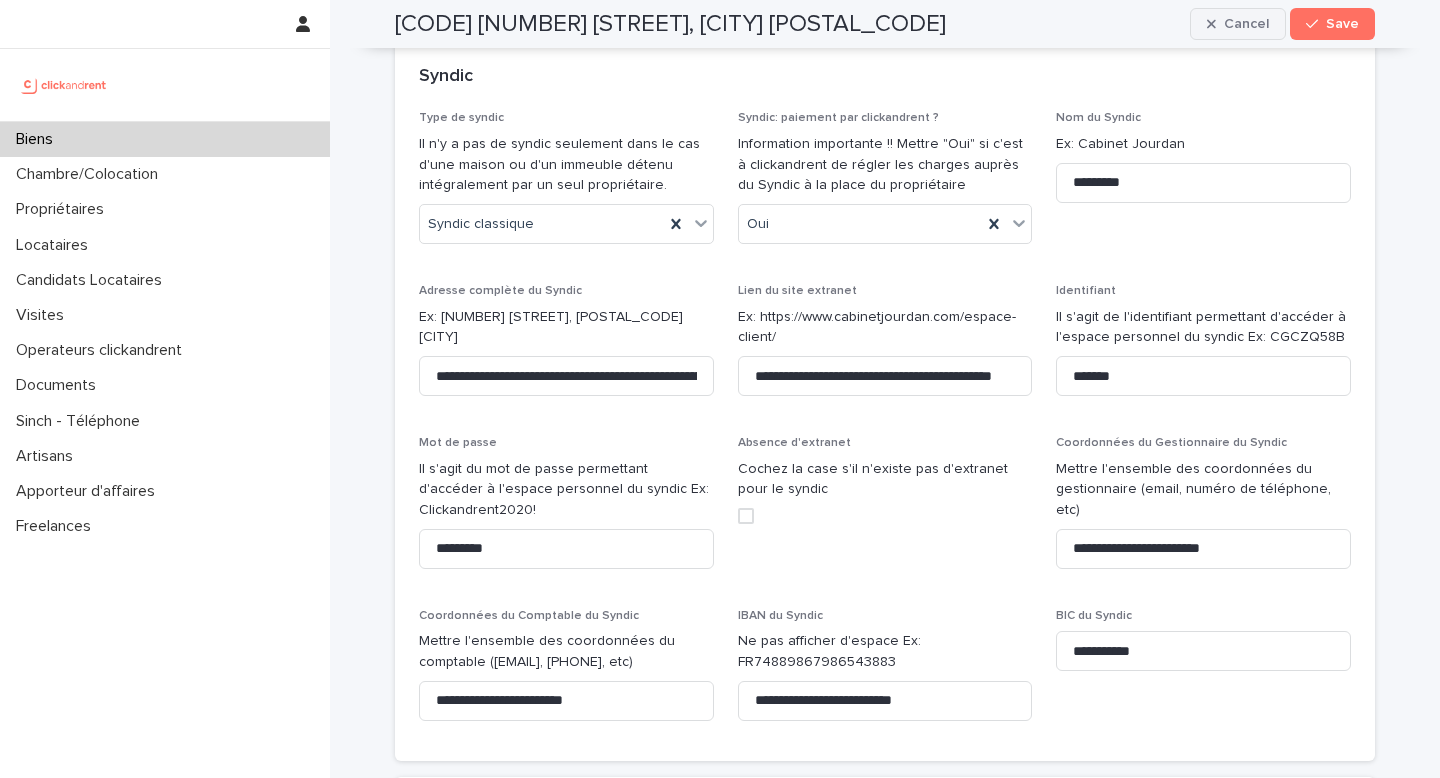 click on "Cancel" at bounding box center (1238, 24) 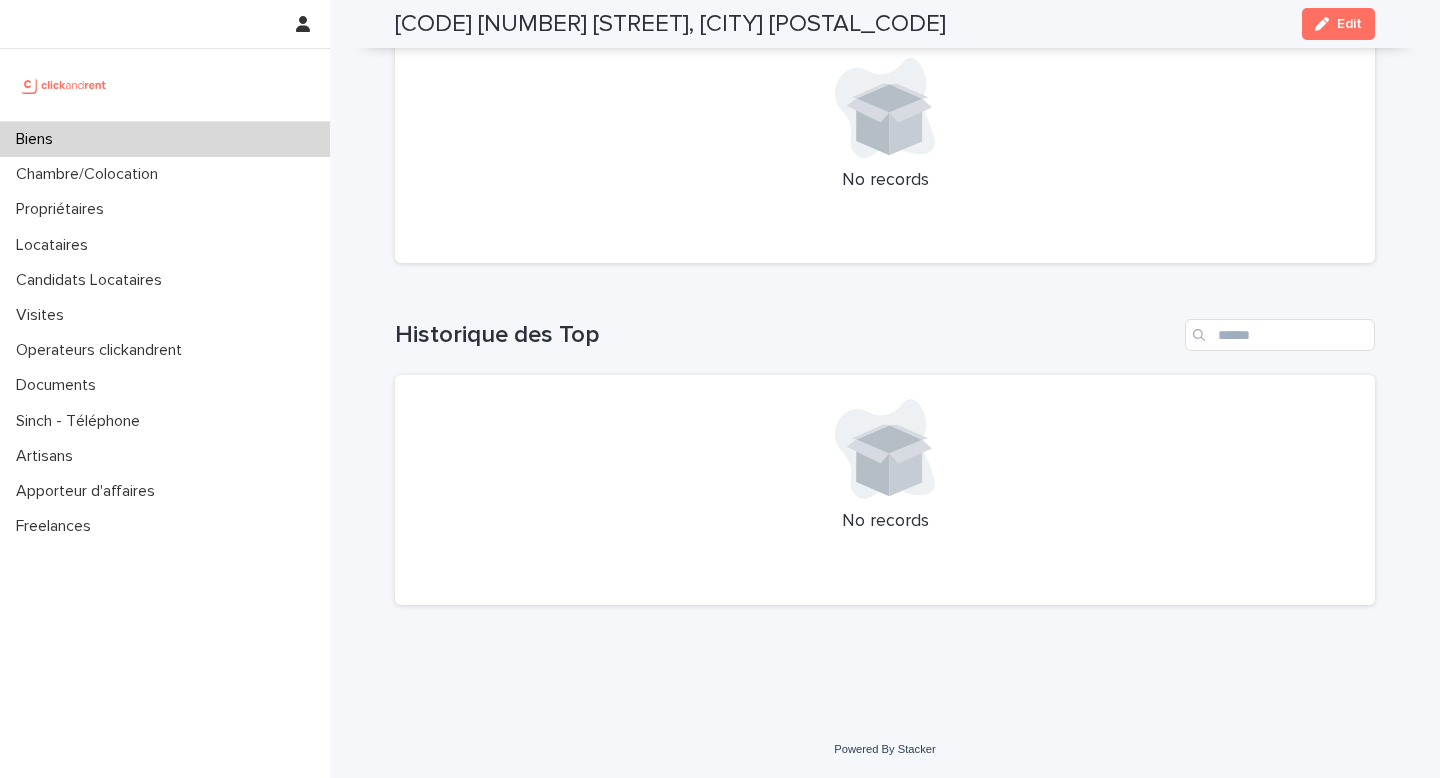 scroll, scrollTop: 7564, scrollLeft: 0, axis: vertical 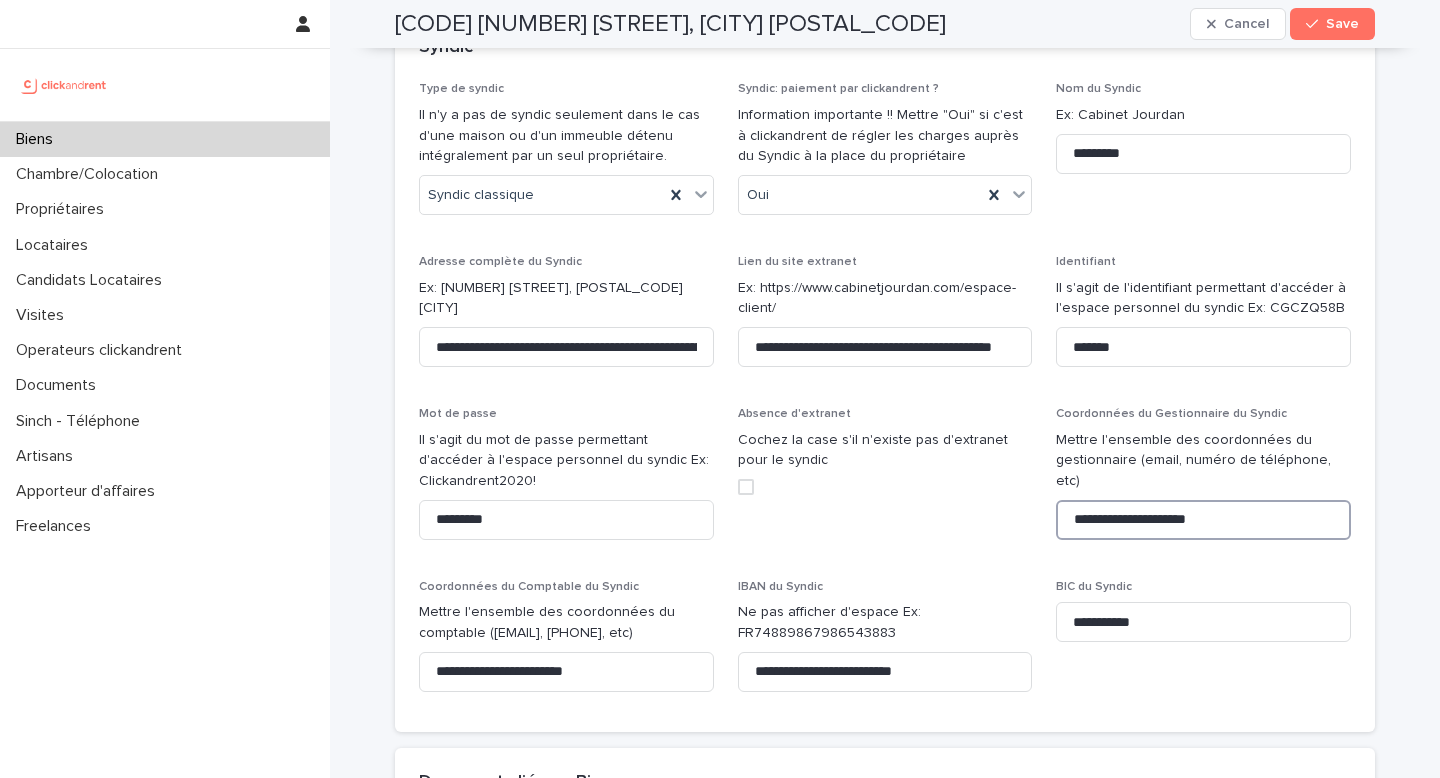 click on "**********" at bounding box center (1203, 520) 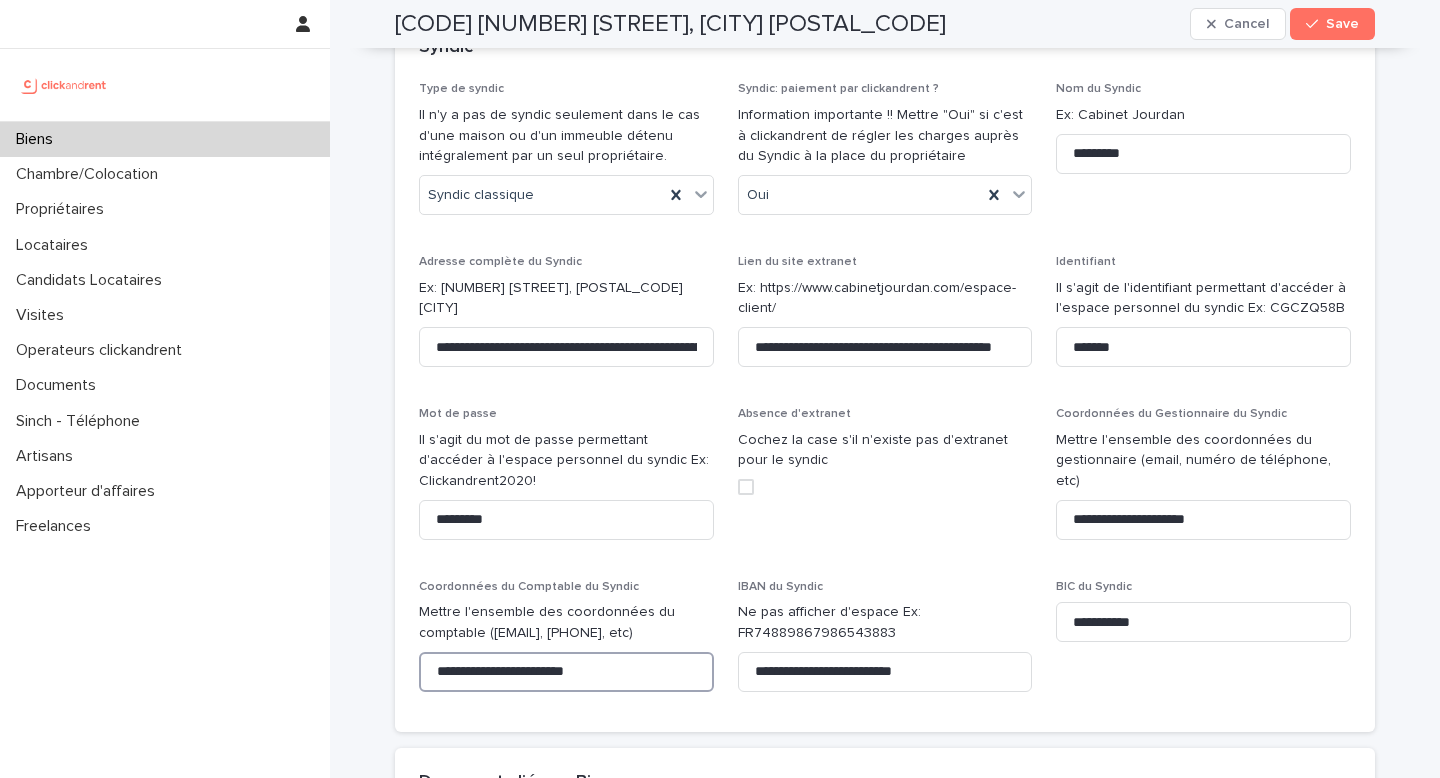 click on "**********" at bounding box center (566, 672) 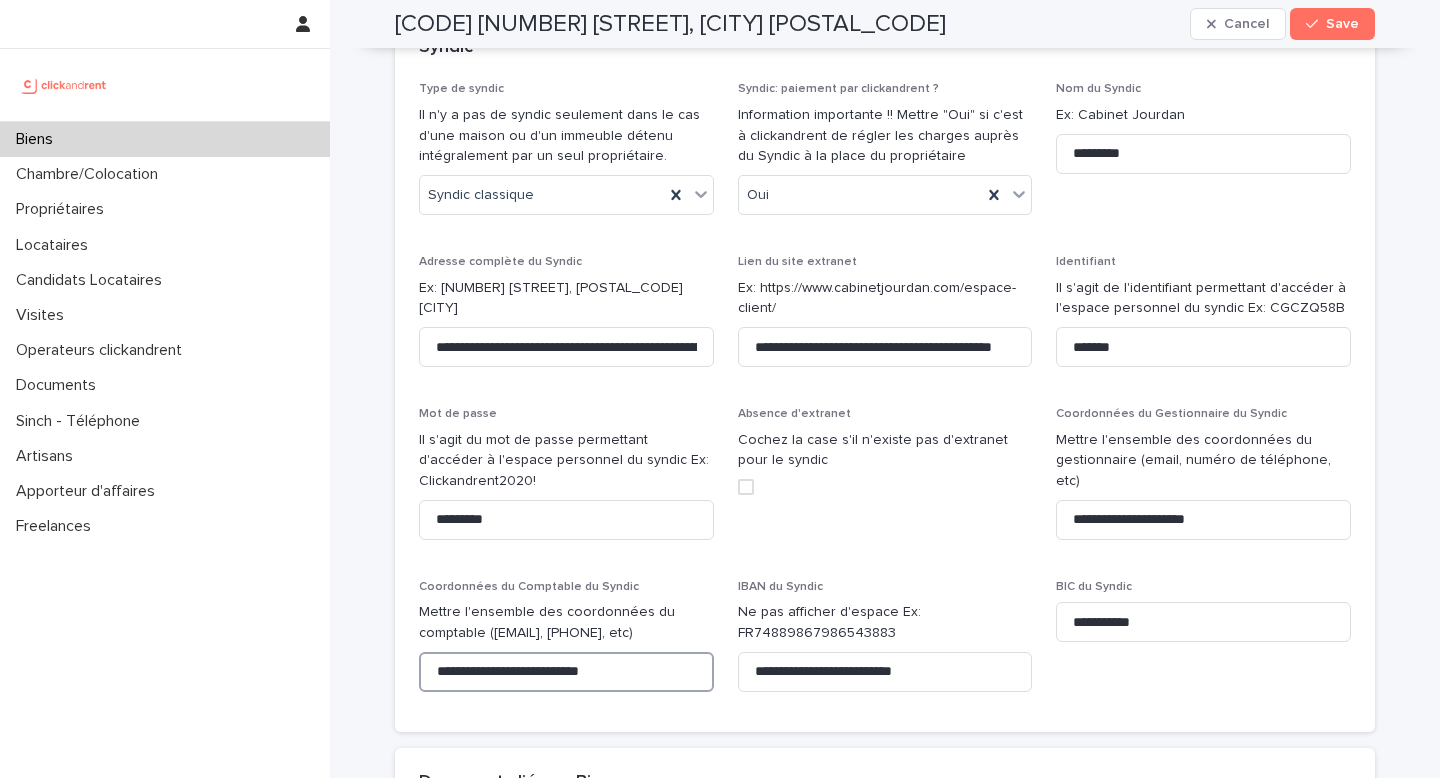 paste on "**********" 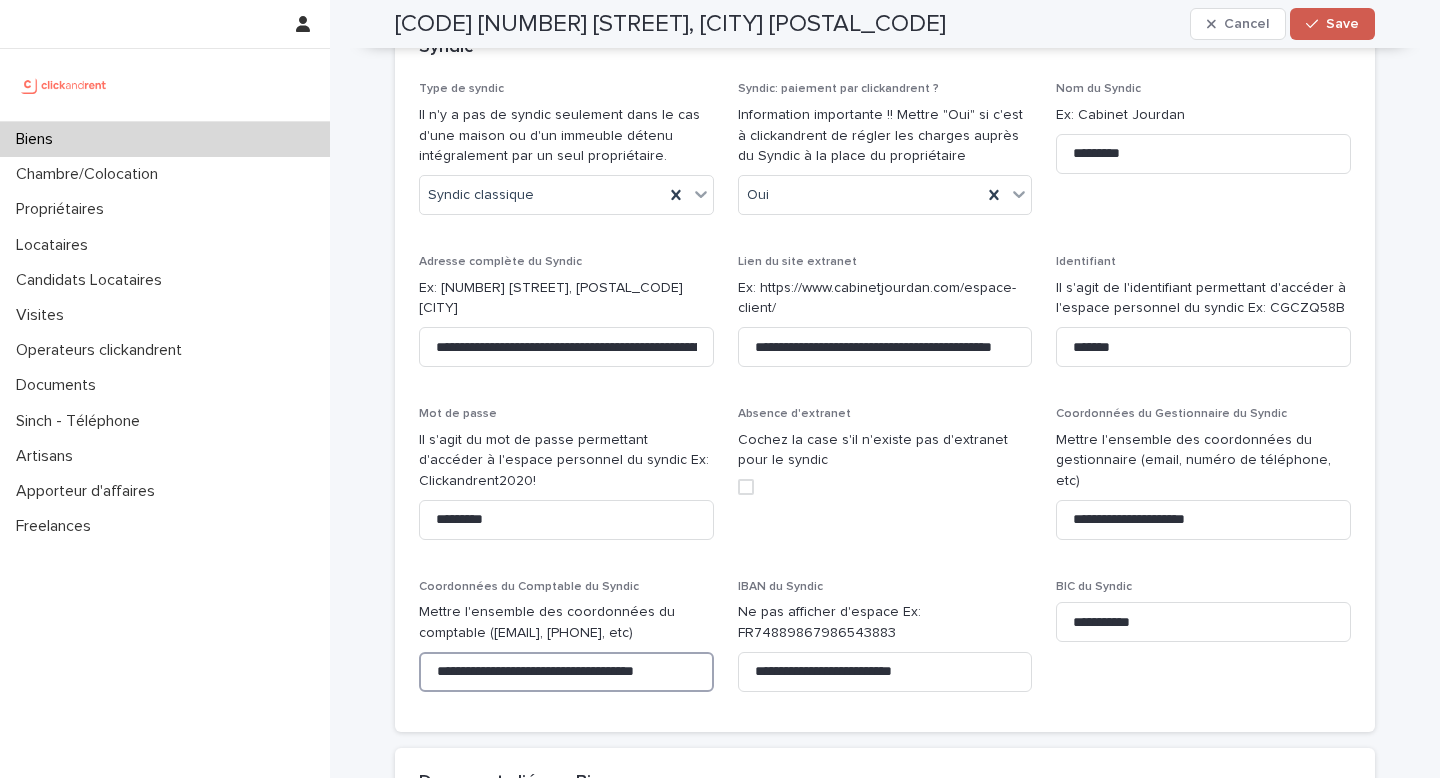 type on "**********" 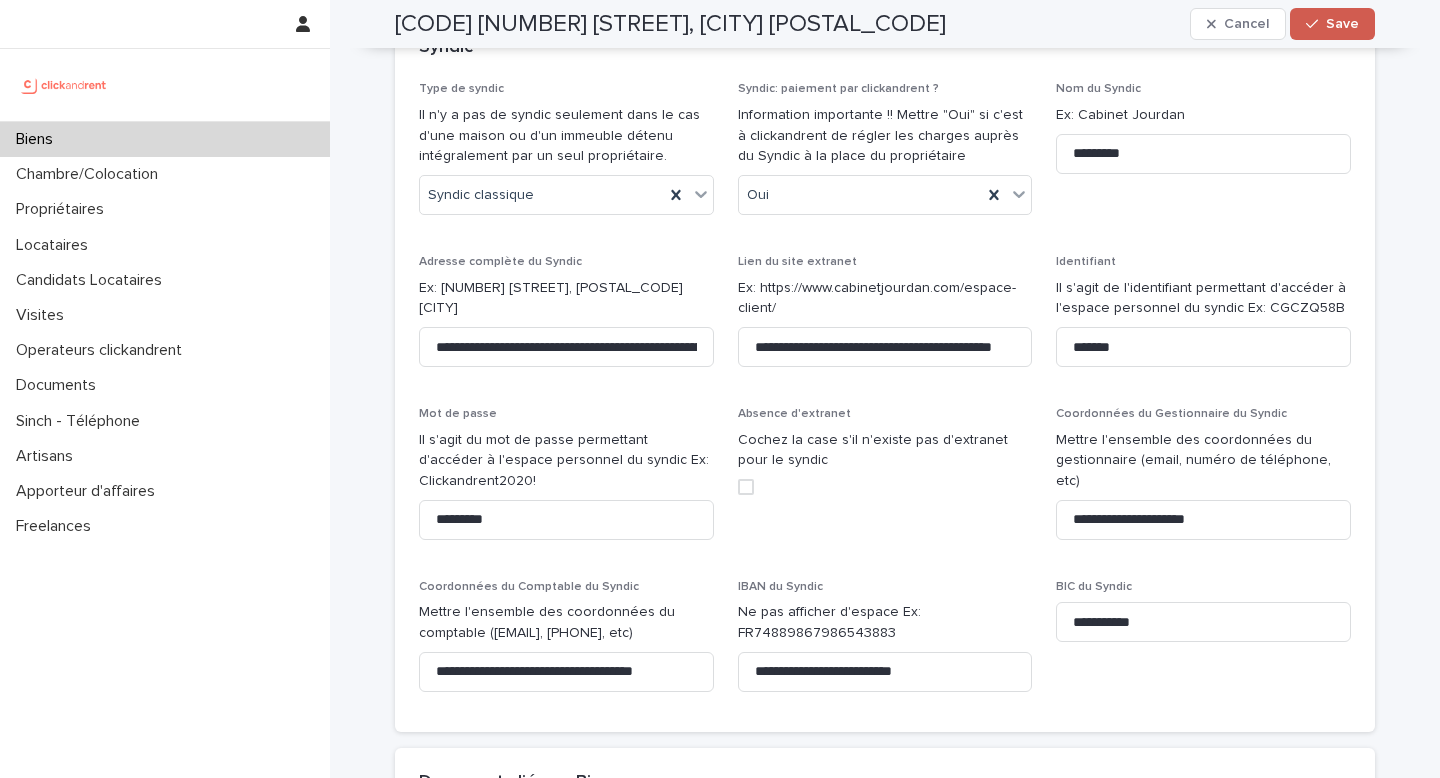 click on "Save" at bounding box center (1342, 24) 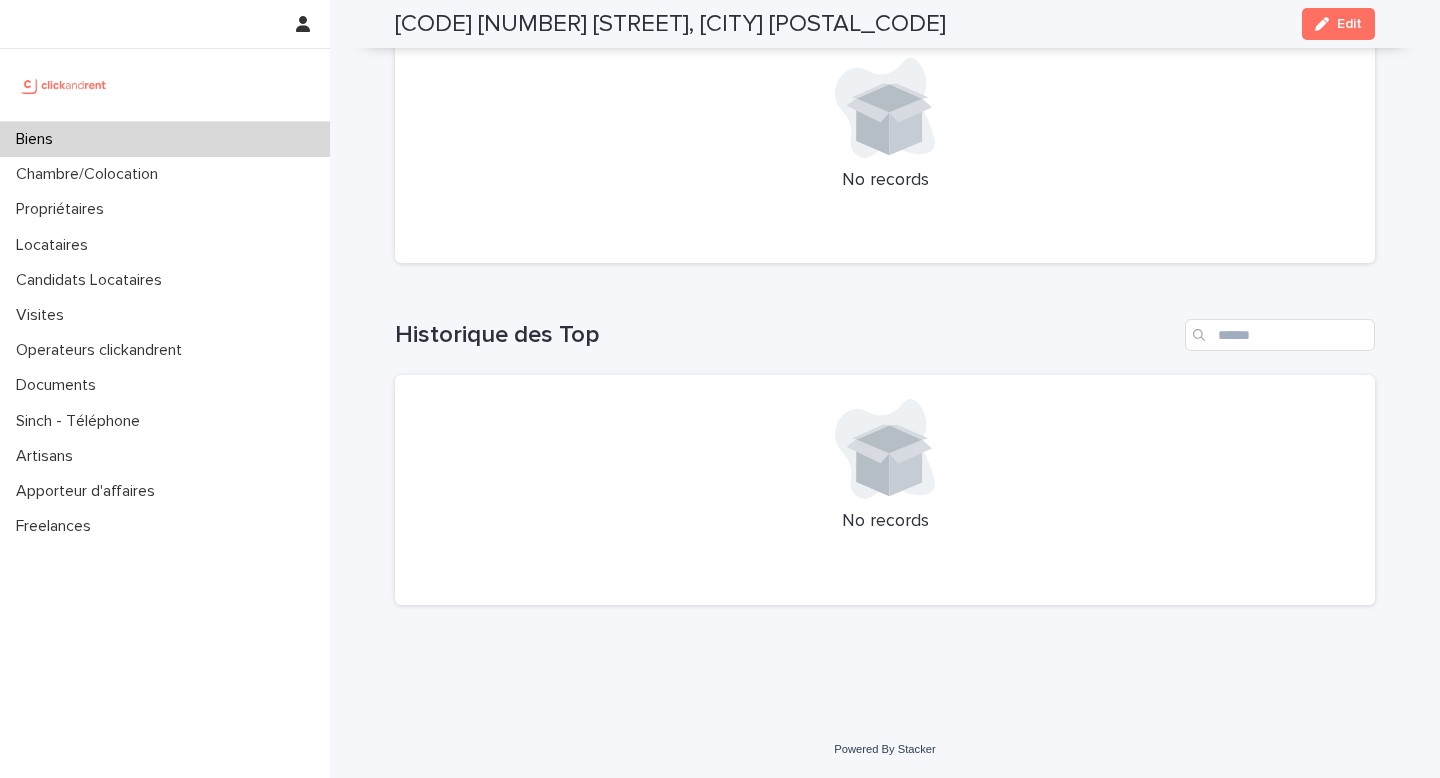 scroll, scrollTop: 6667, scrollLeft: 0, axis: vertical 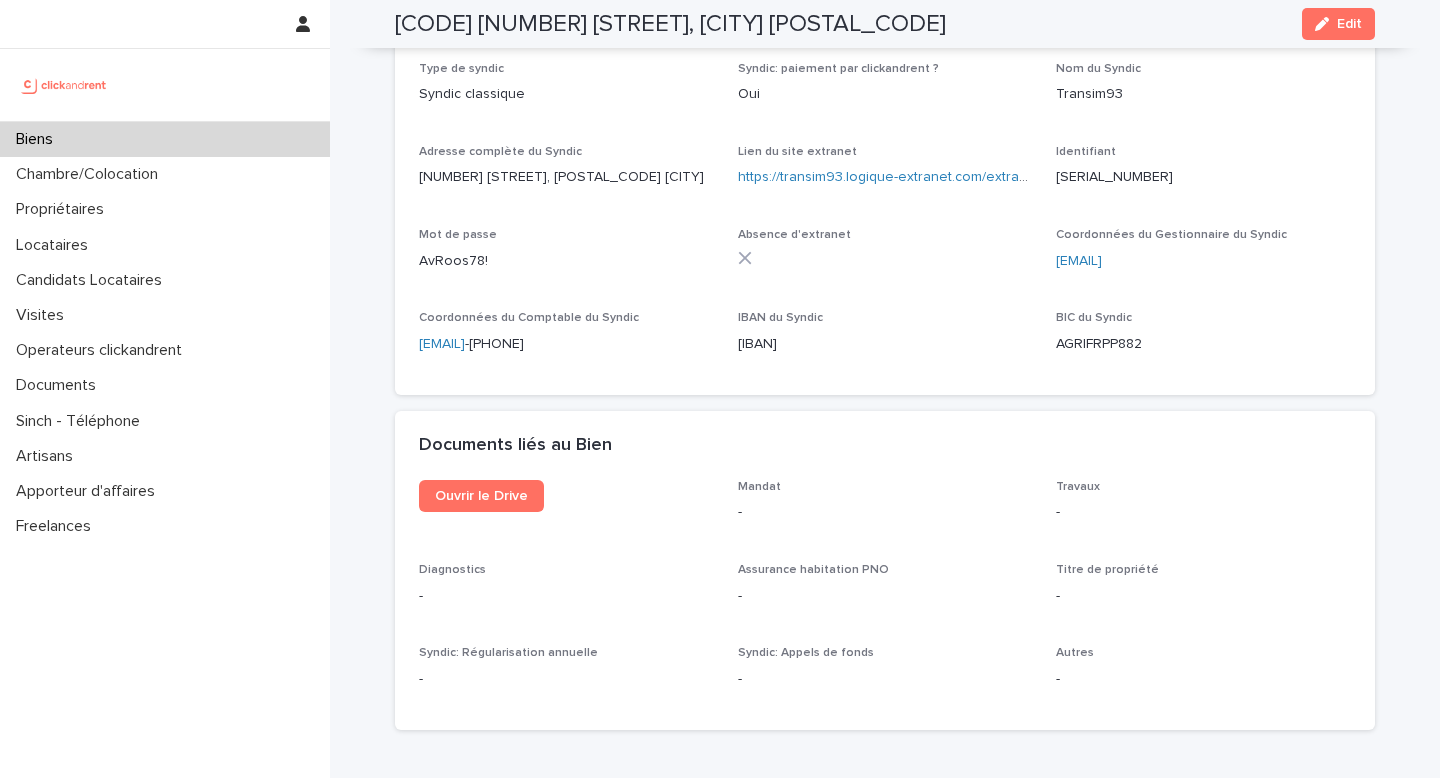 drag, startPoint x: 1221, startPoint y: 301, endPoint x: 1045, endPoint y: 300, distance: 176.00284 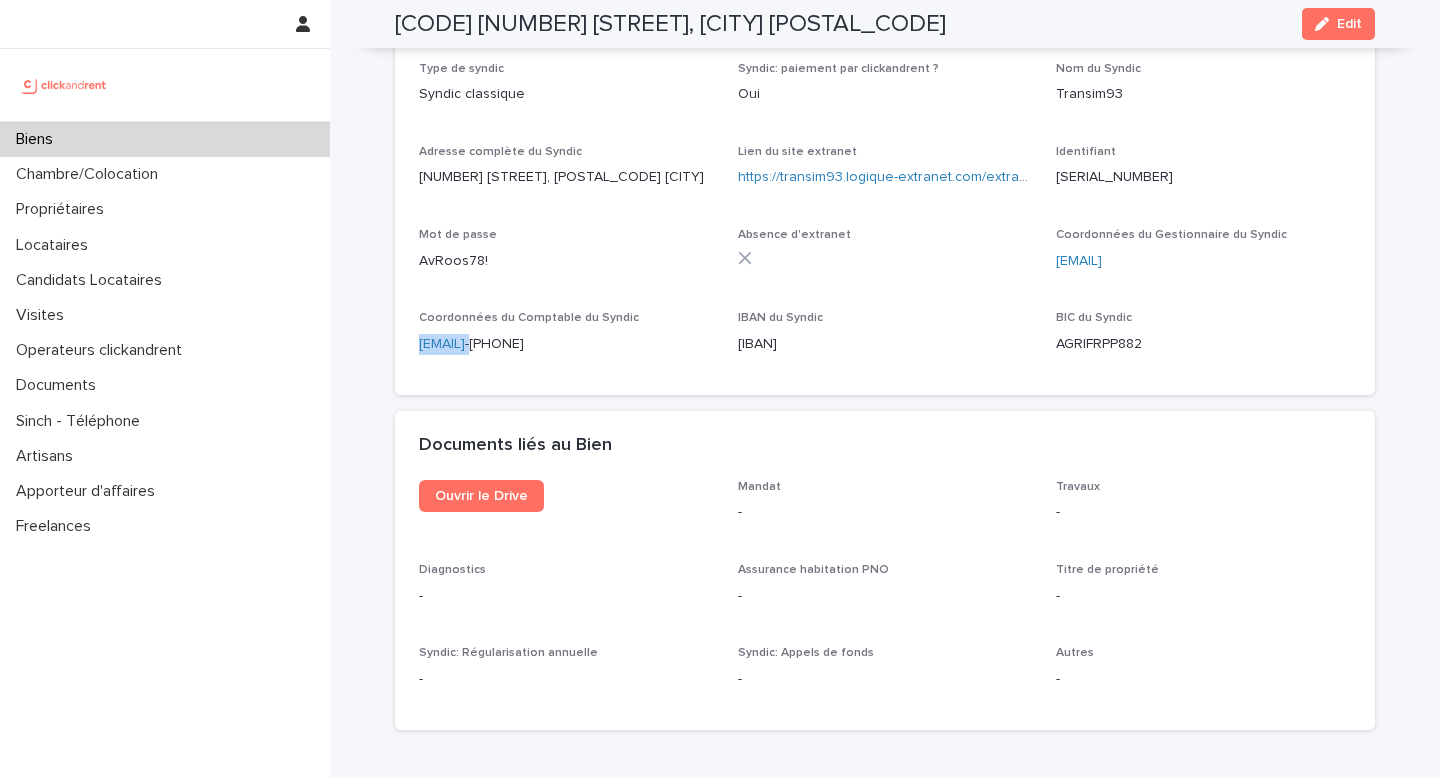 copy on "[EMAIL]" 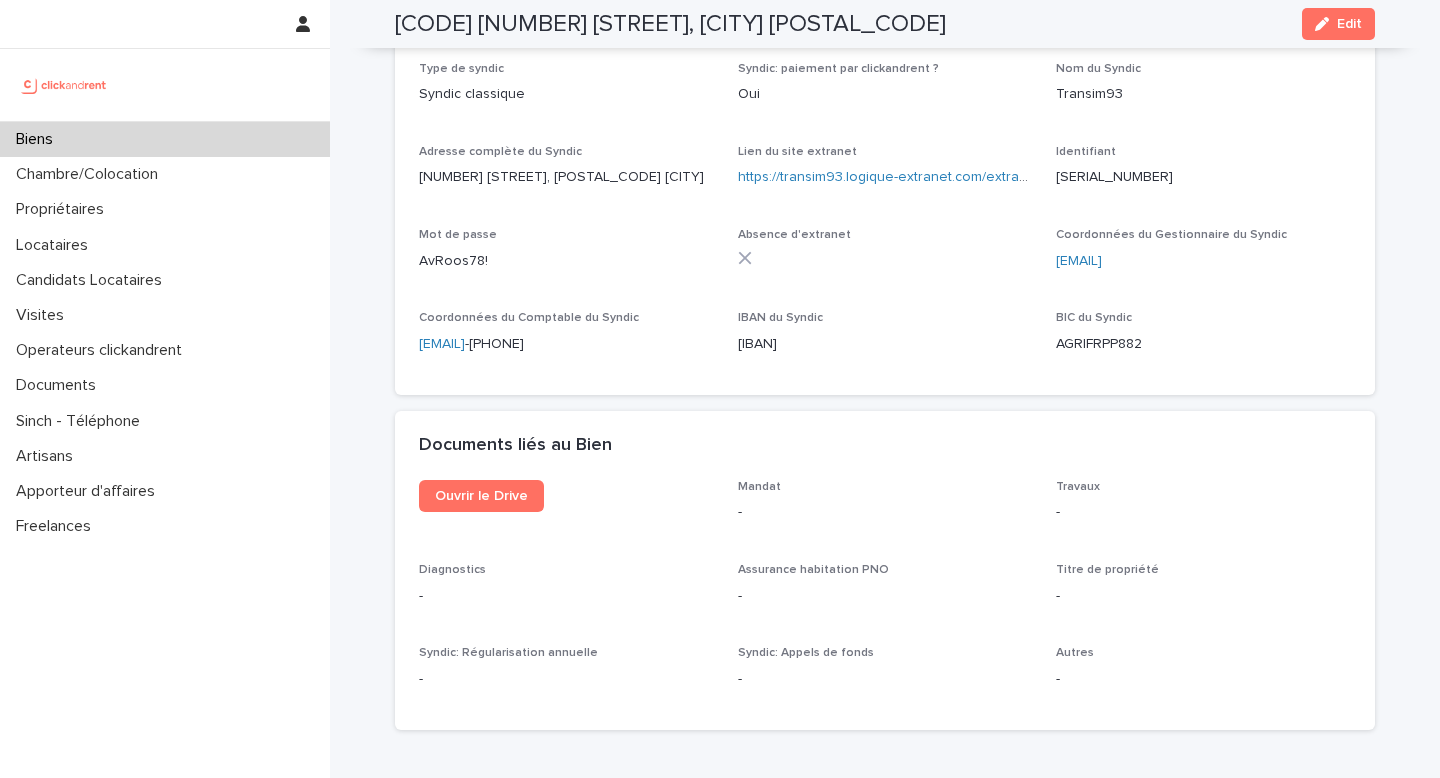 click on "[CODE] [NUMBER] [STREET], [CITY] [POSTAL_CODE]" at bounding box center (670, 24) 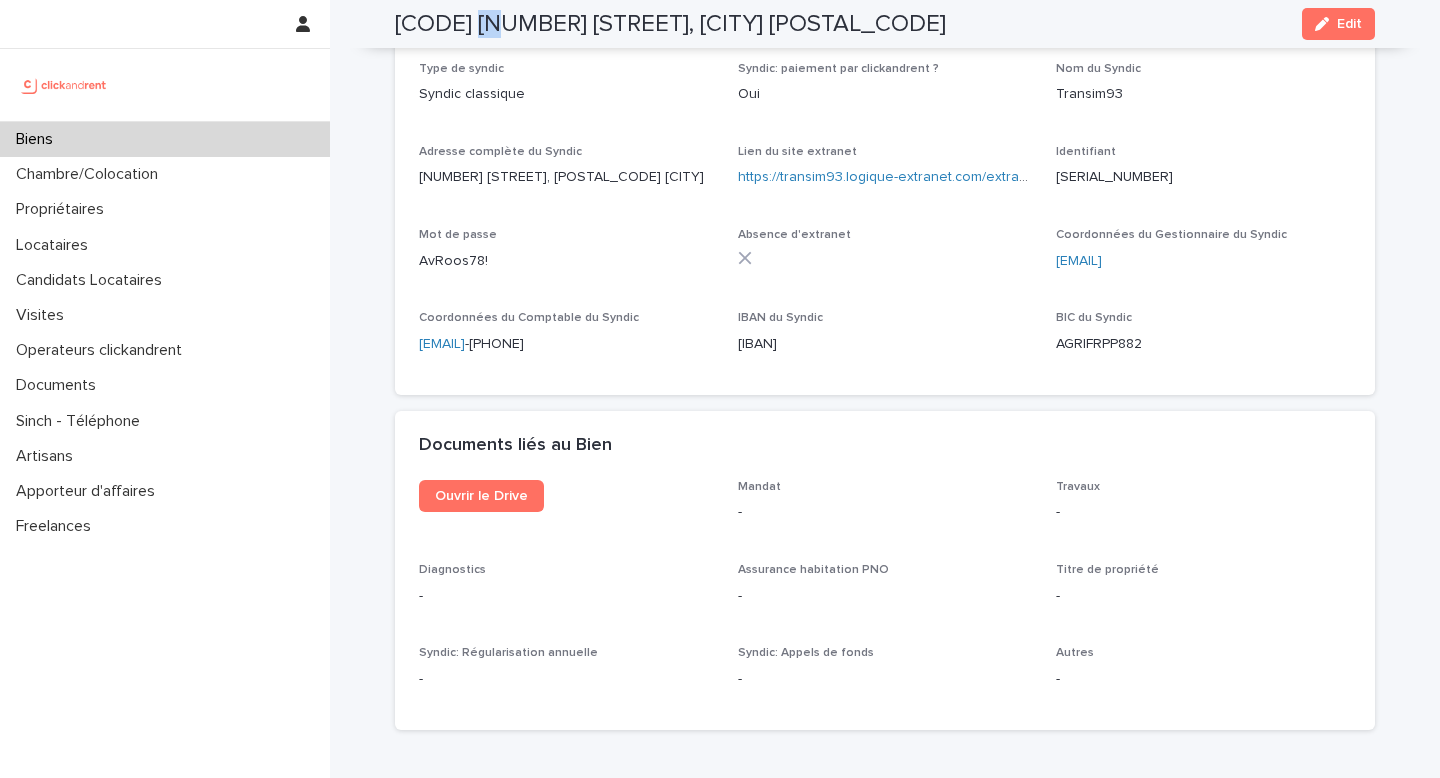 click on "[CODE] [NUMBER] [STREET], [CITY] [POSTAL_CODE]" at bounding box center [670, 24] 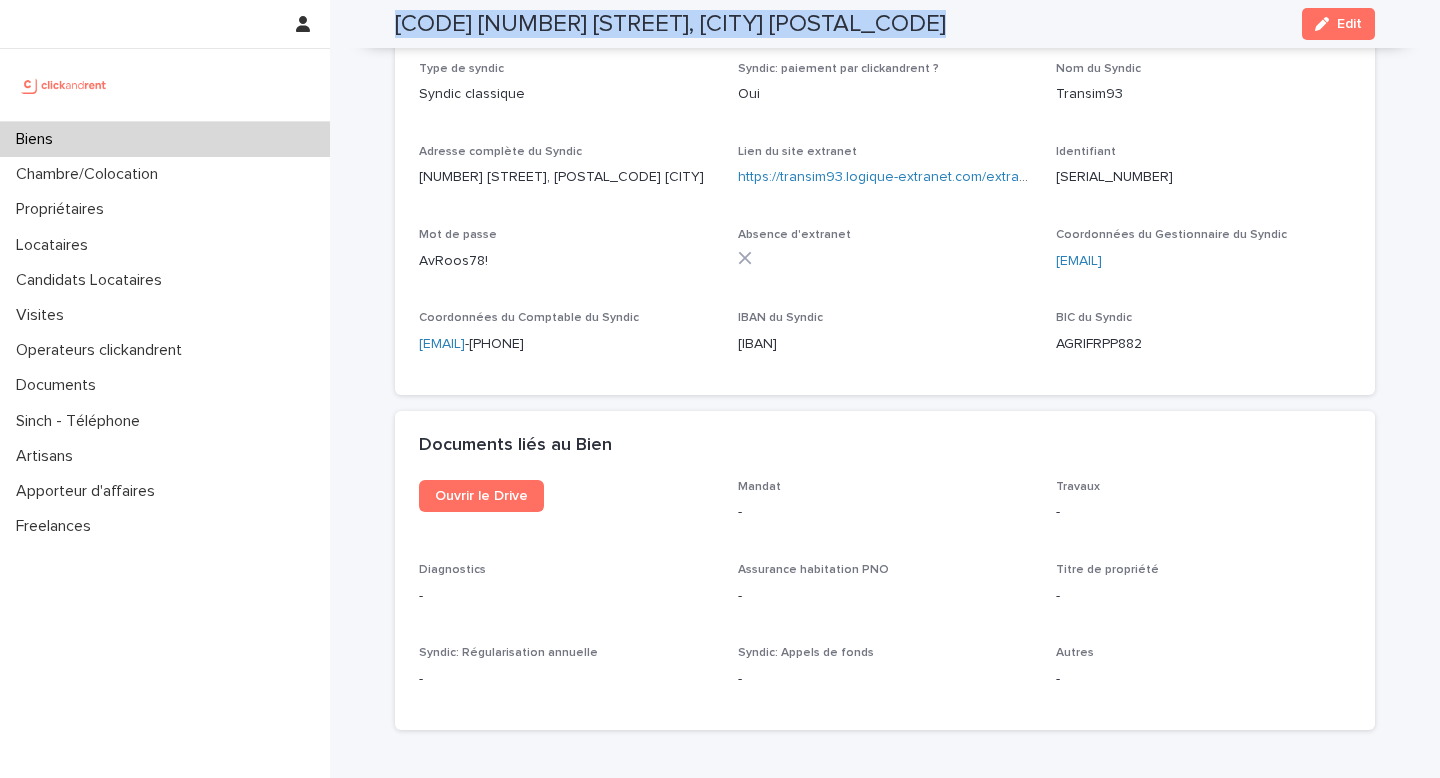 click on "[CODE] [NUMBER] [STREET], [CITY] [POSTAL_CODE]" at bounding box center (670, 24) 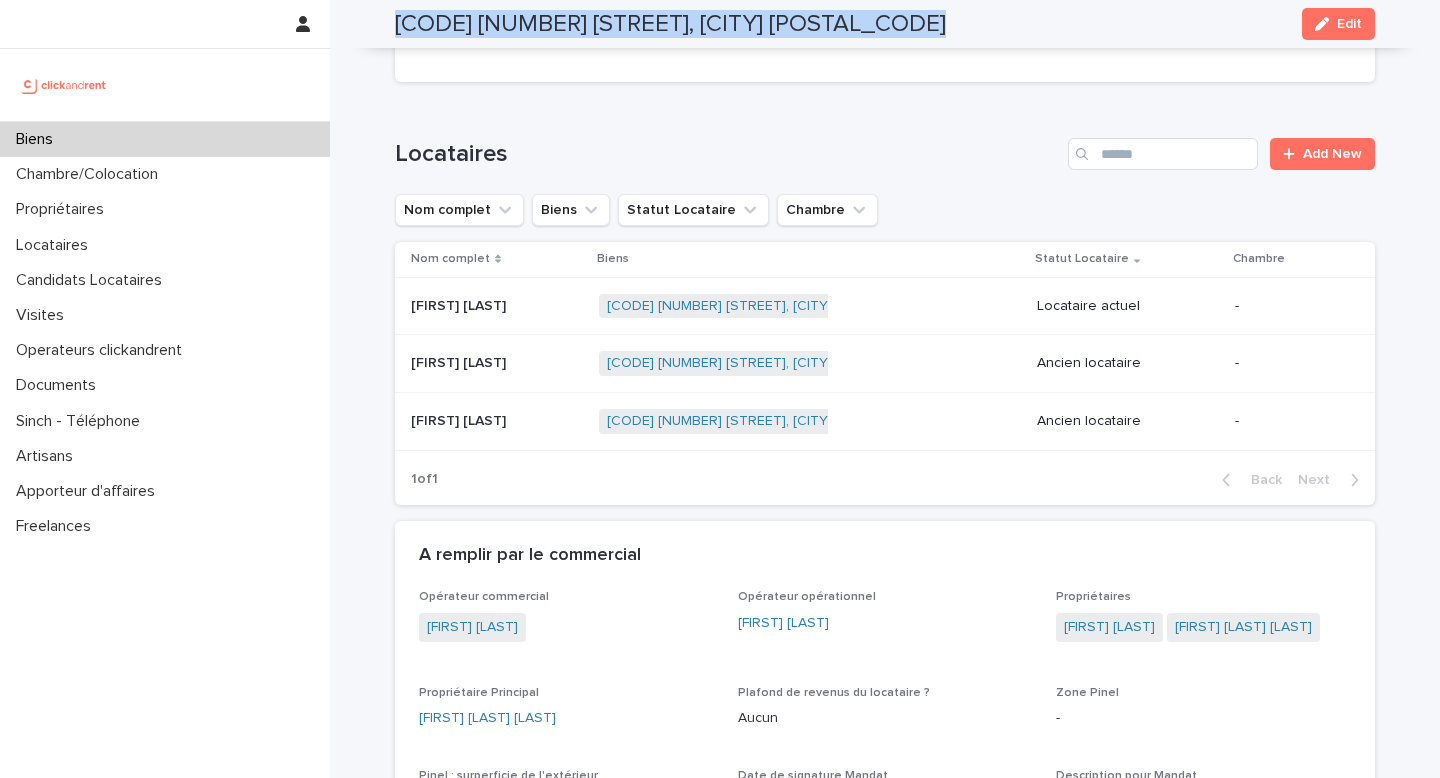 scroll, scrollTop: 811, scrollLeft: 0, axis: vertical 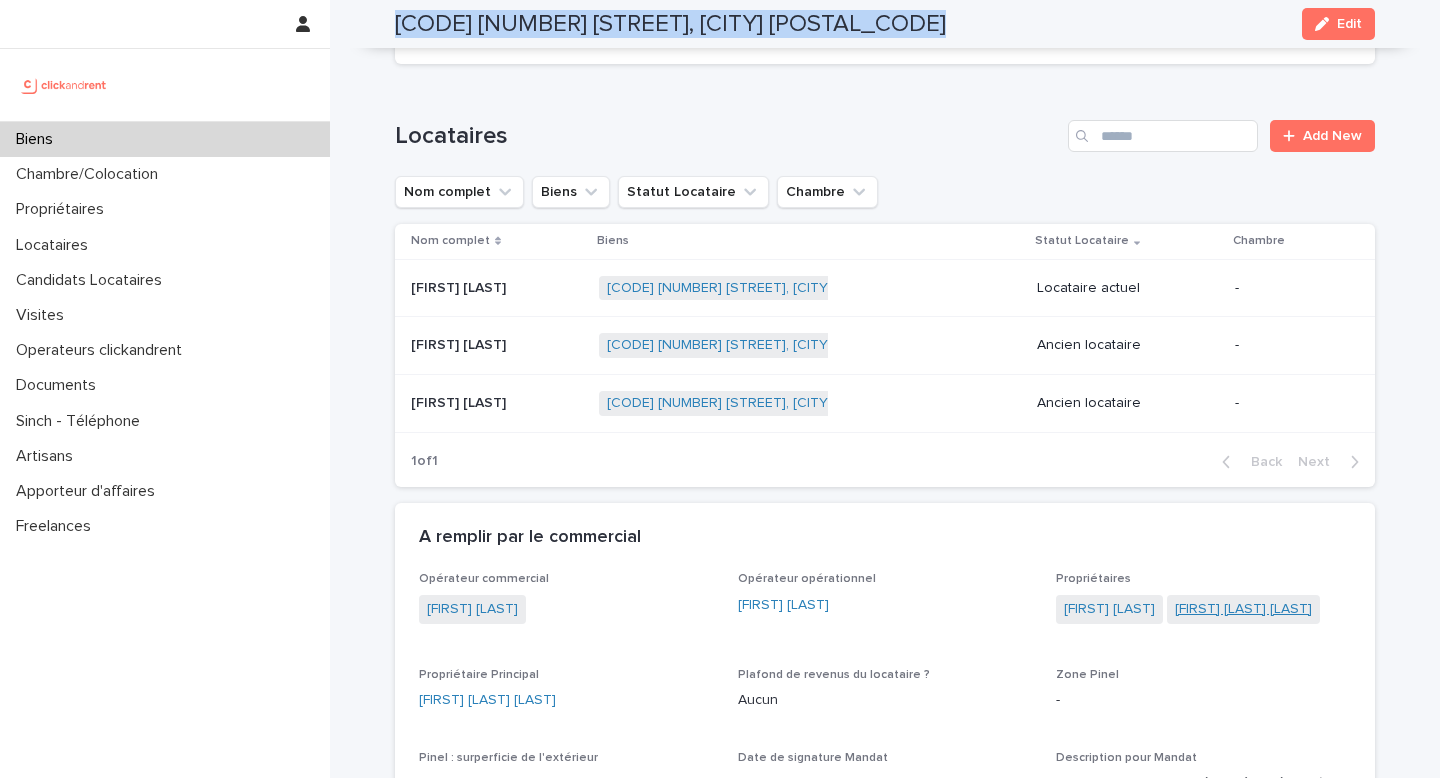 click on "[FIRST] [LAST] [LAST]" at bounding box center [1243, 609] 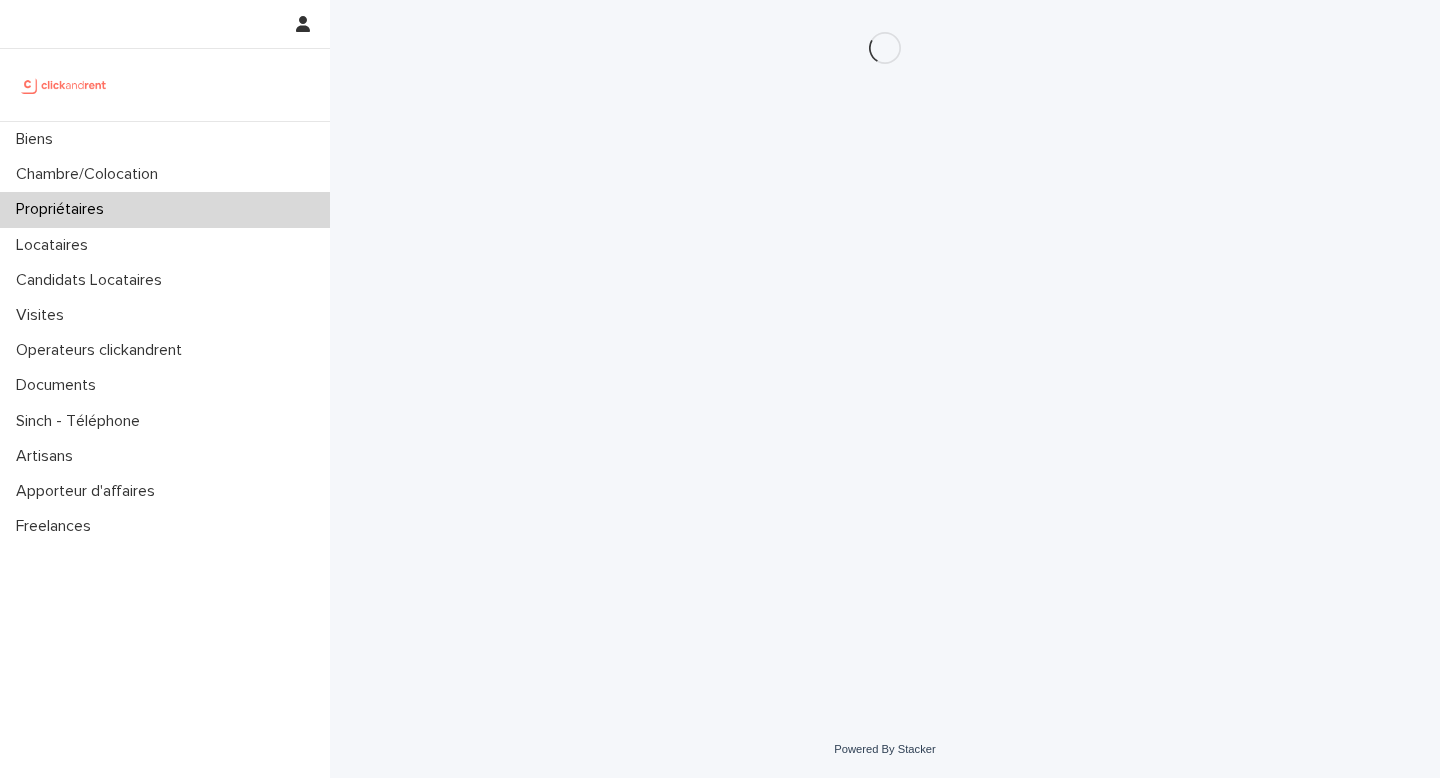 scroll, scrollTop: 0, scrollLeft: 0, axis: both 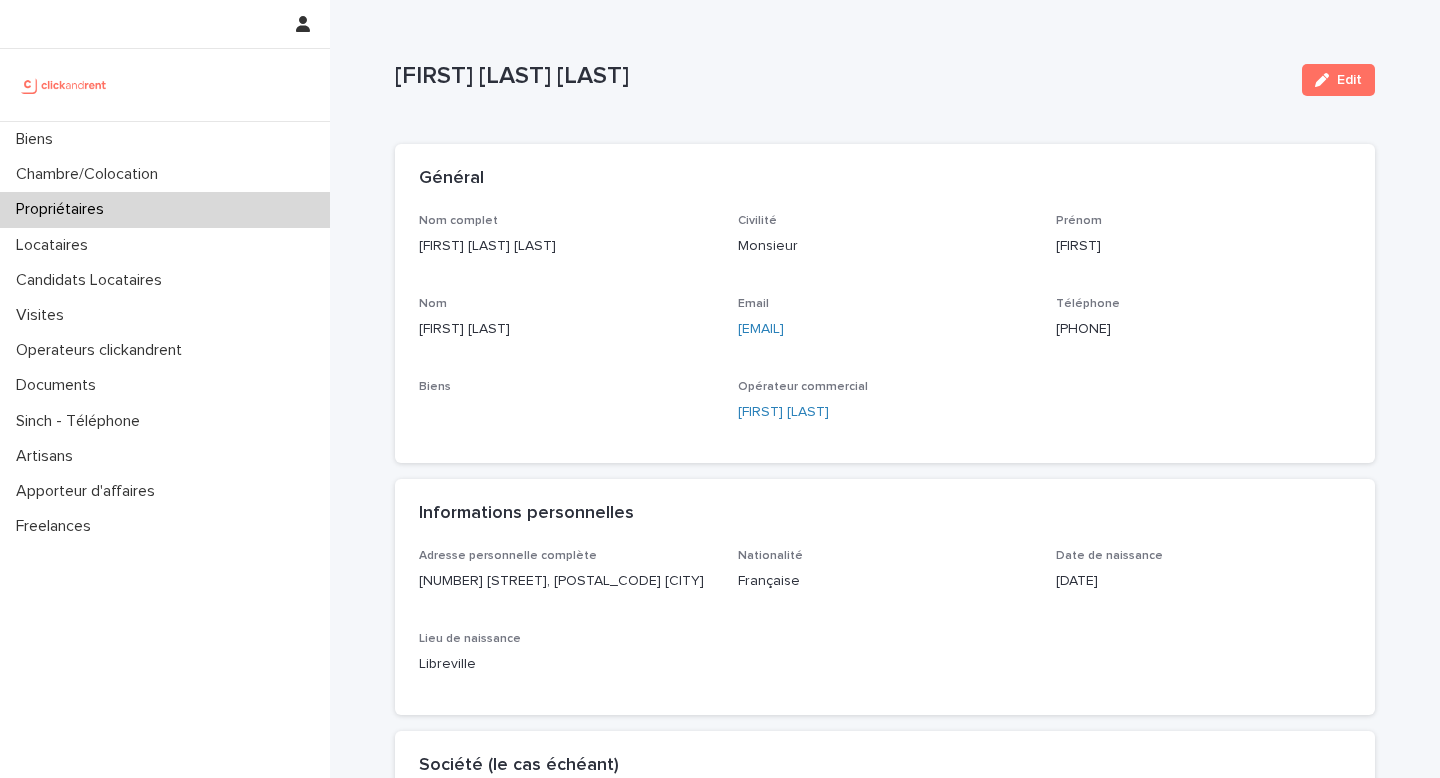 click on "[FIRST] [LAST] [LAST]" at bounding box center [566, 244] 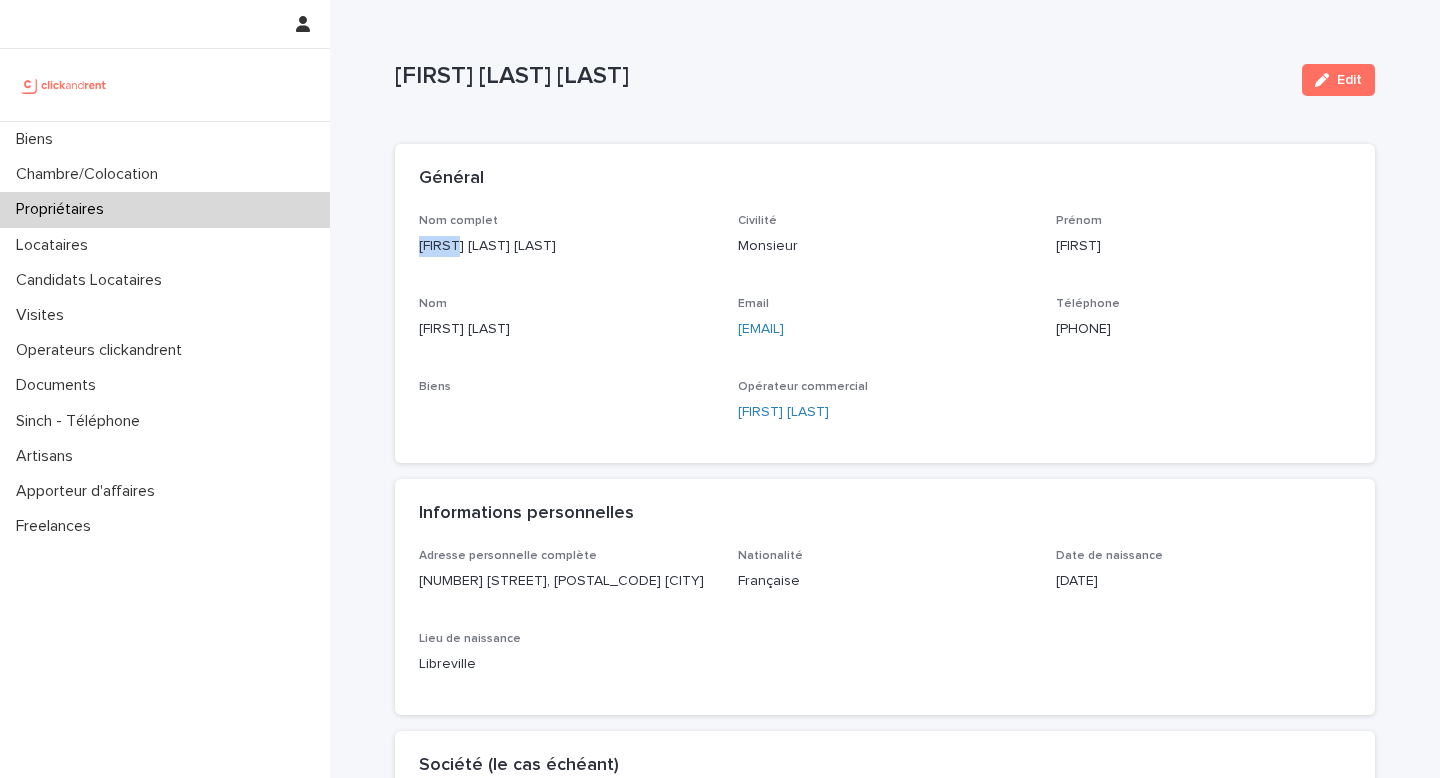 click on "[FIRST] [LAST] [LAST]" at bounding box center [566, 244] 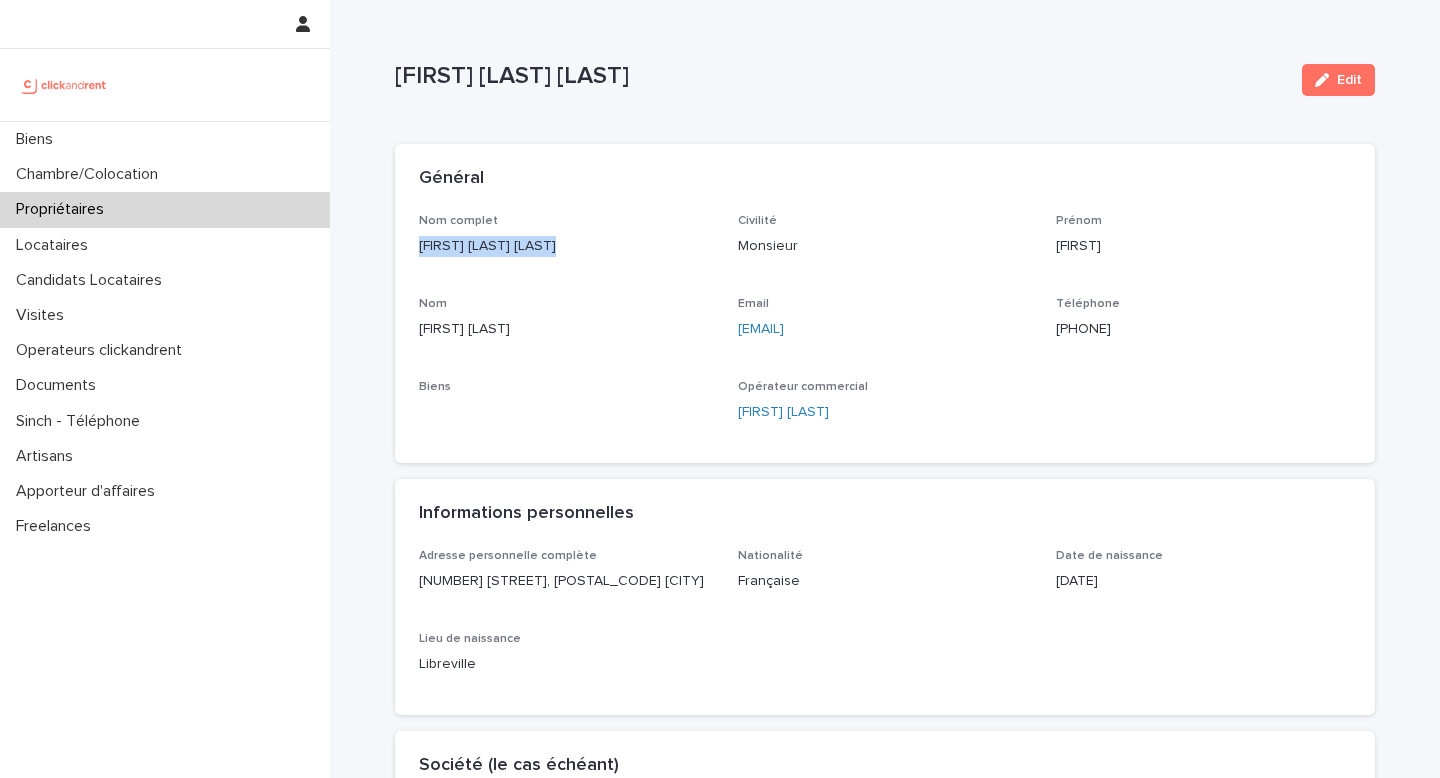click on "[FIRST] [LAST] [LAST]" at bounding box center [566, 244] 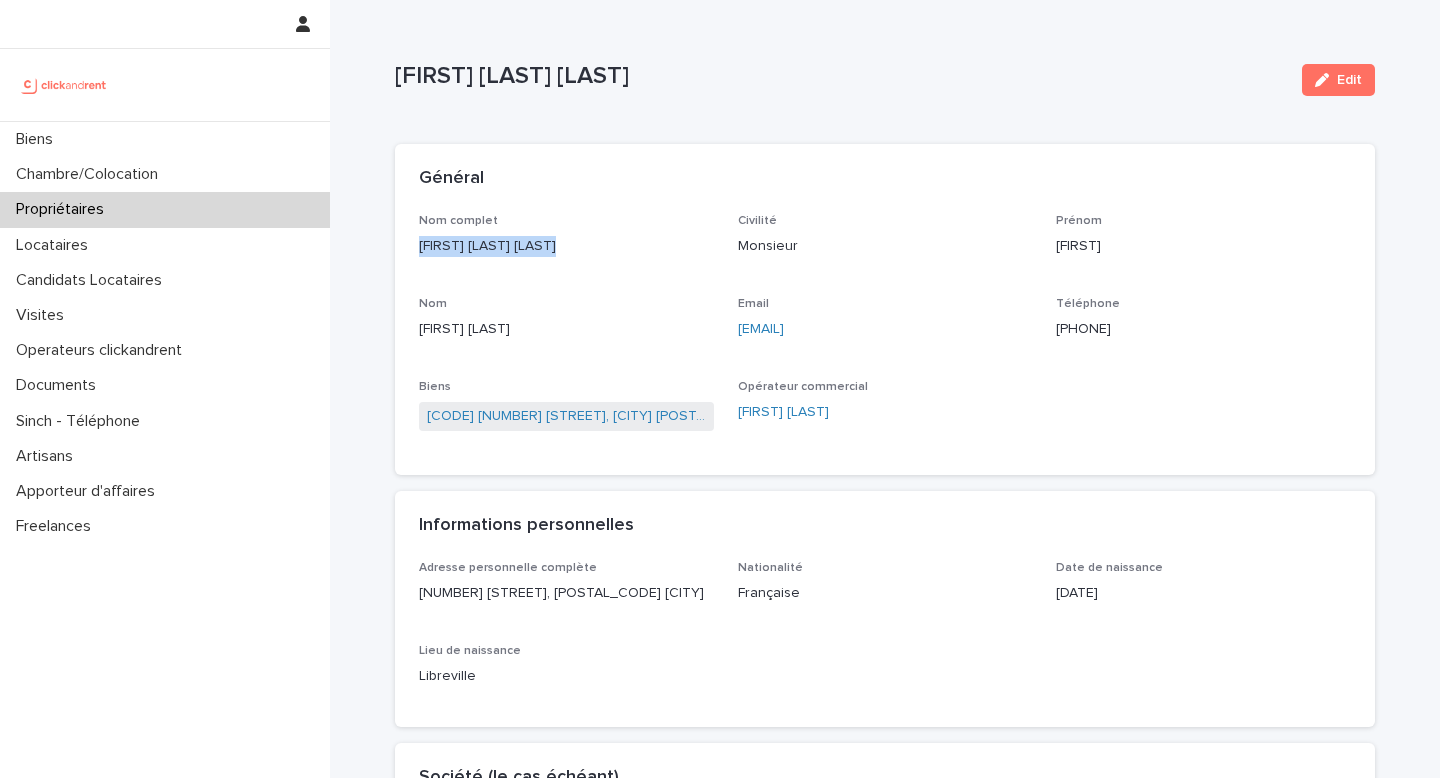 copy on "[FIRST] [LAST] [LAST]" 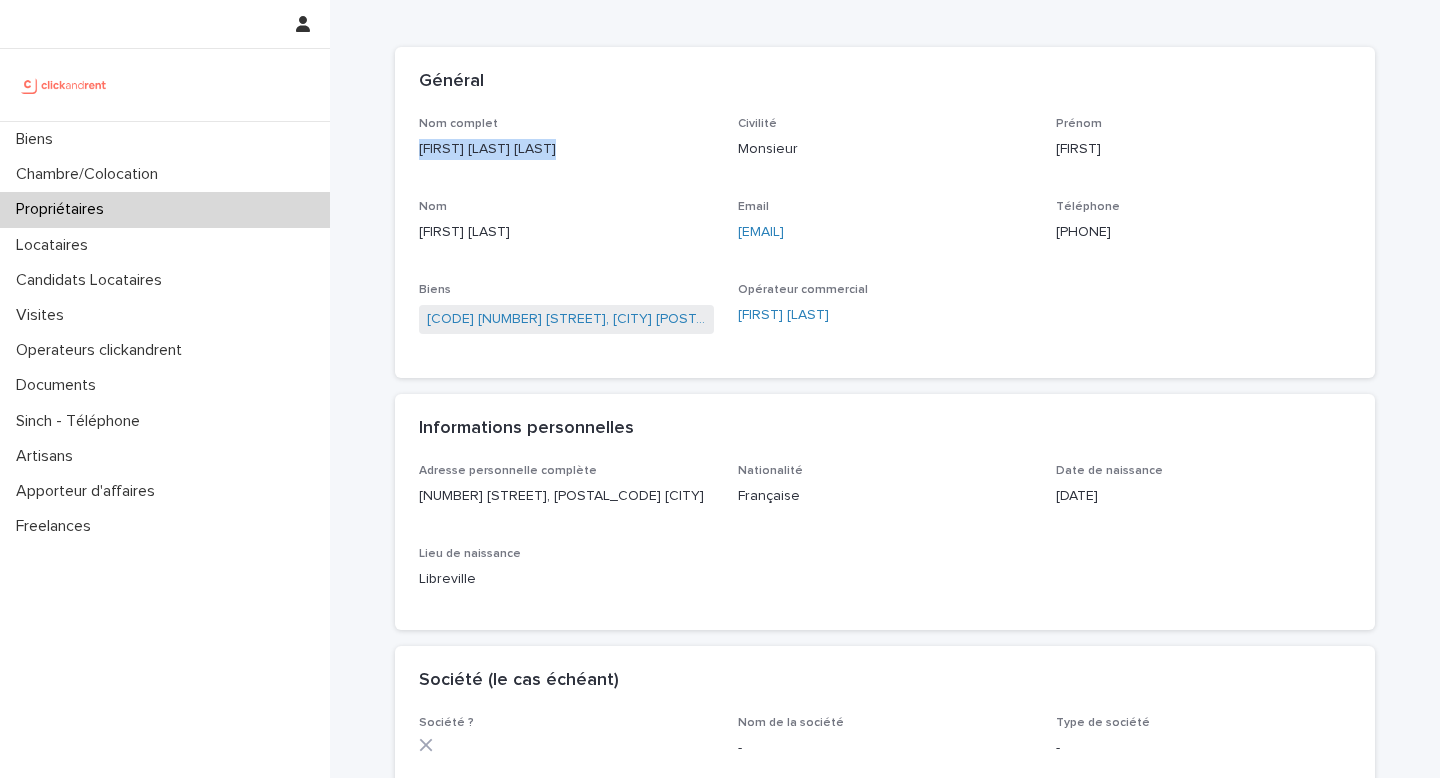 scroll, scrollTop: 90, scrollLeft: 0, axis: vertical 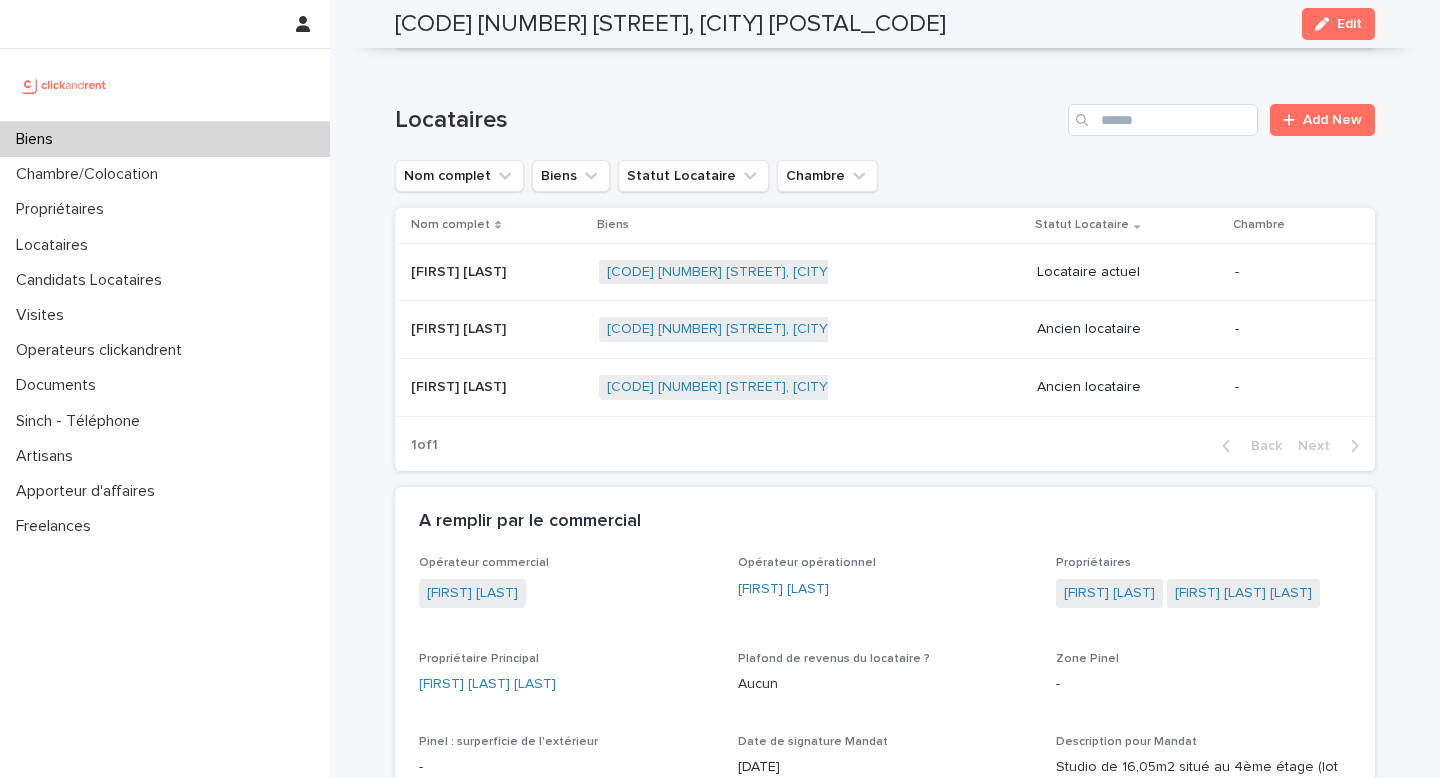 click on "[FIRST] [LAST]" at bounding box center [1109, 593] 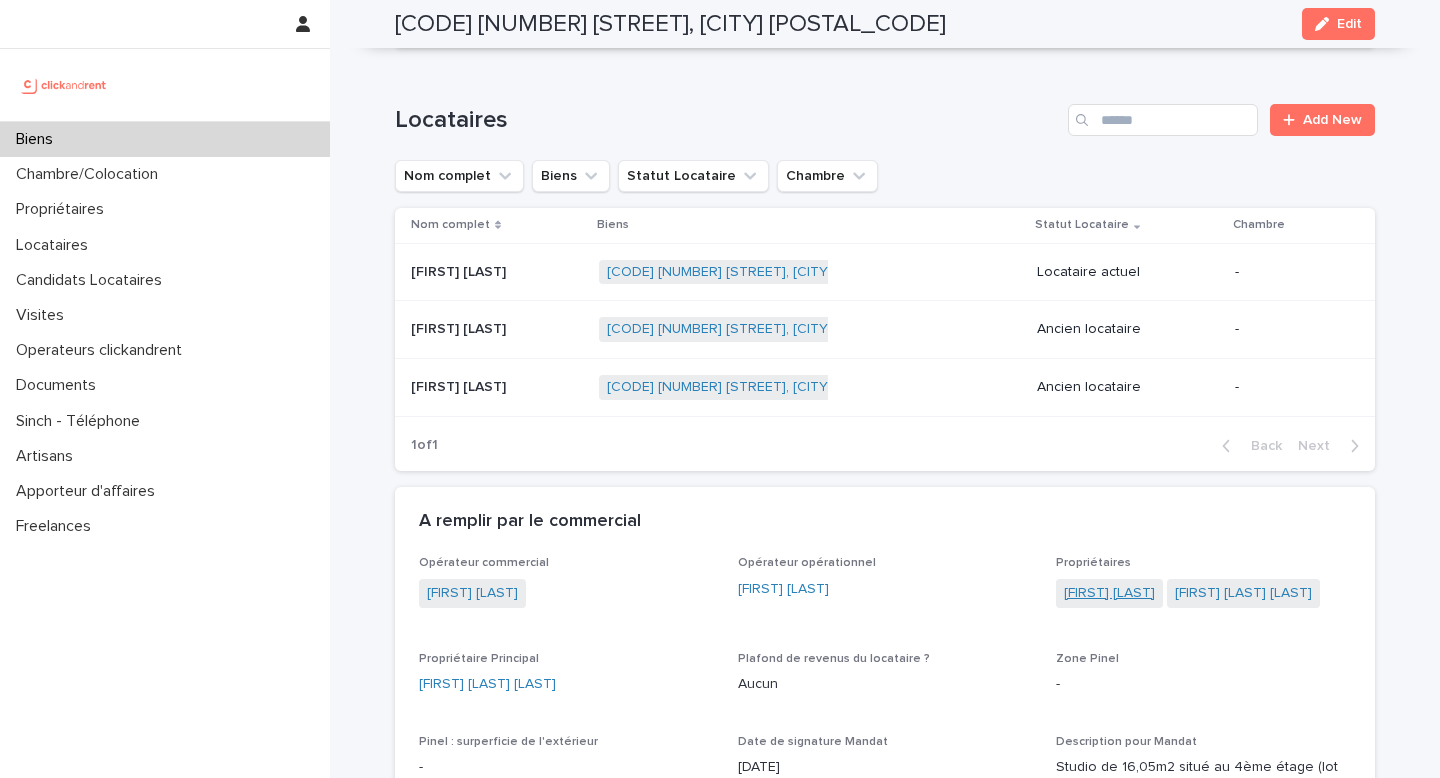 click on "[FIRST] [LAST]" at bounding box center (1109, 593) 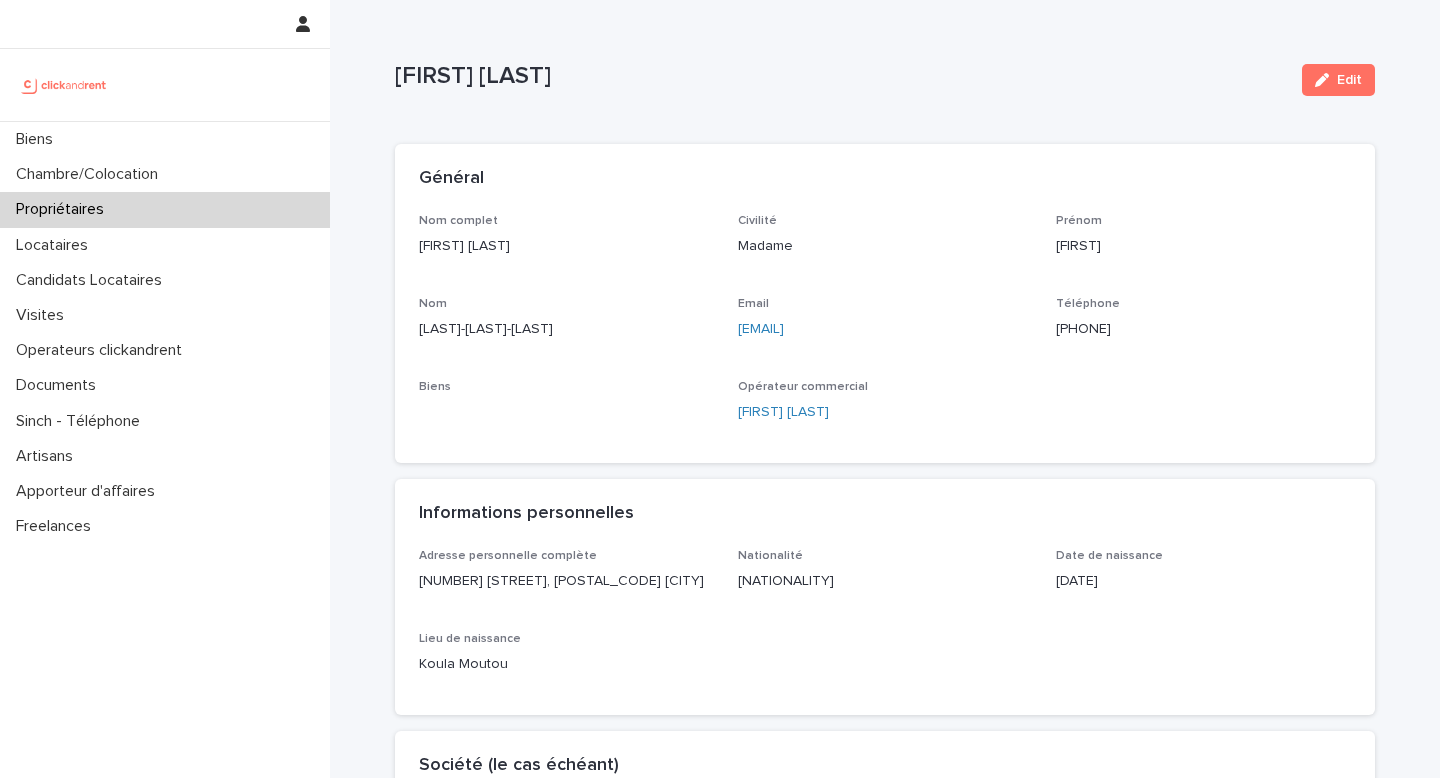 click on "[FIRST] [LAST]" at bounding box center (566, 246) 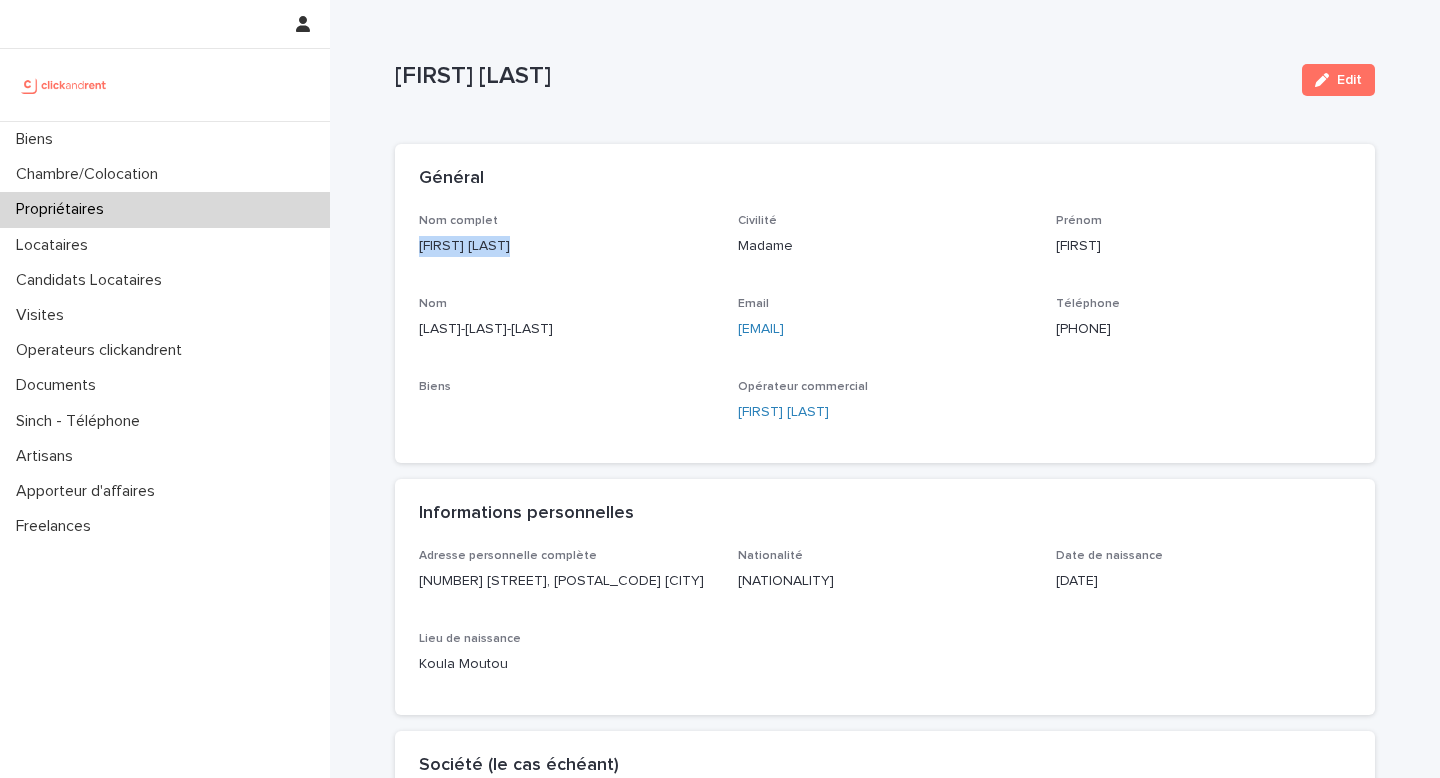 click on "[FIRST] [LAST]" at bounding box center (566, 246) 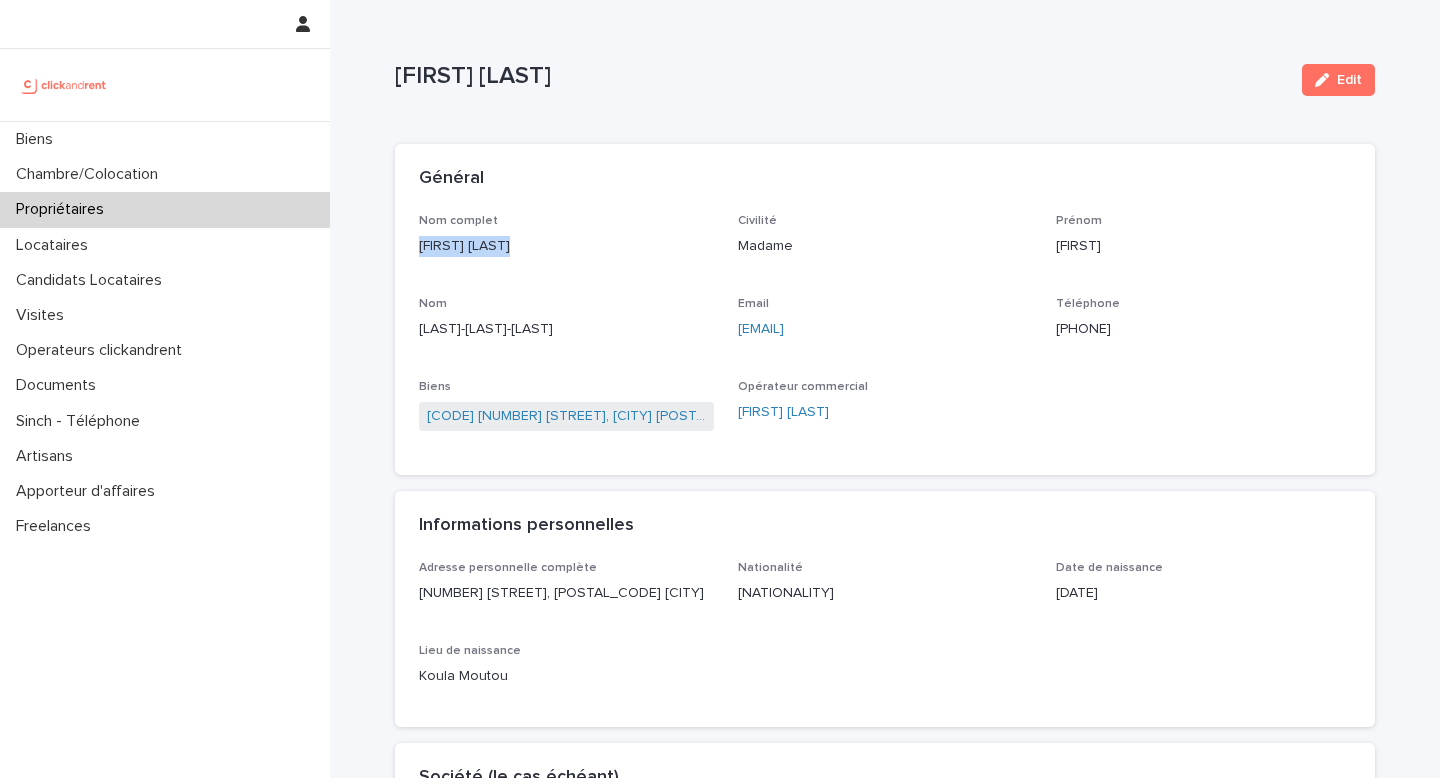 click on "Propriétaires" at bounding box center (165, 209) 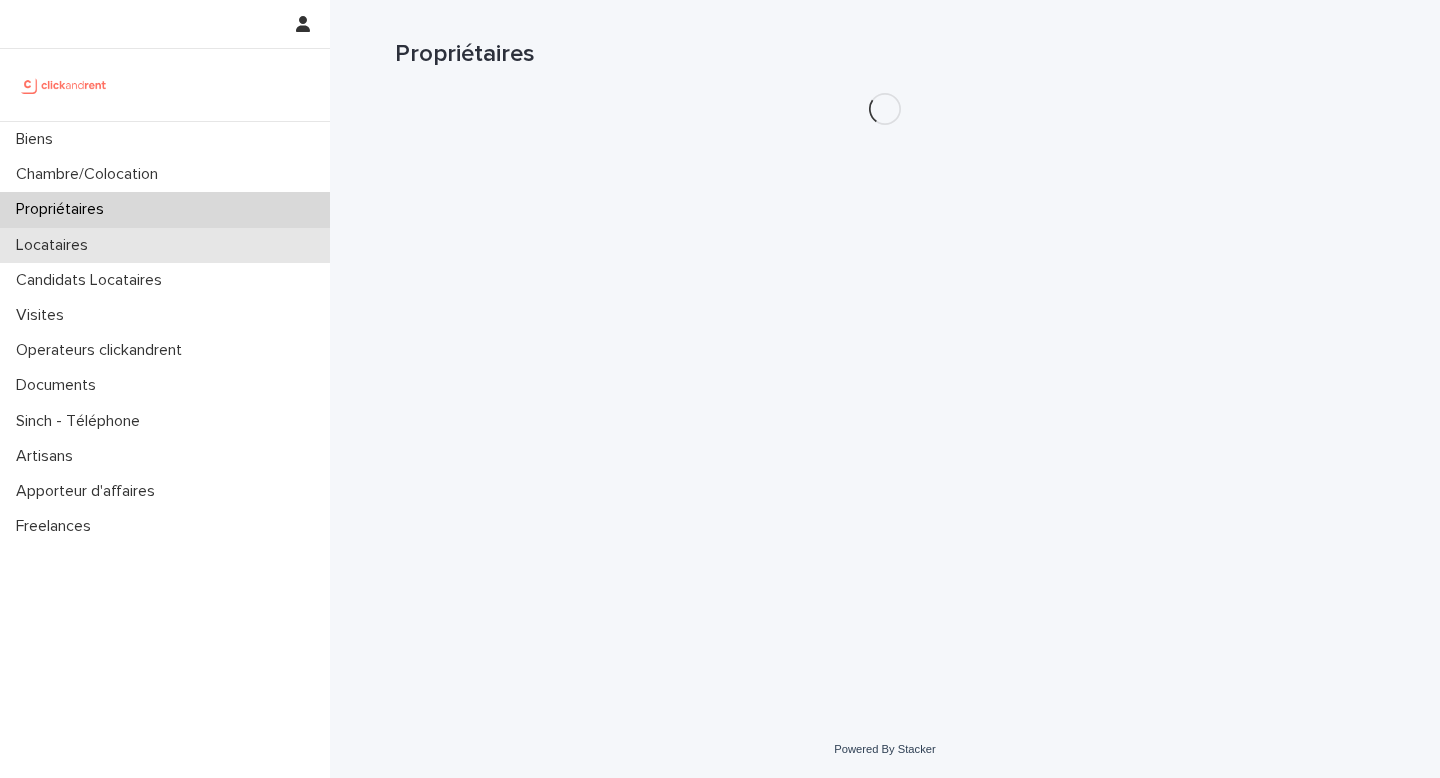 click on "Locataires" at bounding box center [165, 245] 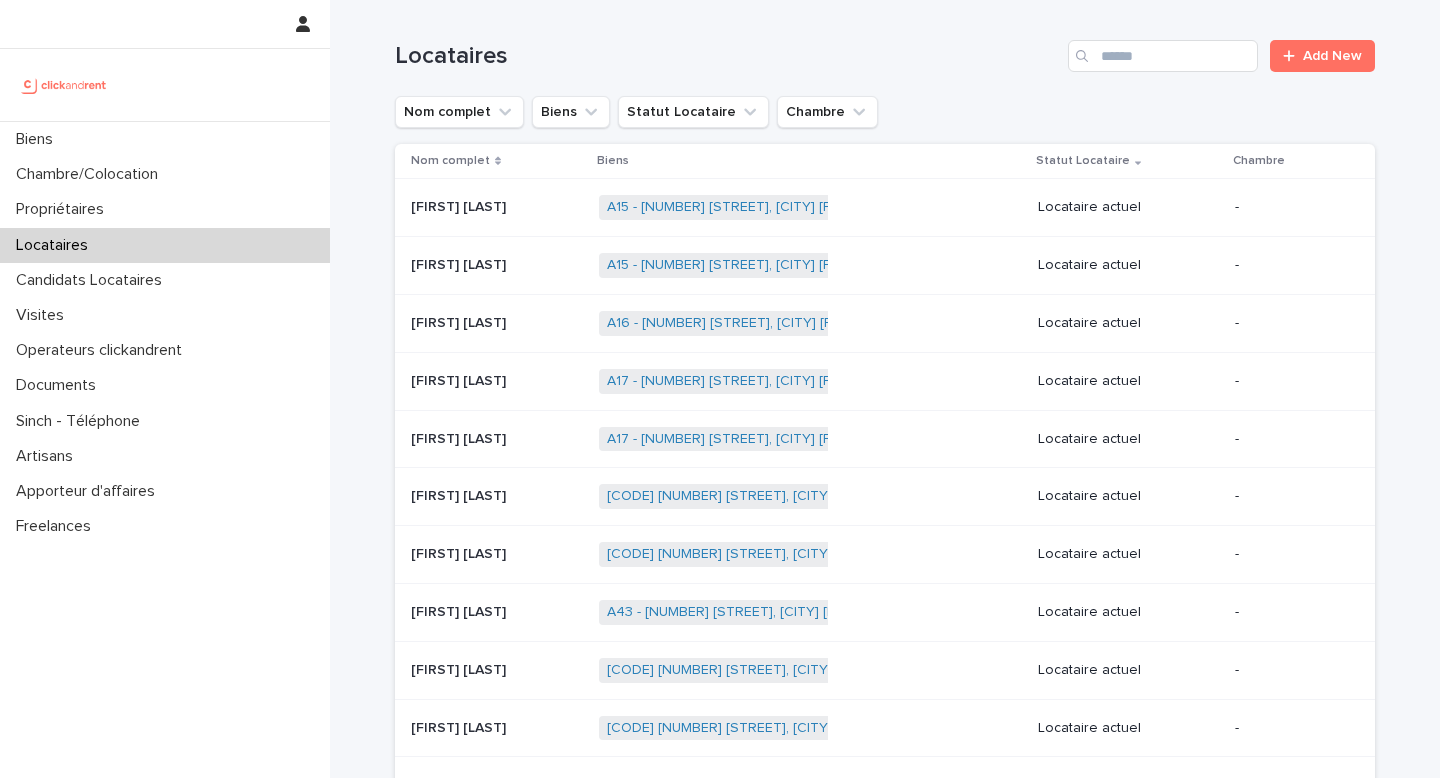 click on "Locataires Add New" at bounding box center (885, 48) 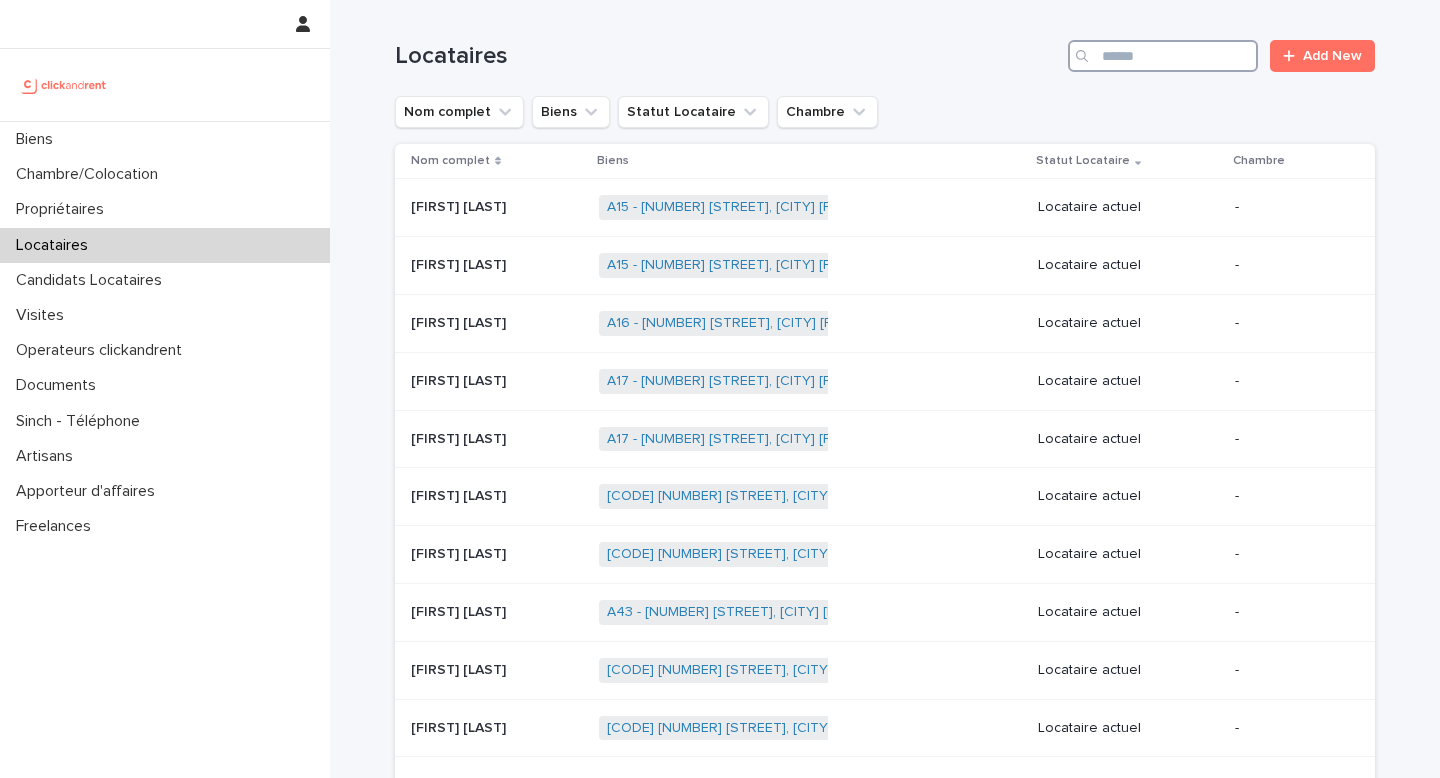 click at bounding box center (1163, 56) 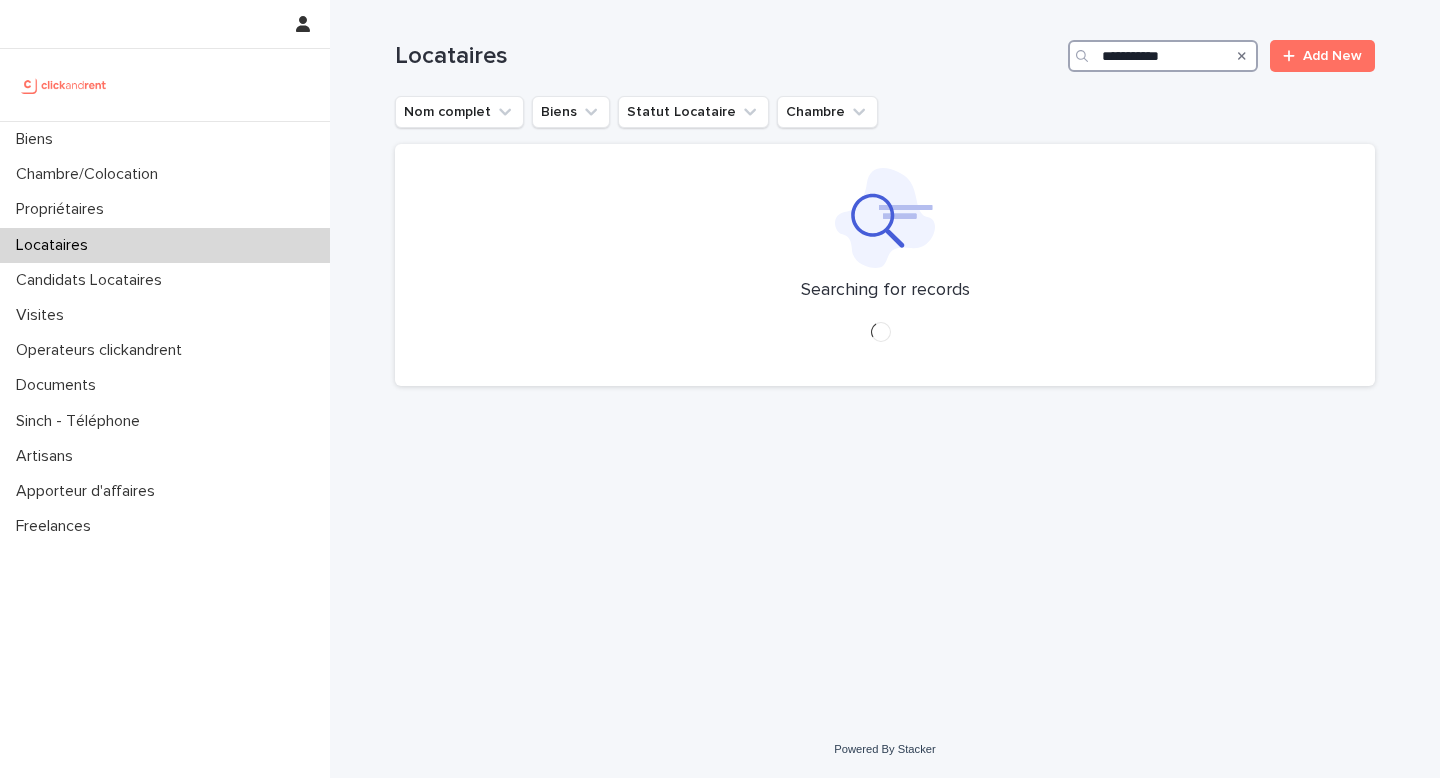 type on "**********" 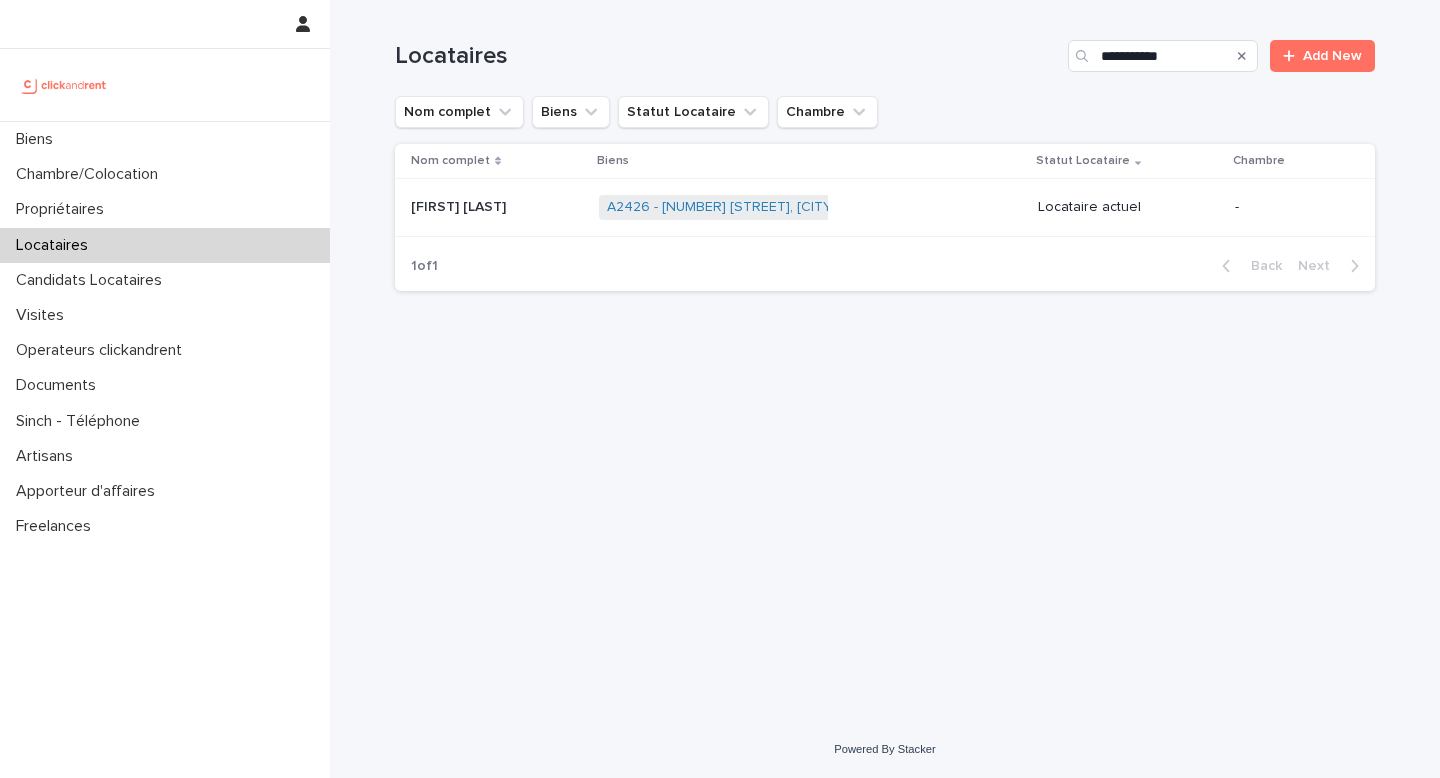 click on "[FIRST] [LAST] [FIRST] [LAST]" at bounding box center (497, 207) 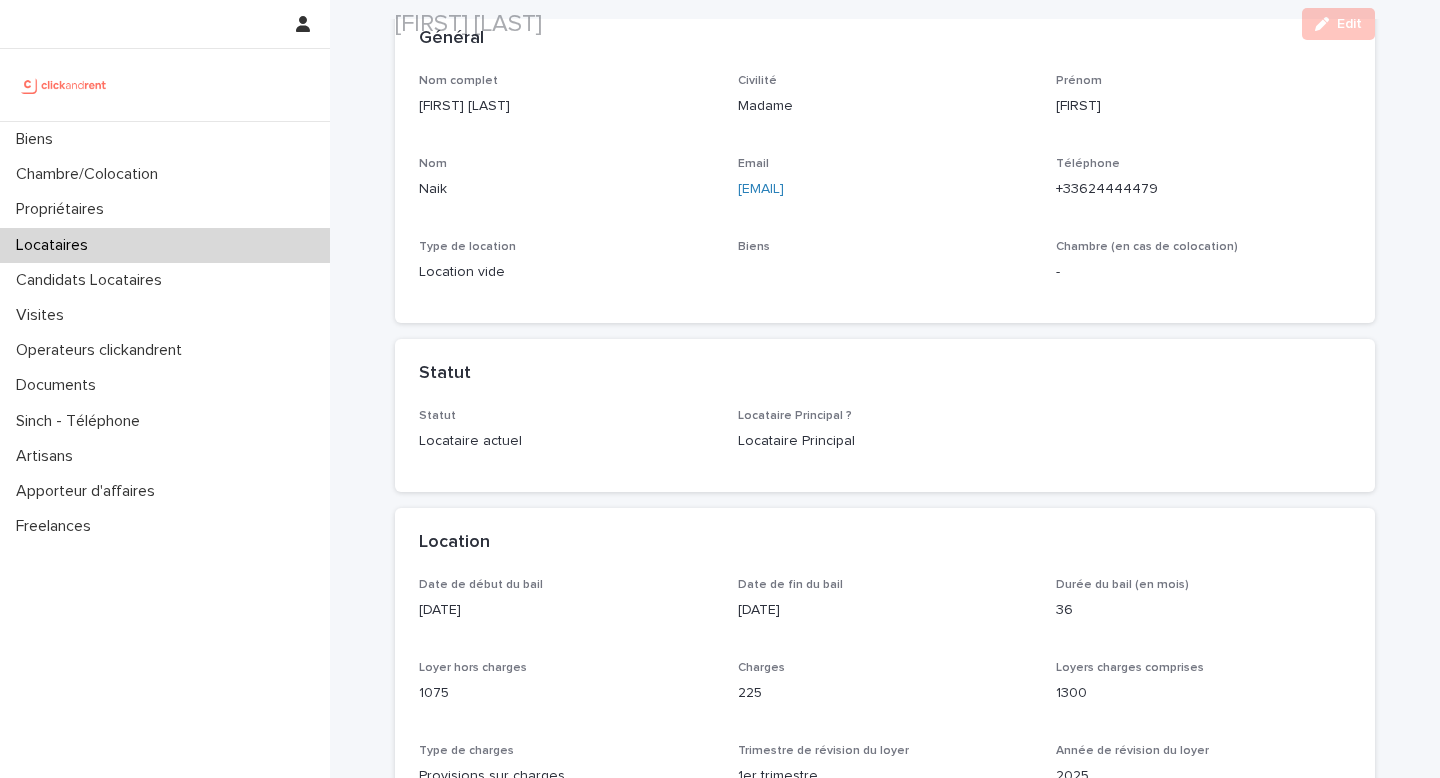scroll, scrollTop: 150, scrollLeft: 0, axis: vertical 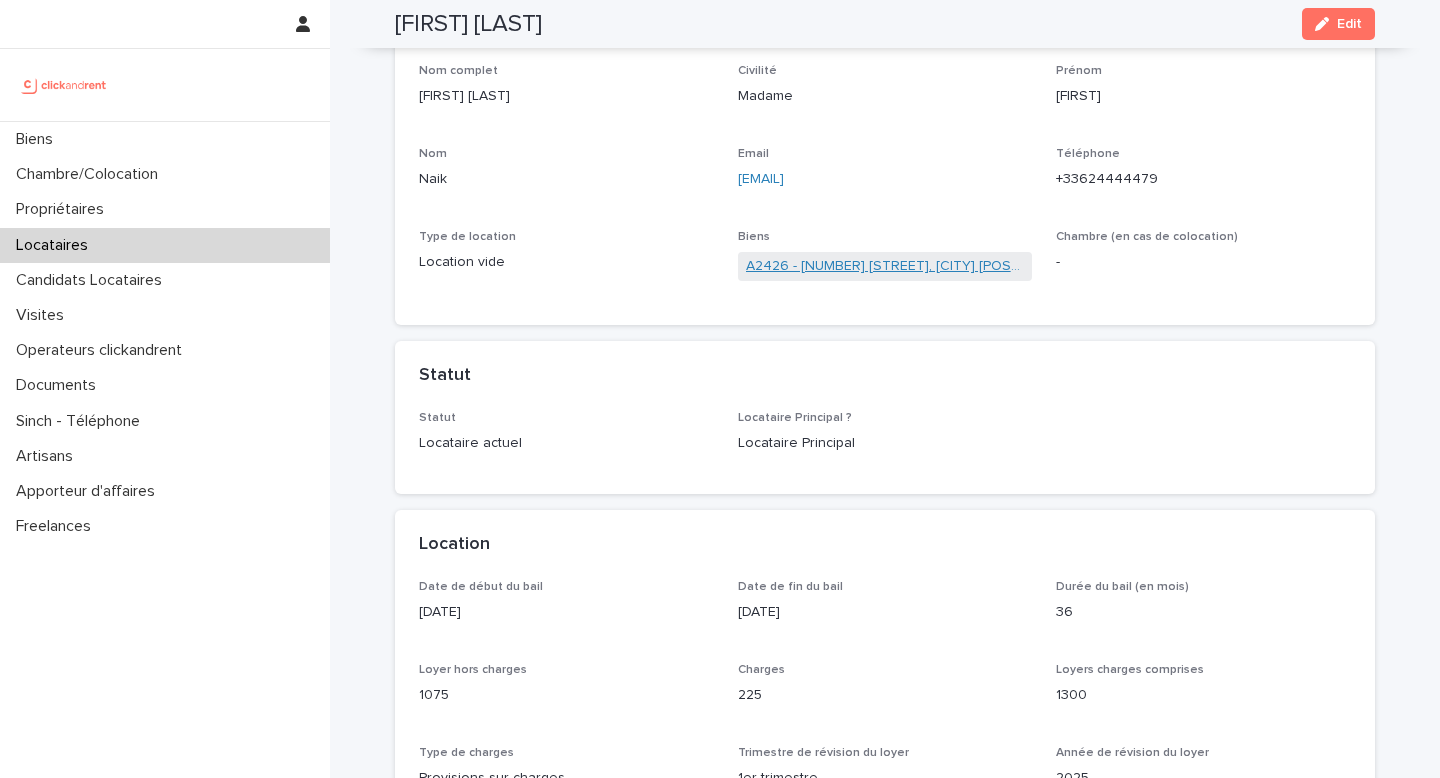 click on "A2426 - [NUMBER] [STREET], [CITY] [POSTAL_CODE]" at bounding box center [885, 266] 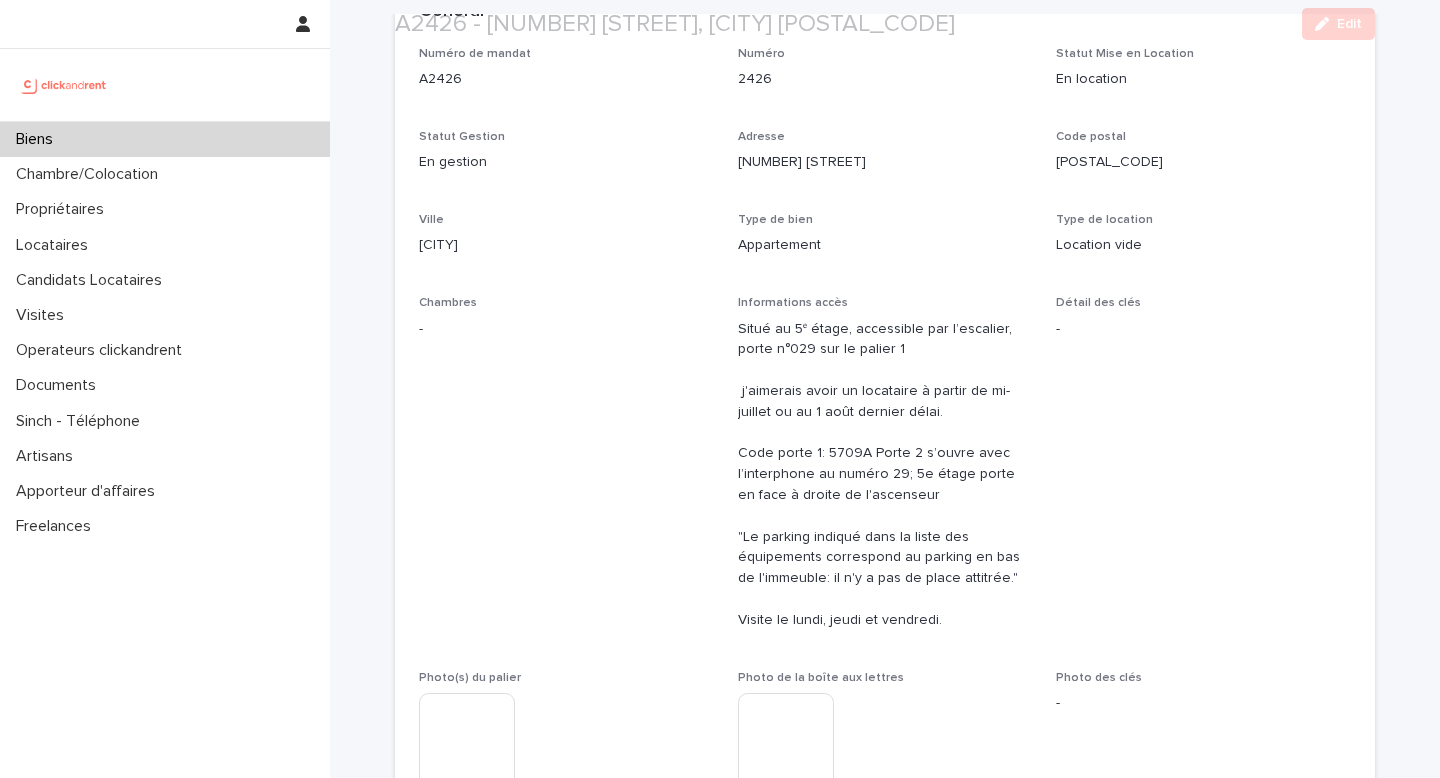 scroll, scrollTop: 185, scrollLeft: 0, axis: vertical 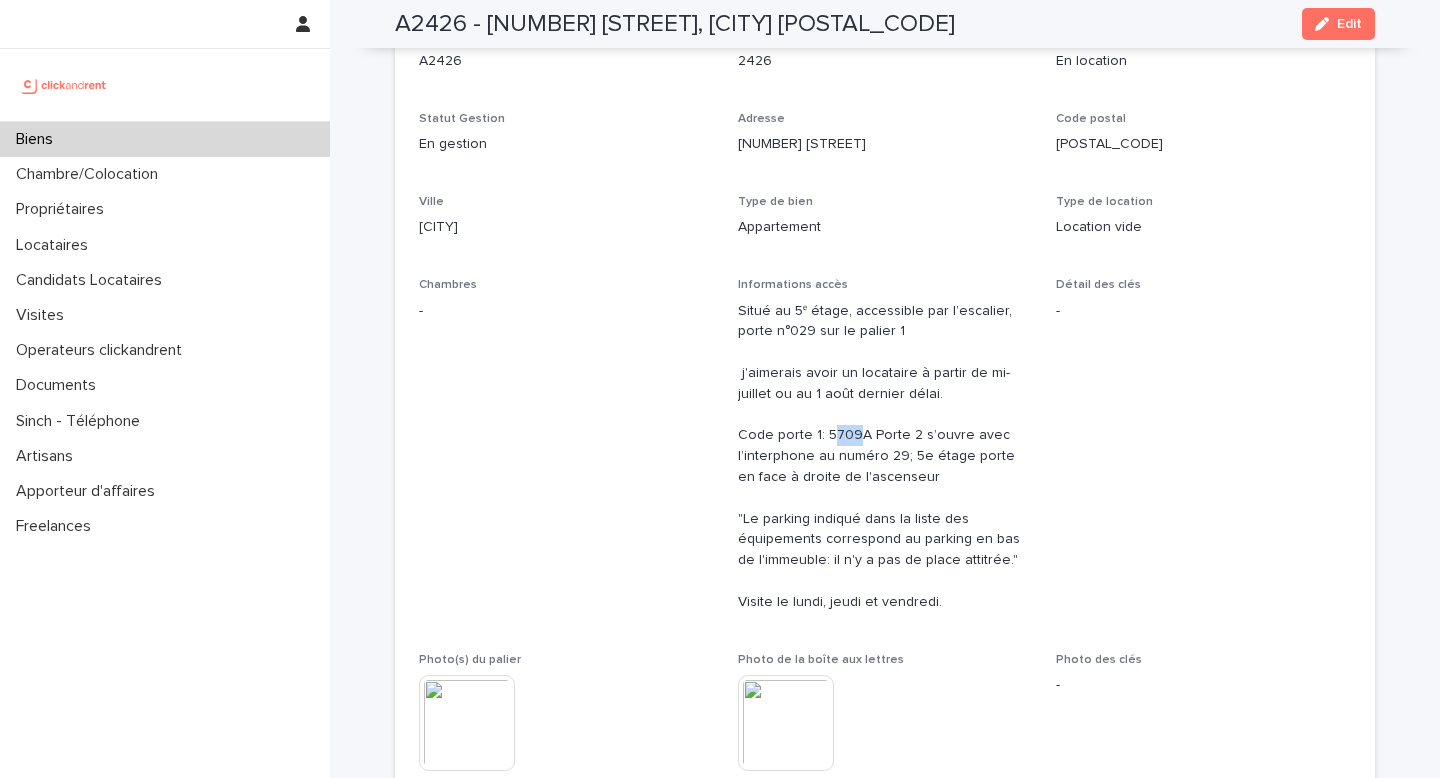 drag, startPoint x: 832, startPoint y: 429, endPoint x: 851, endPoint y: 429, distance: 19 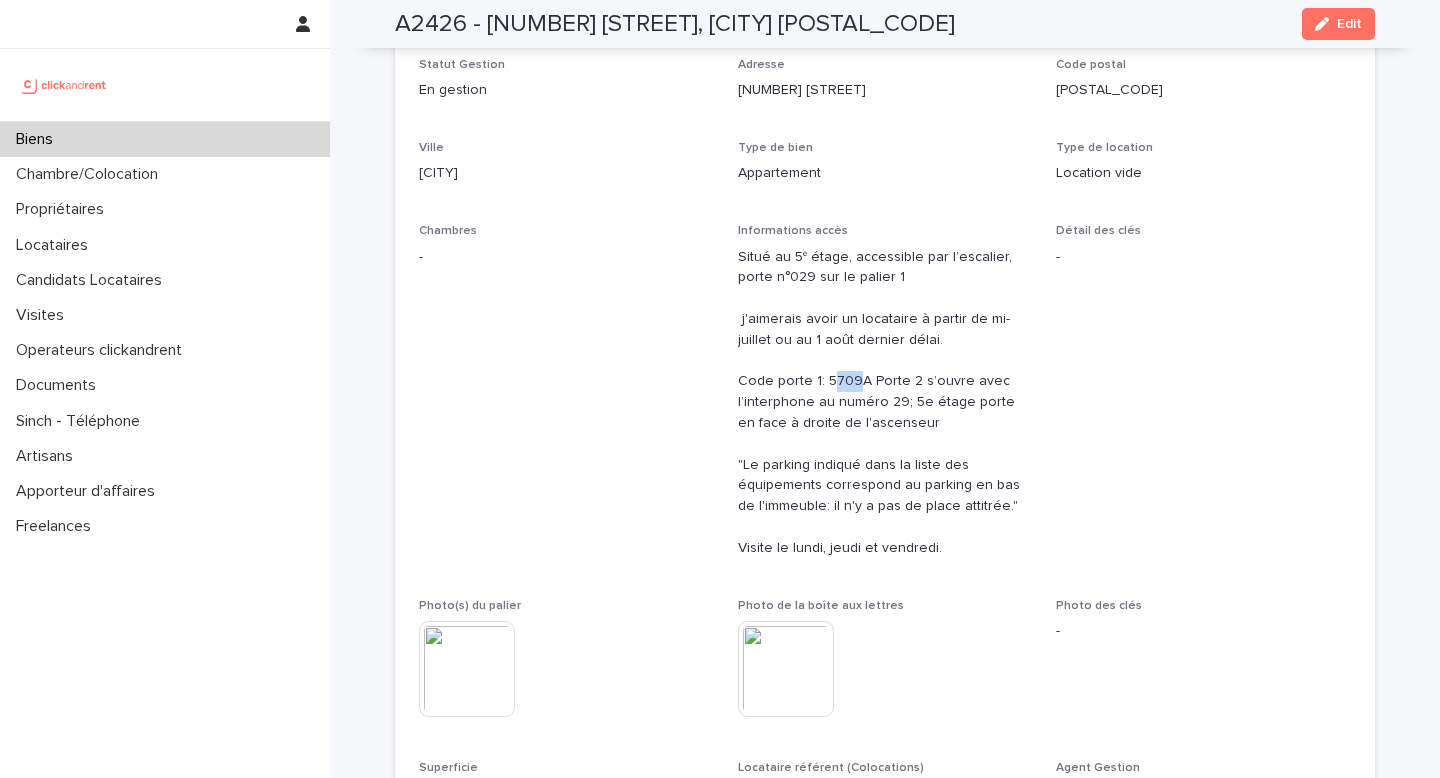 scroll, scrollTop: 240, scrollLeft: 0, axis: vertical 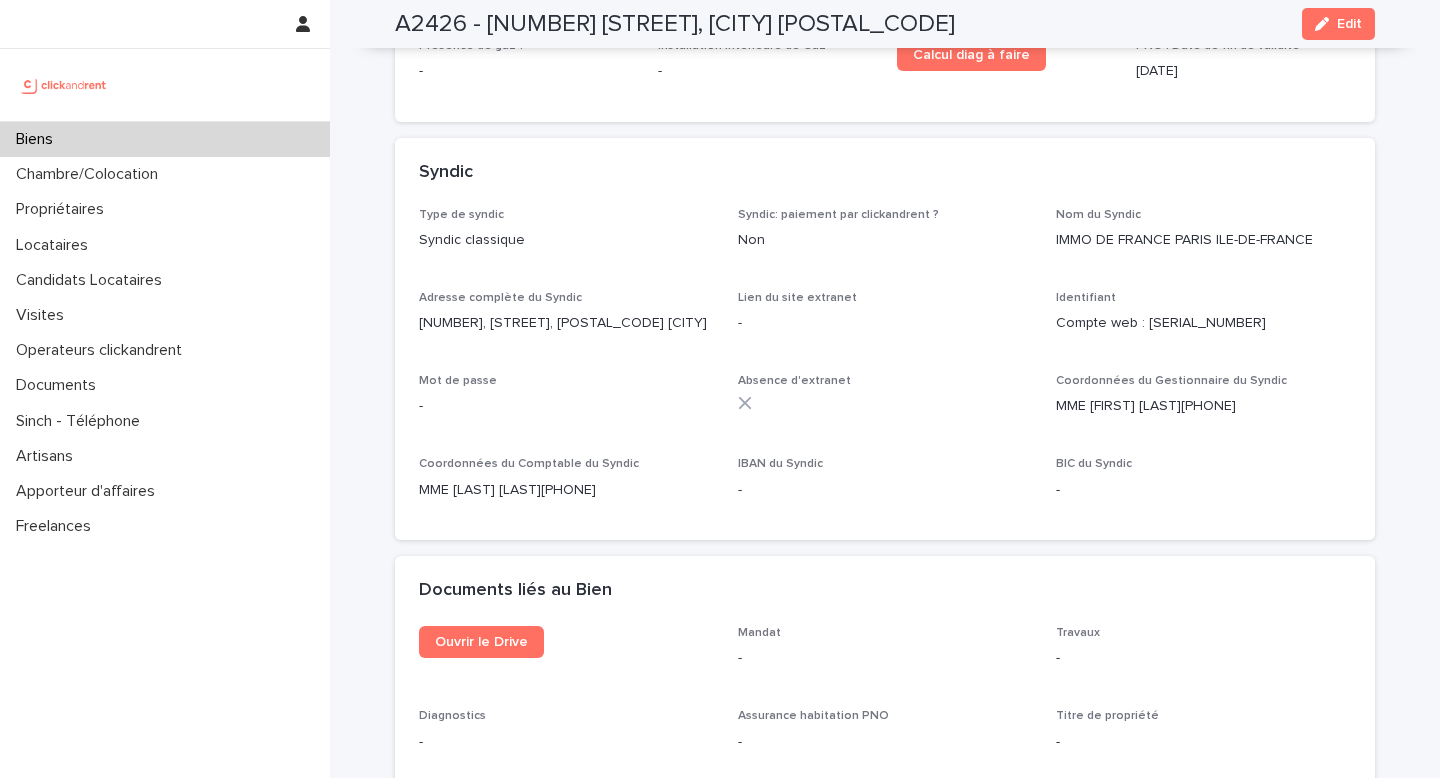 click on "MME [LAST] [LAST] [PHONE]" at bounding box center [1203, 406] 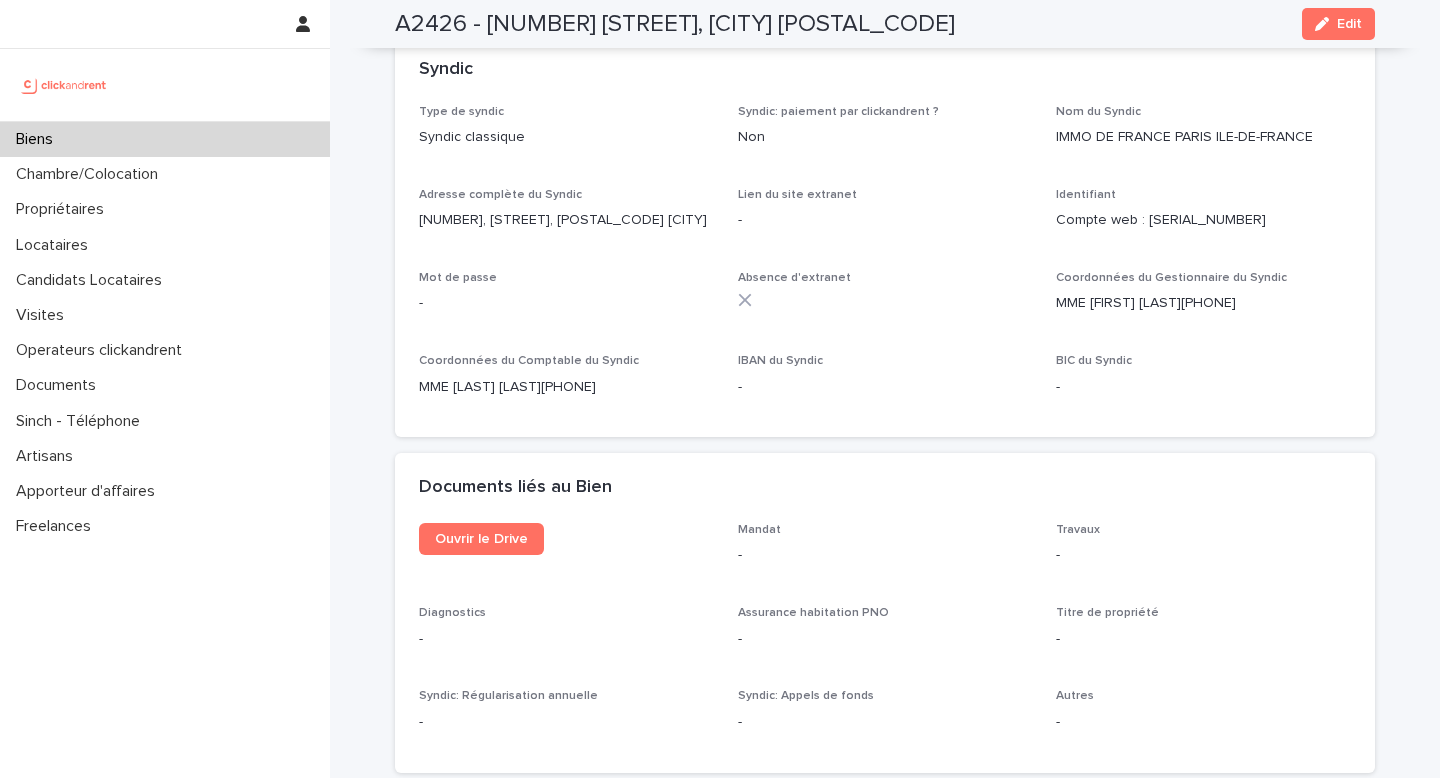 scroll, scrollTop: 7096, scrollLeft: 0, axis: vertical 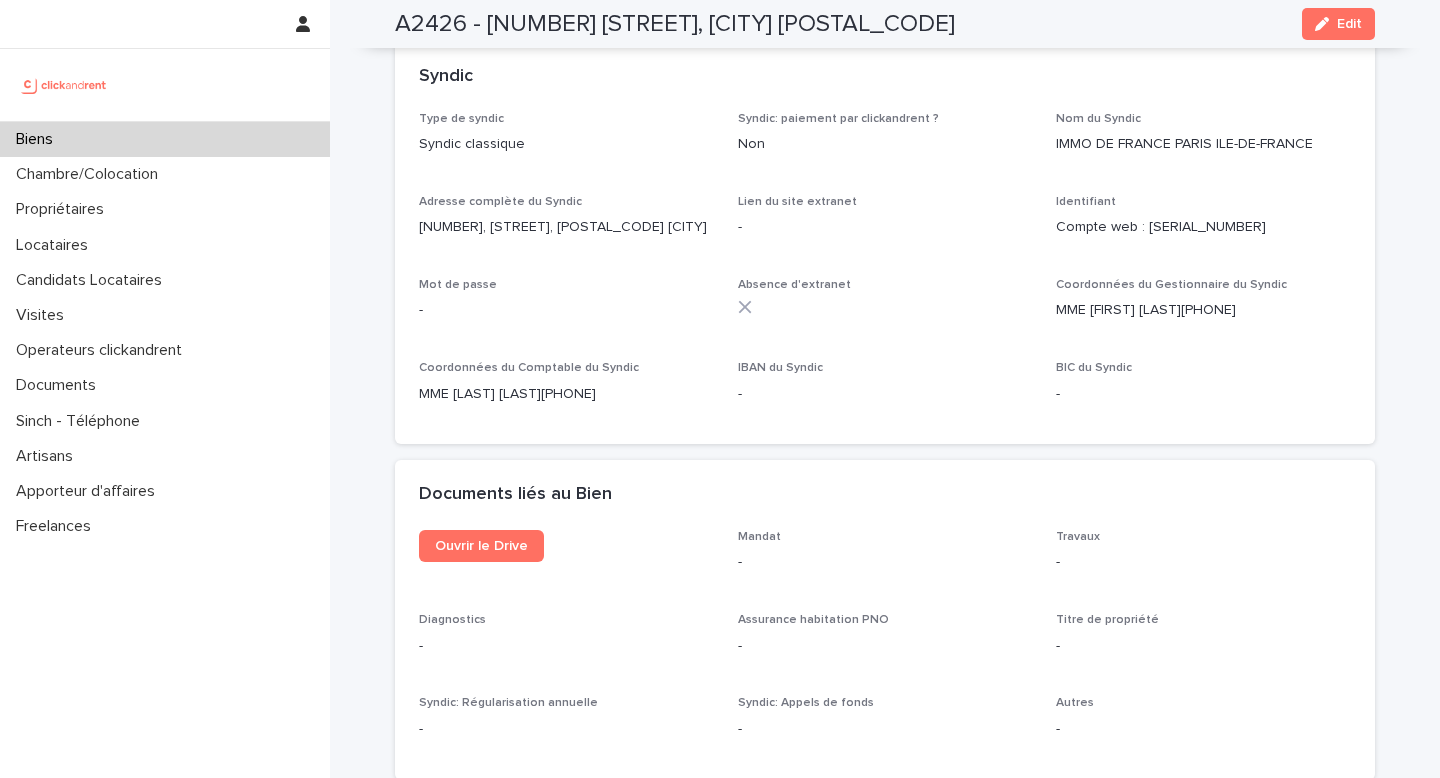 click on "[PHONE]" 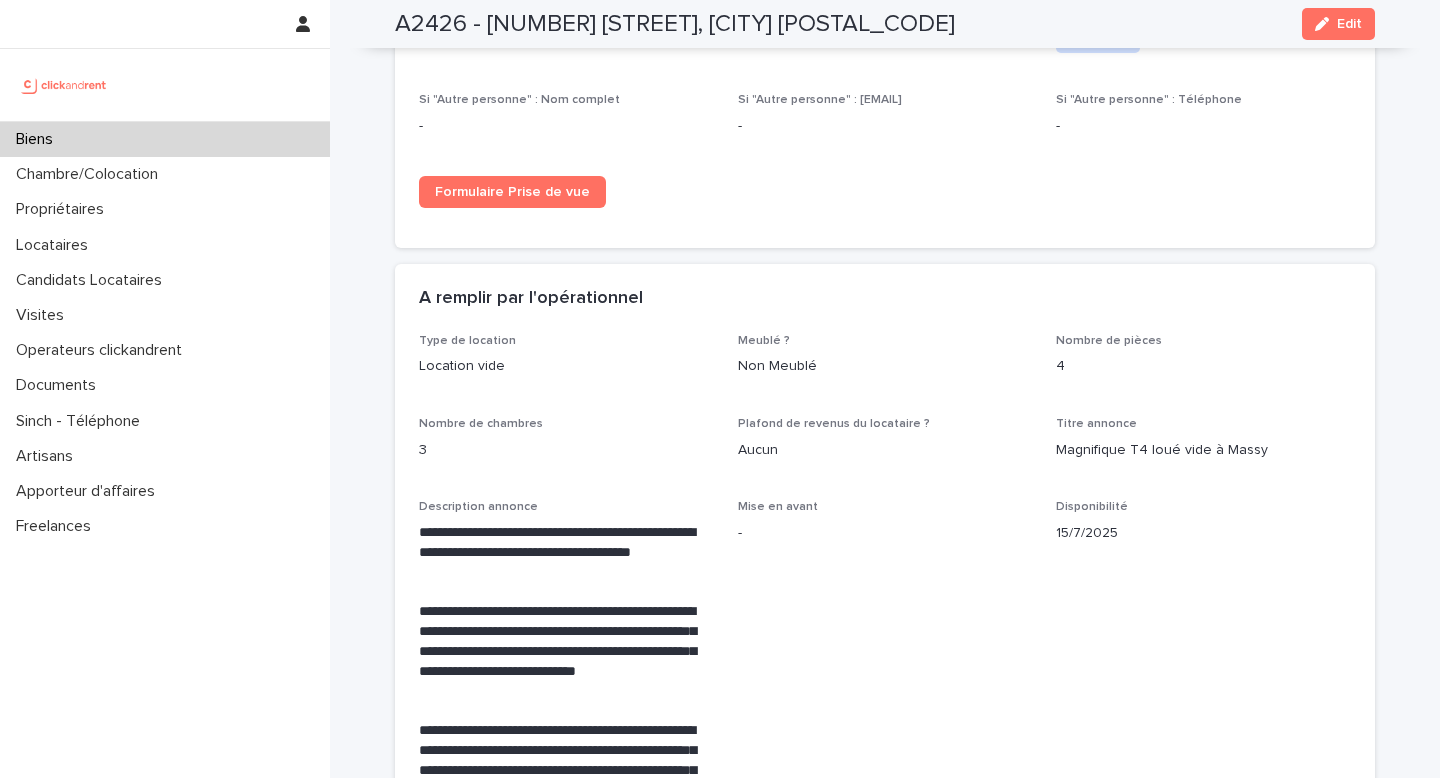 scroll, scrollTop: 3120, scrollLeft: 0, axis: vertical 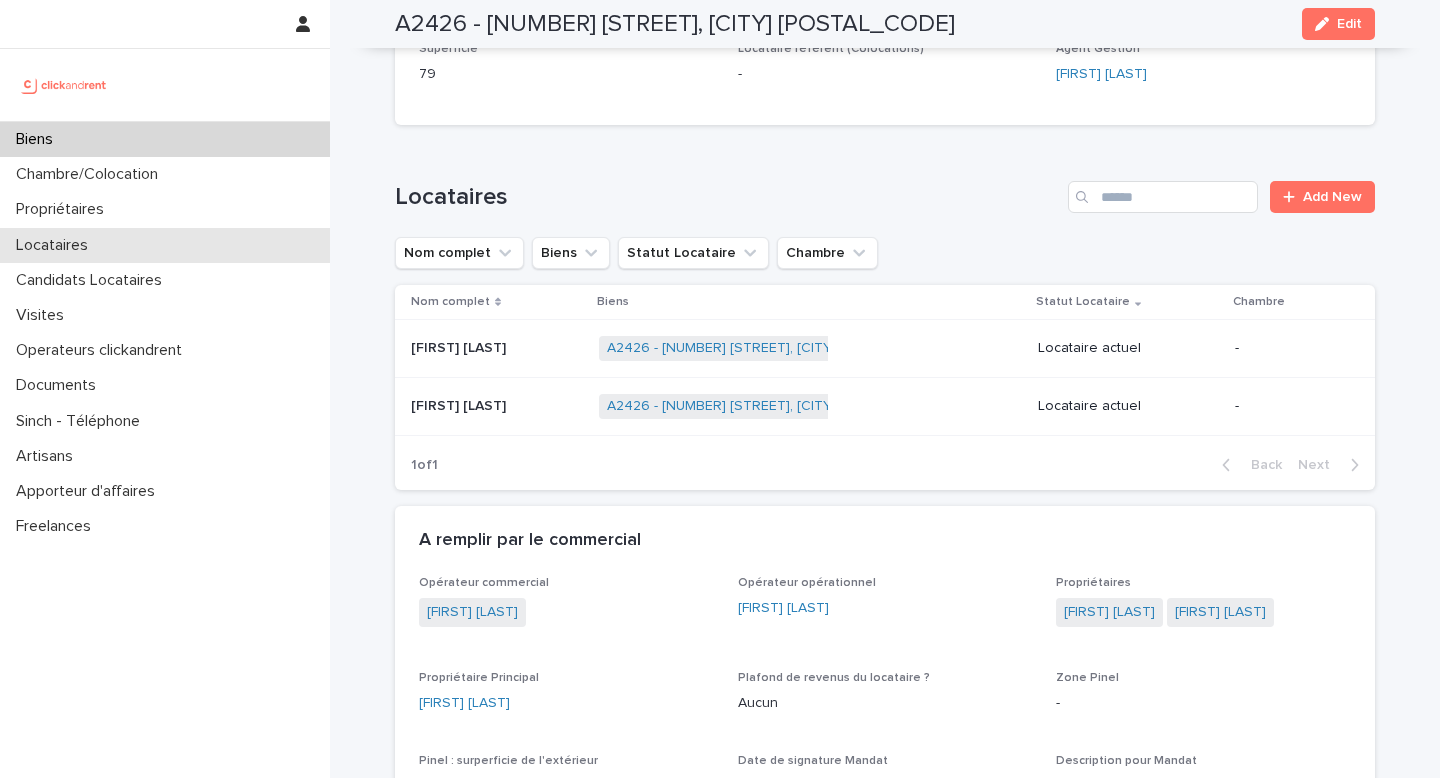 click on "Locataires" at bounding box center (165, 245) 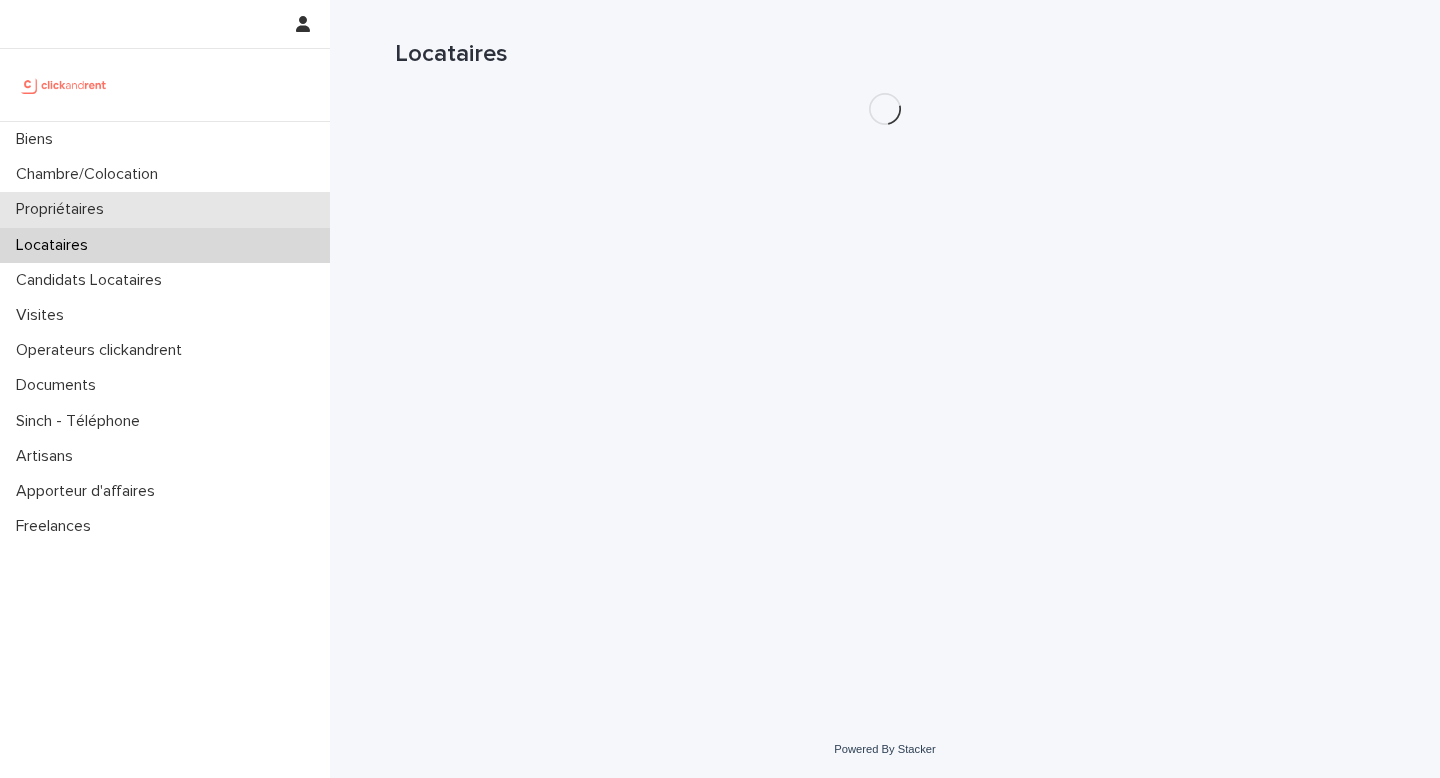 scroll, scrollTop: 0, scrollLeft: 0, axis: both 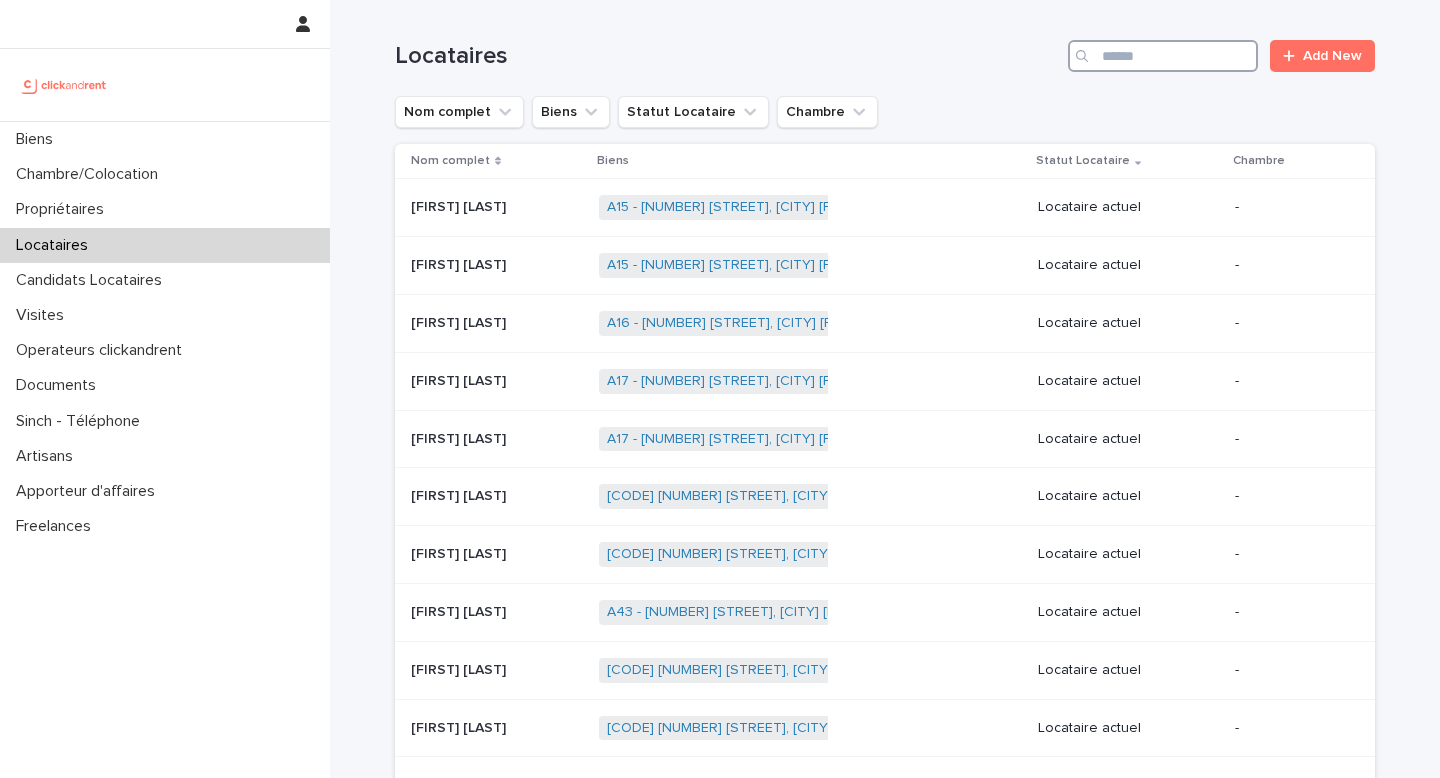 click at bounding box center (1163, 56) 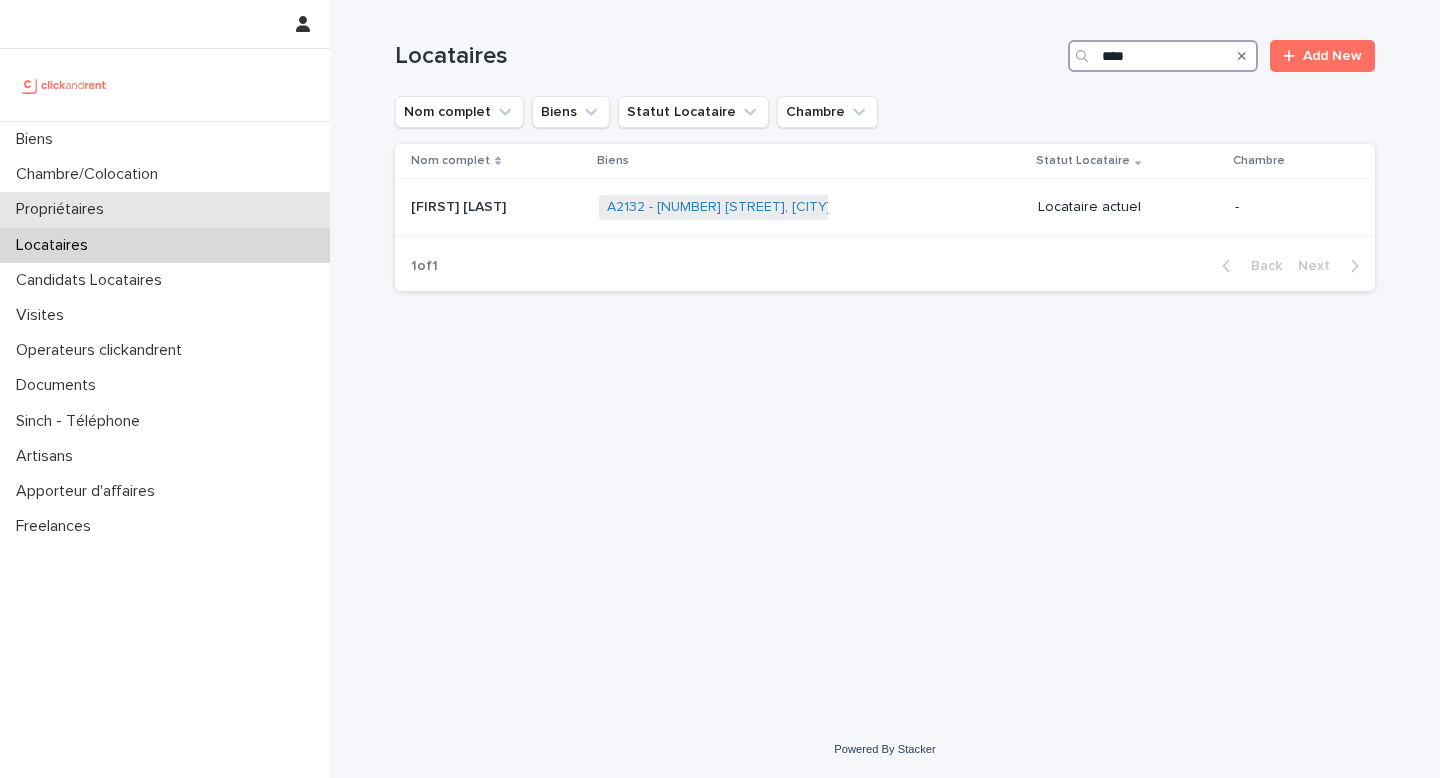 type on "****" 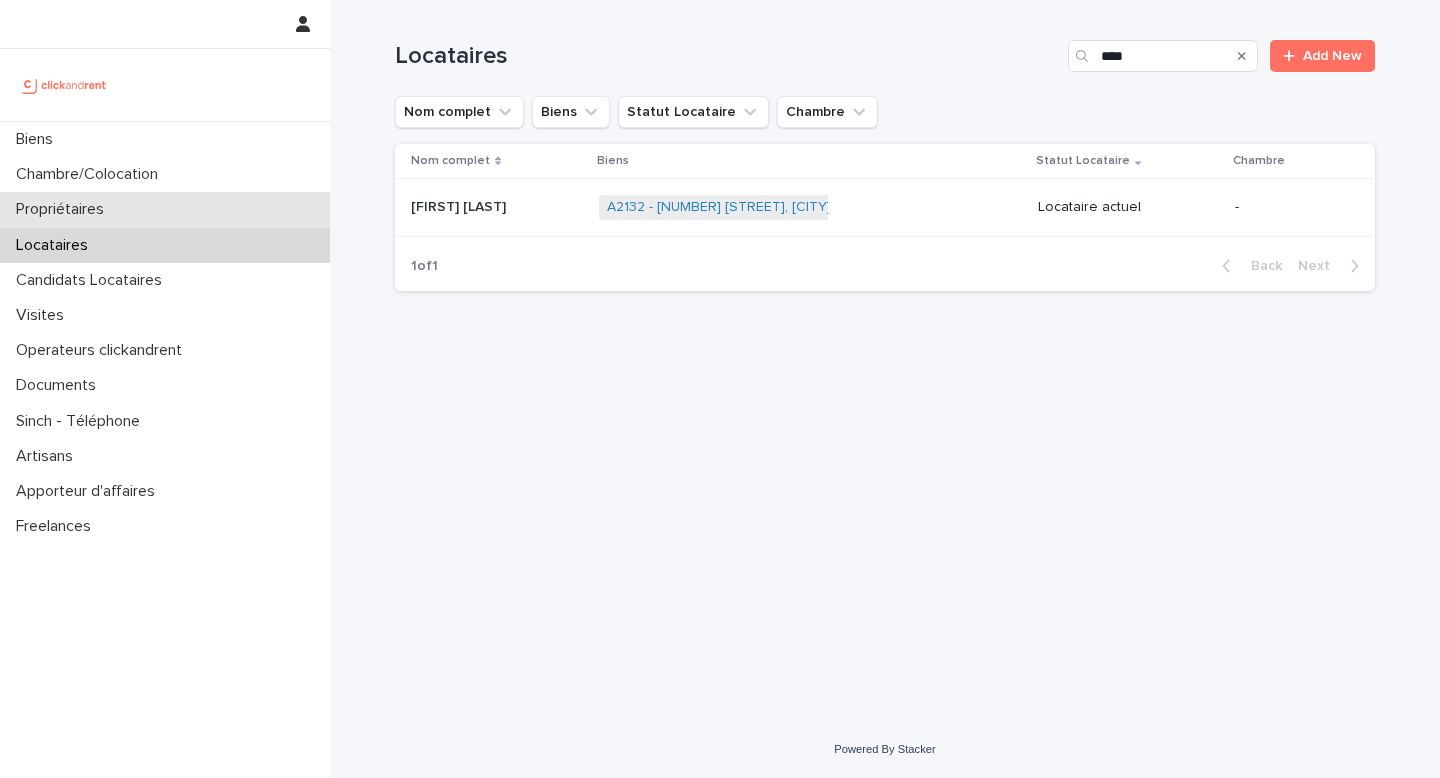 click on "Propriétaires" at bounding box center [165, 209] 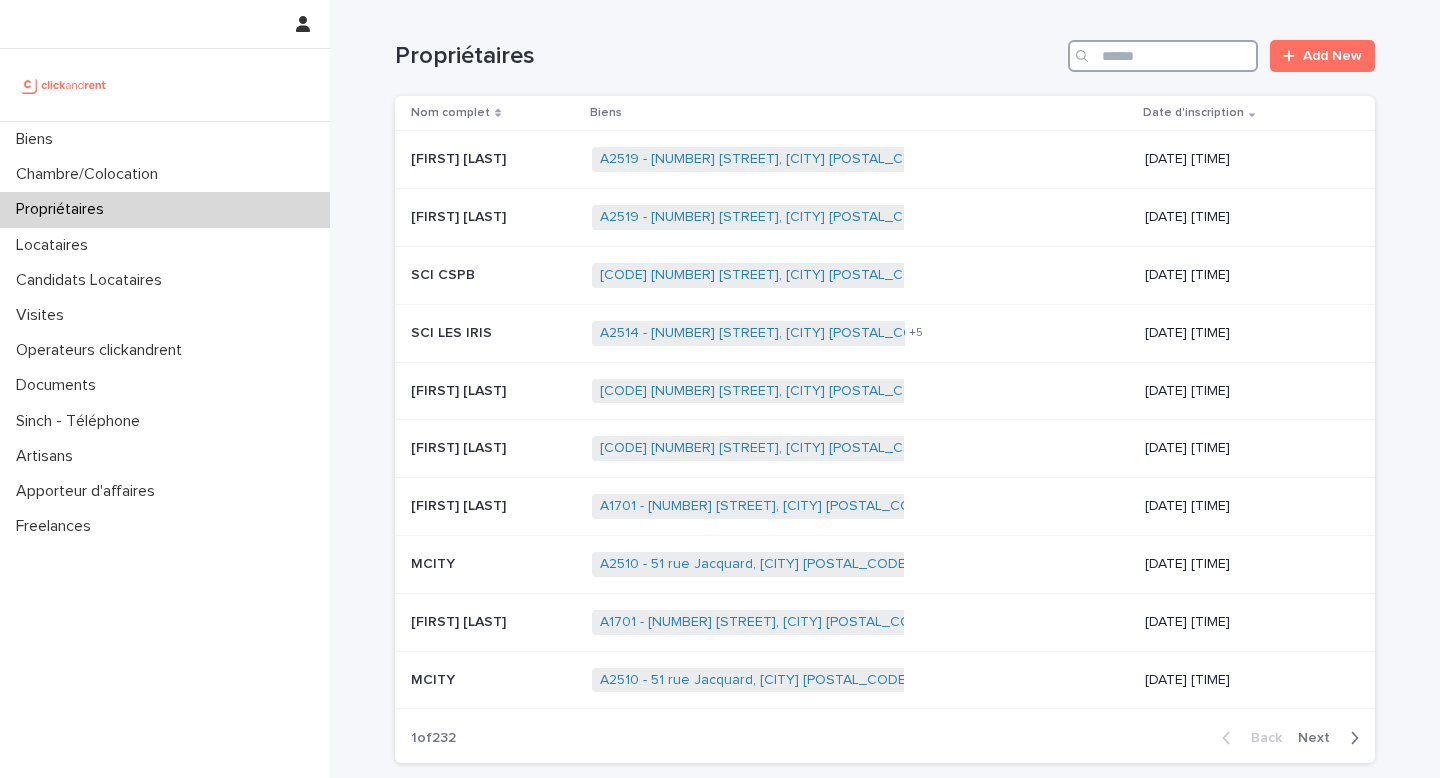 click at bounding box center (1163, 56) 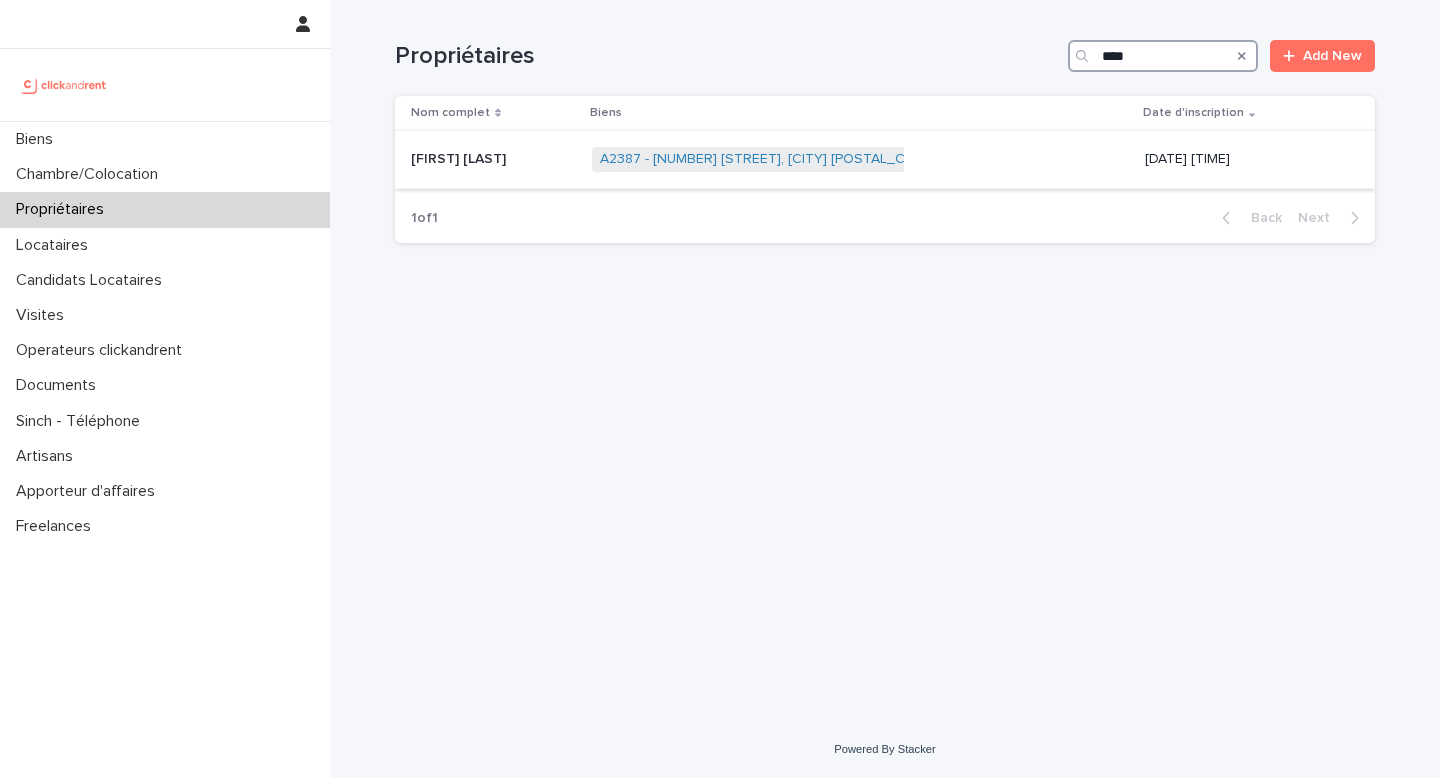 type on "****" 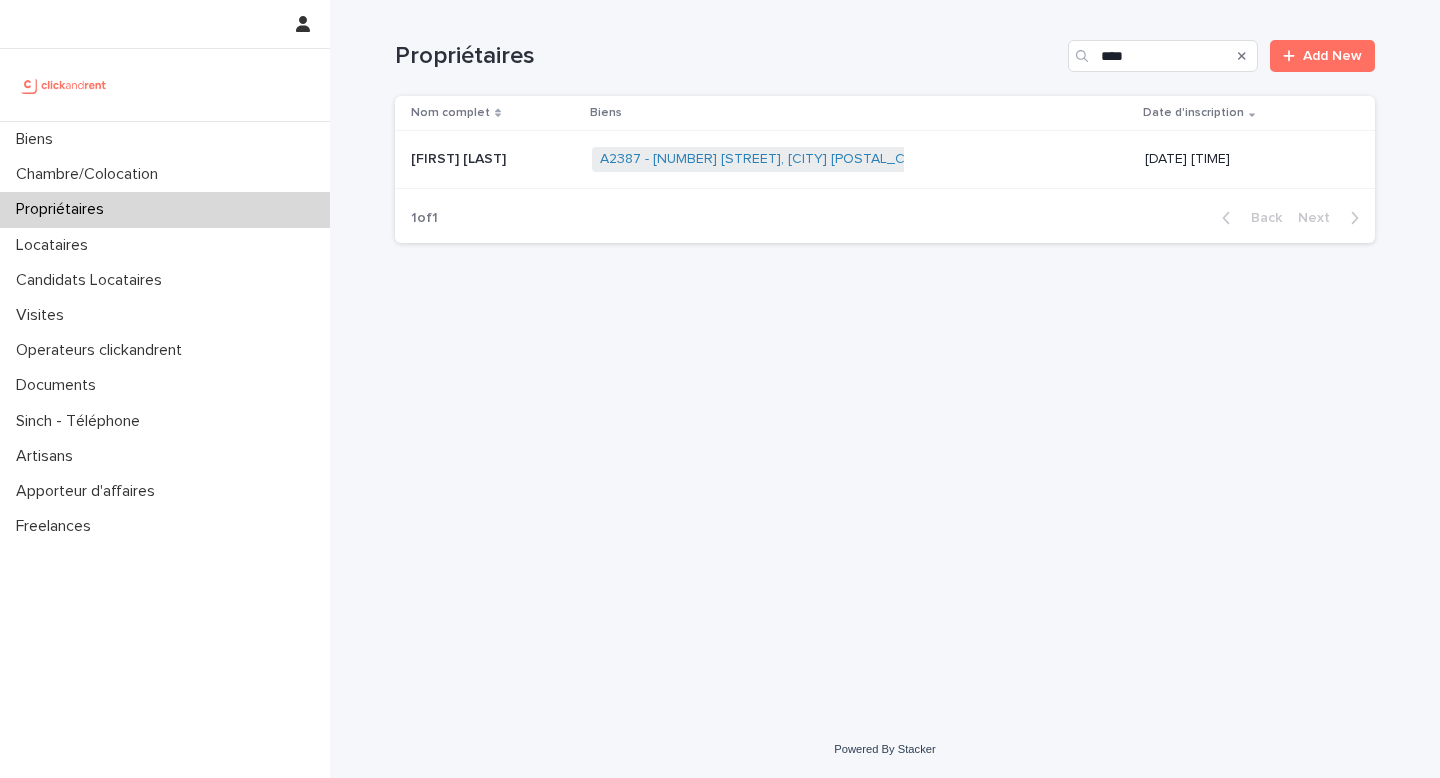 click on "[CODE] [NUMBER] [STREET], [CITY] [POSTAL_CODE]   + 0" at bounding box center [860, 159] 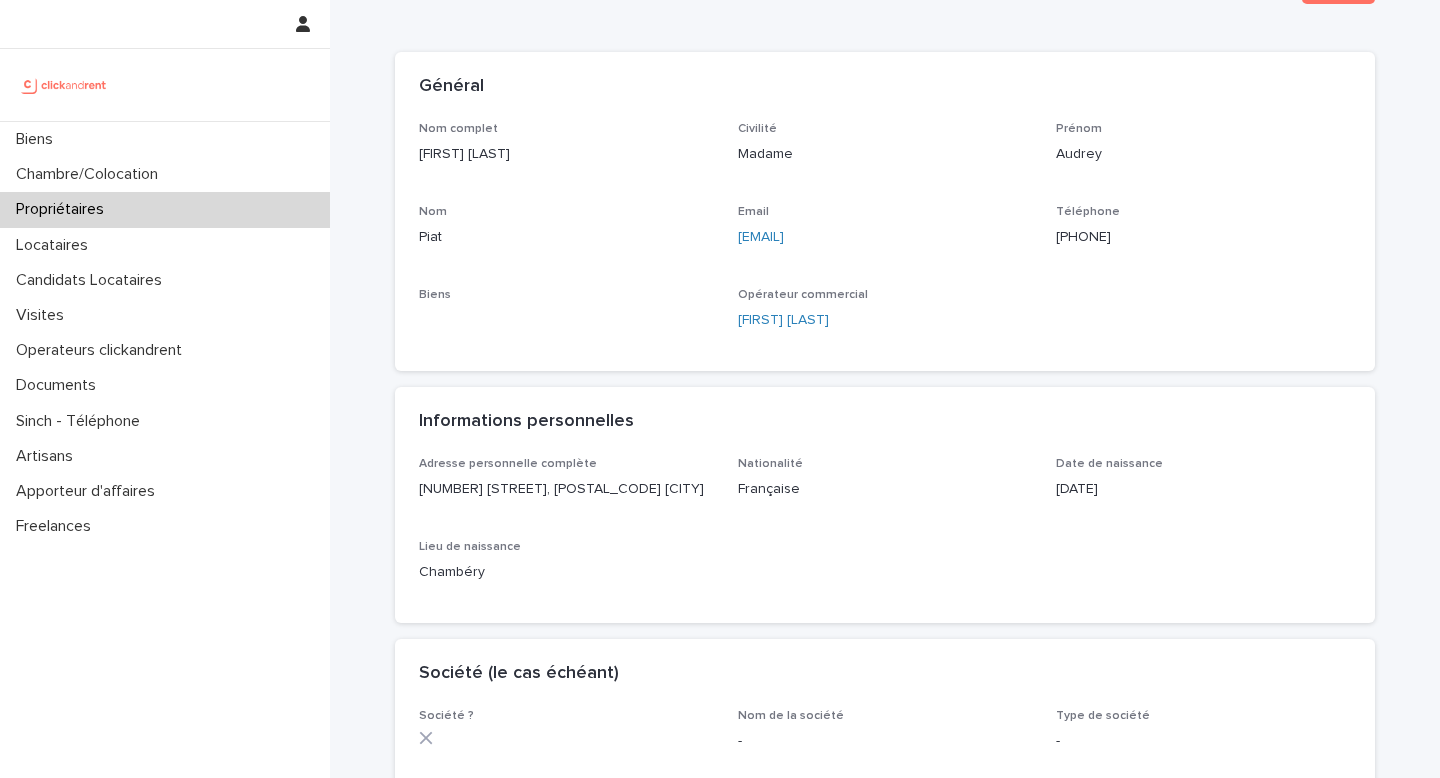 scroll, scrollTop: 113, scrollLeft: 0, axis: vertical 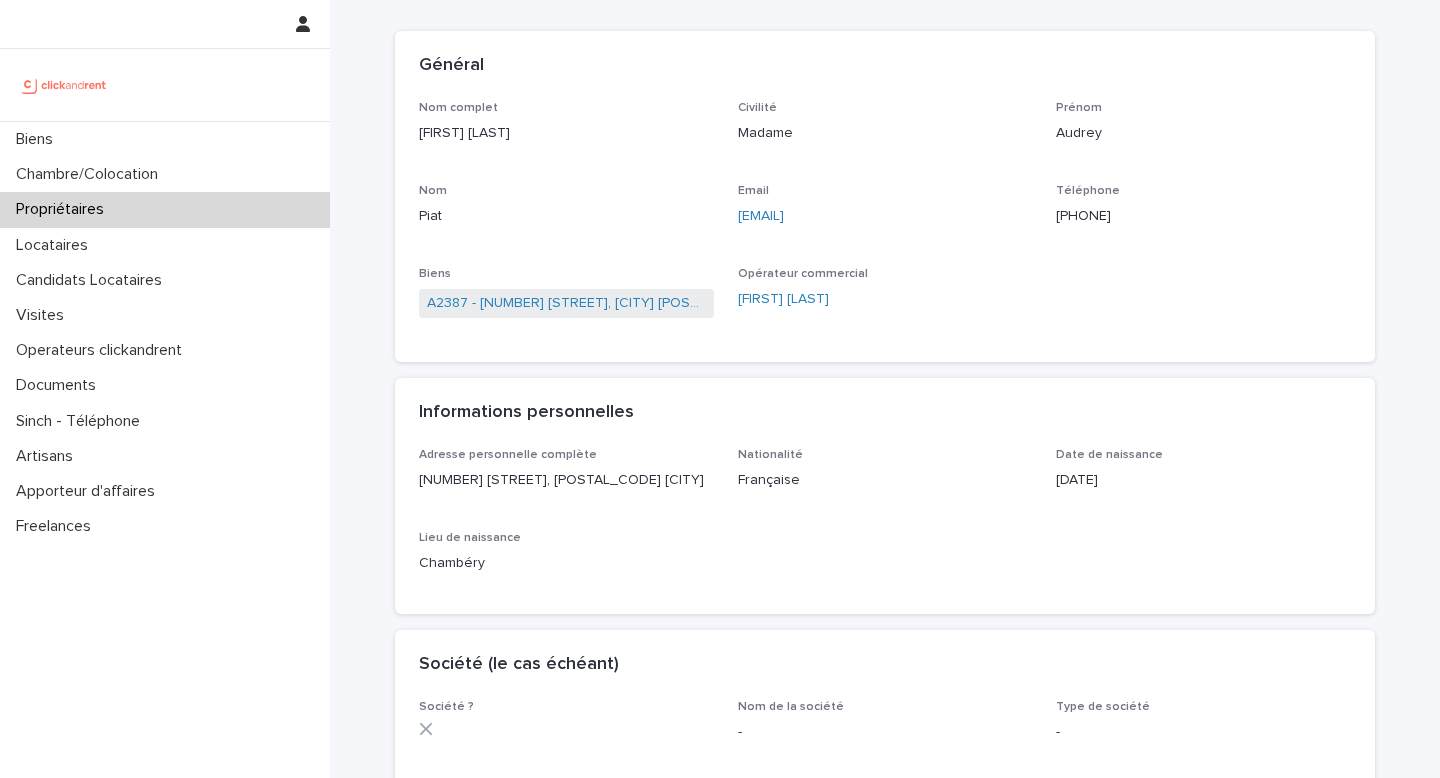 click on "A2387 - [NUMBER] [STREET], [CITY] [POSTAL_CODE]" at bounding box center (566, 305) 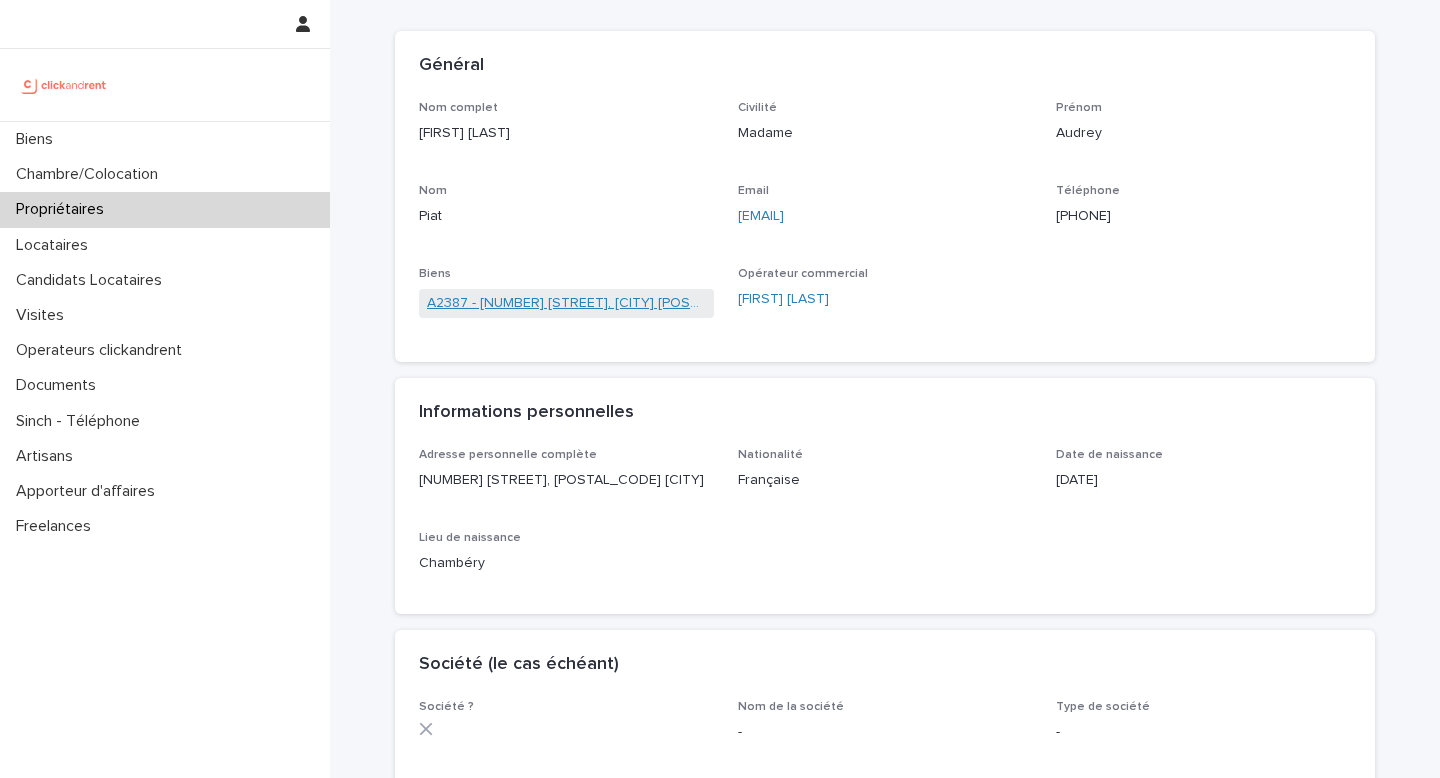click on "A2387 - [NUMBER] [STREET], [CITY] [POSTAL_CODE]" at bounding box center (566, 303) 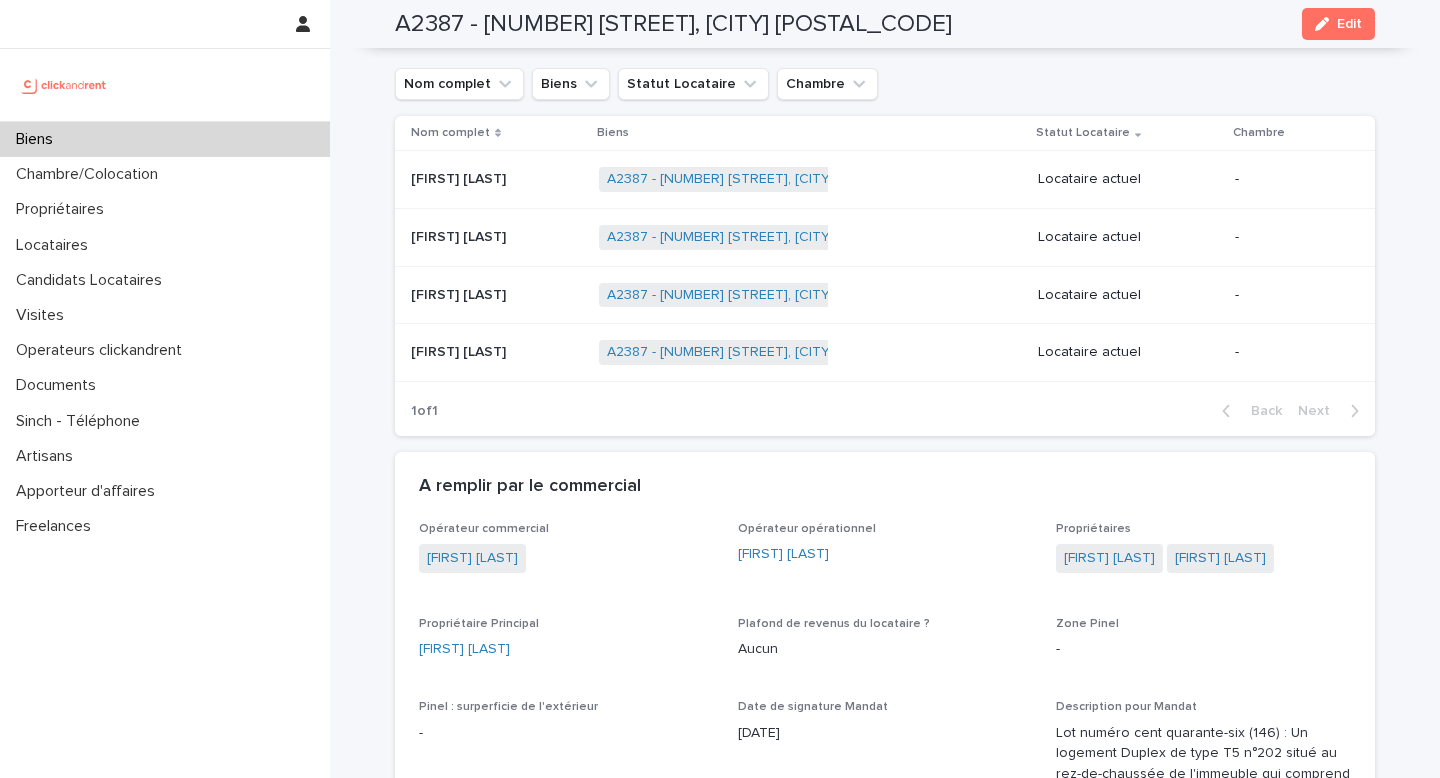 scroll, scrollTop: 1064, scrollLeft: 0, axis: vertical 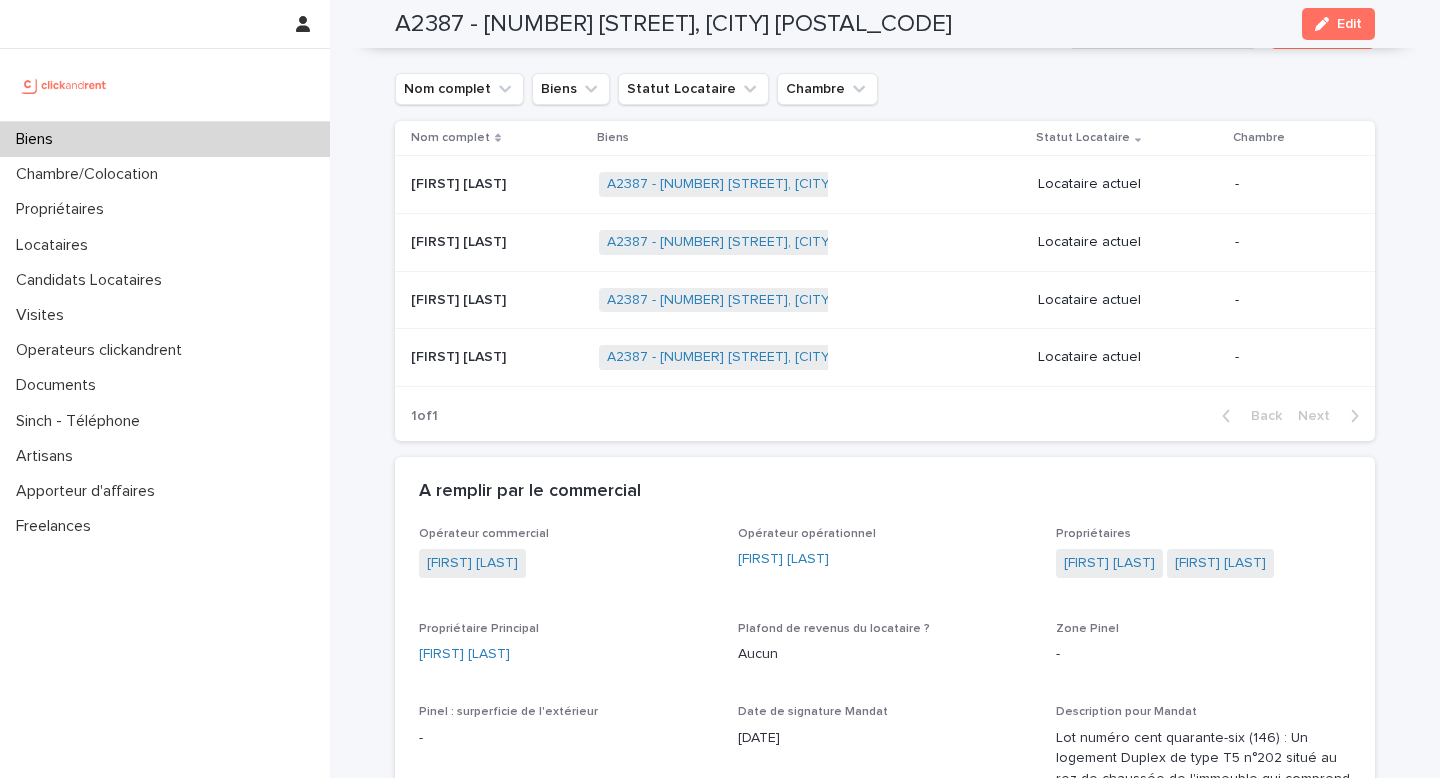 click on "[FIRST] [LAST]" at bounding box center [460, 182] 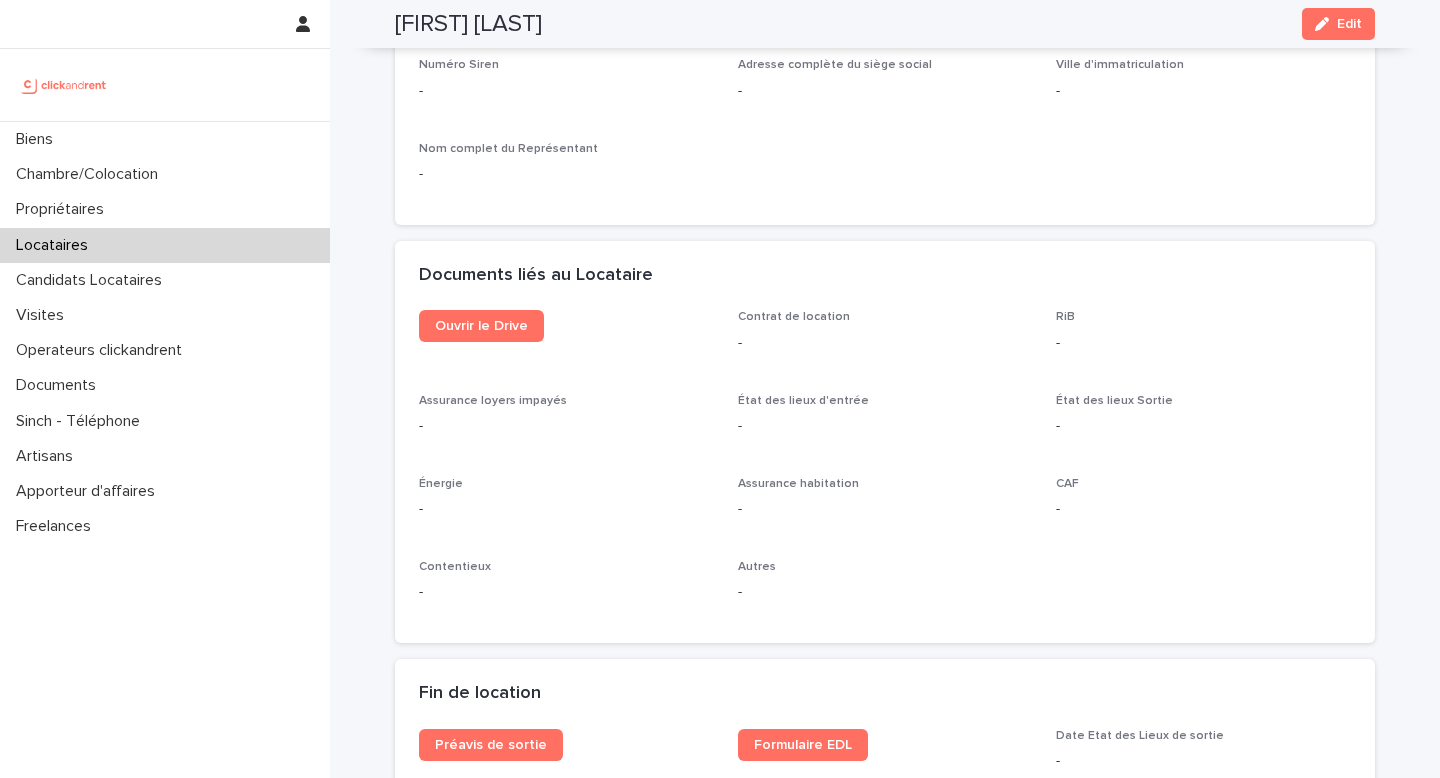 scroll, scrollTop: 1972, scrollLeft: 0, axis: vertical 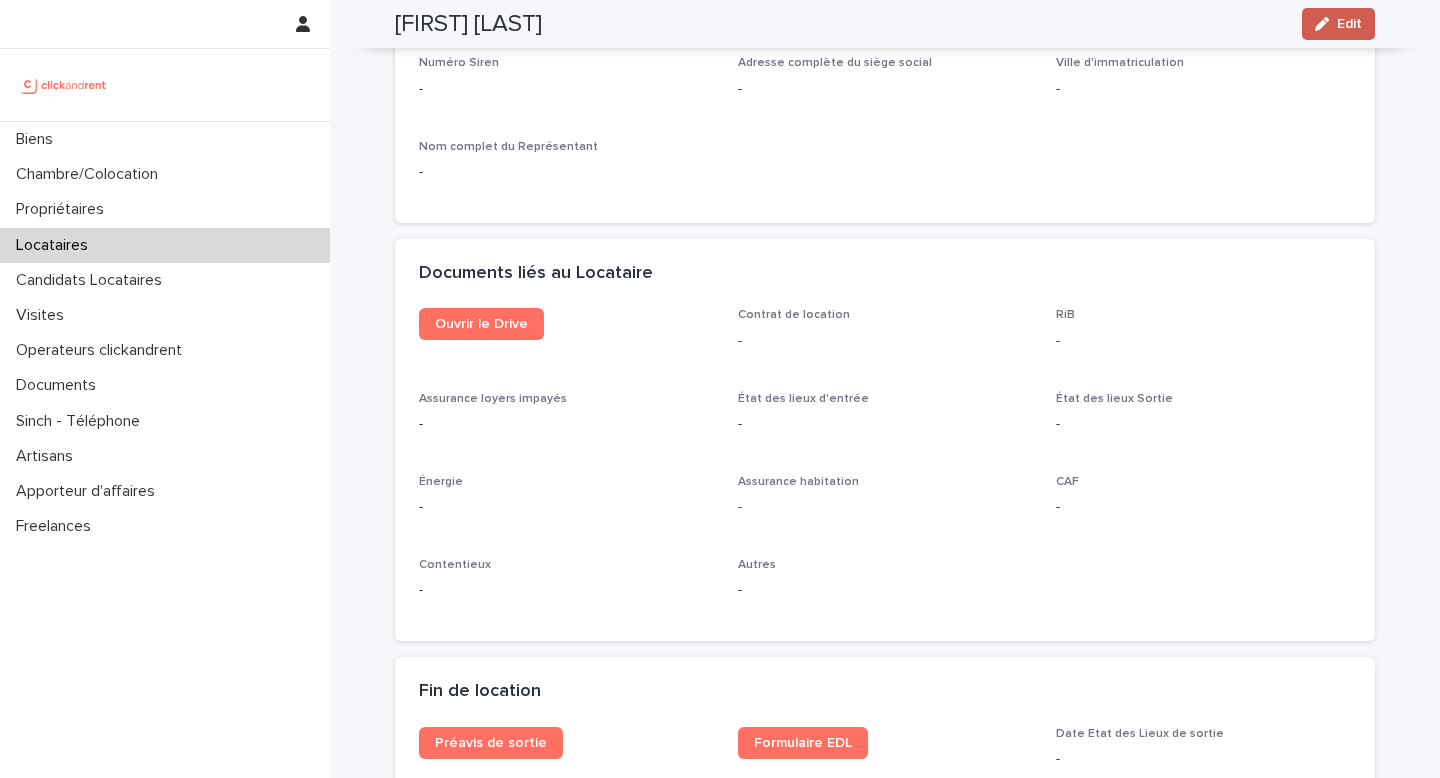 click on "Edit" at bounding box center (1338, 24) 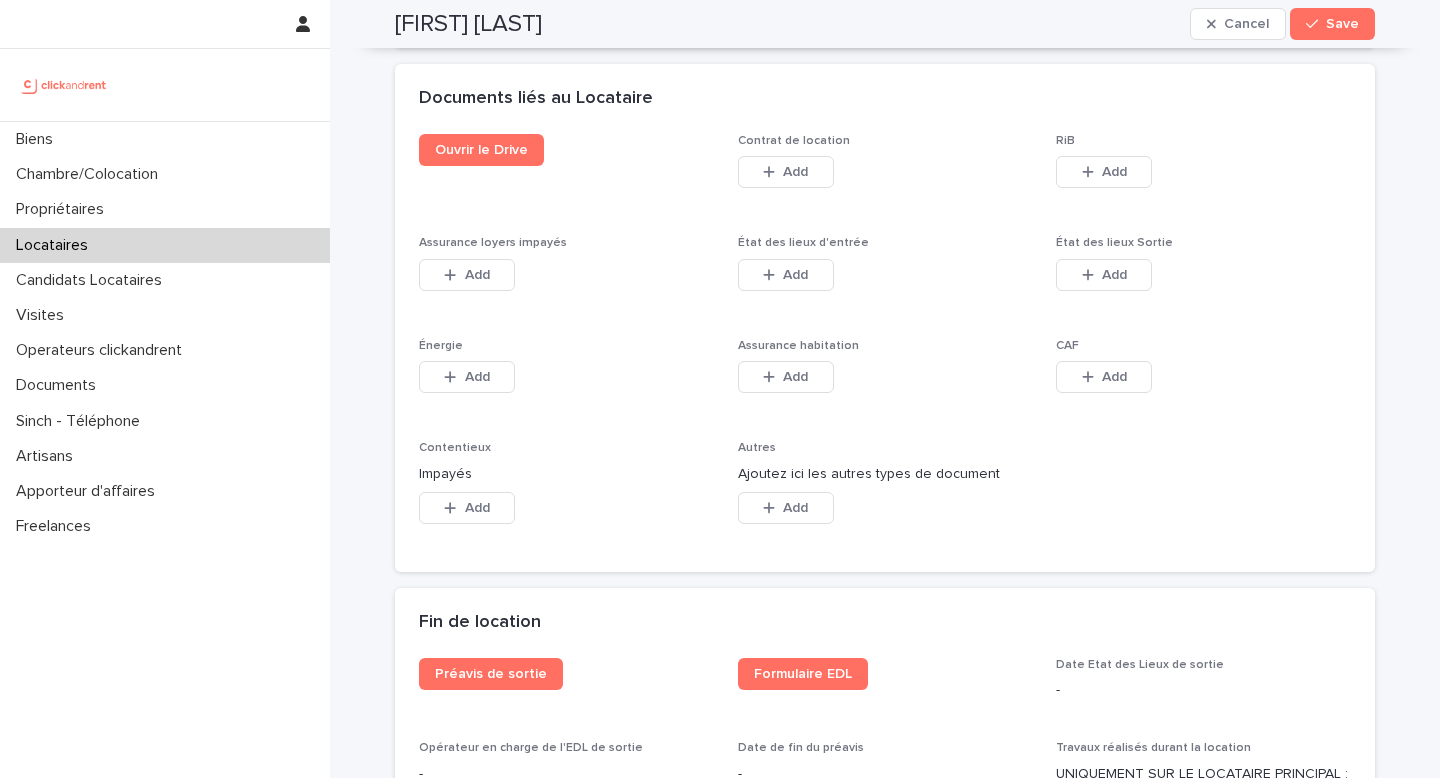 scroll, scrollTop: 3327, scrollLeft: 0, axis: vertical 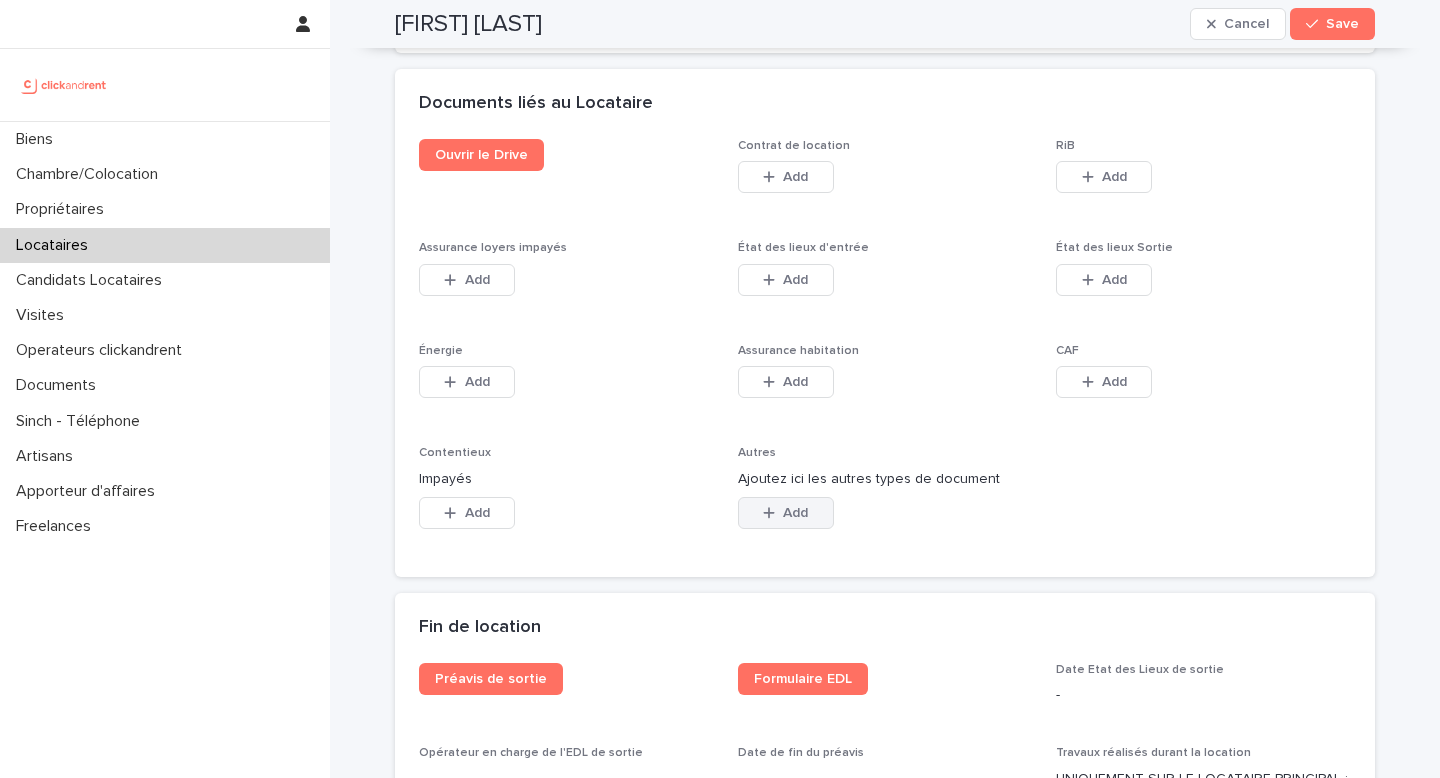 click on "Add" at bounding box center (786, 513) 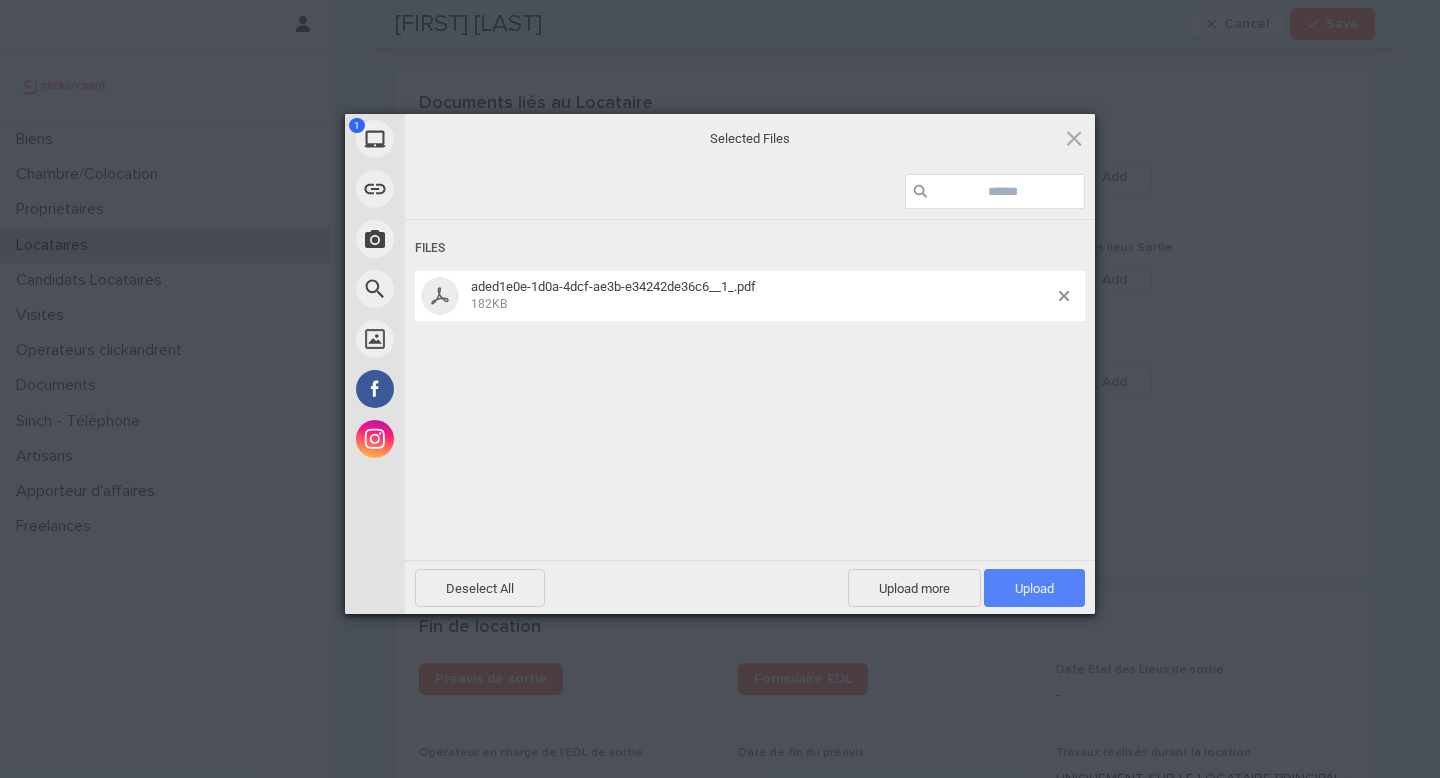 click on "Upload
1" at bounding box center [1034, 588] 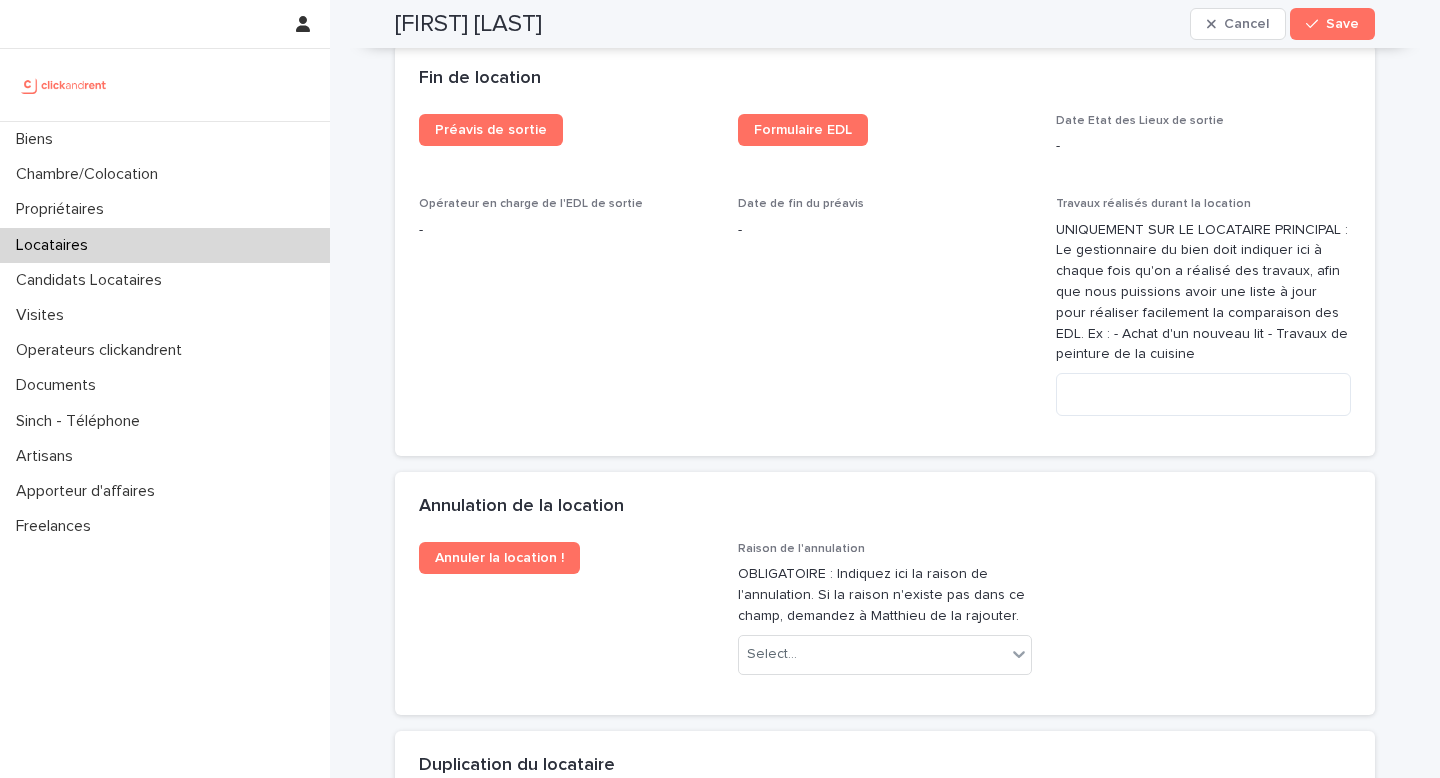 scroll, scrollTop: 4003, scrollLeft: 0, axis: vertical 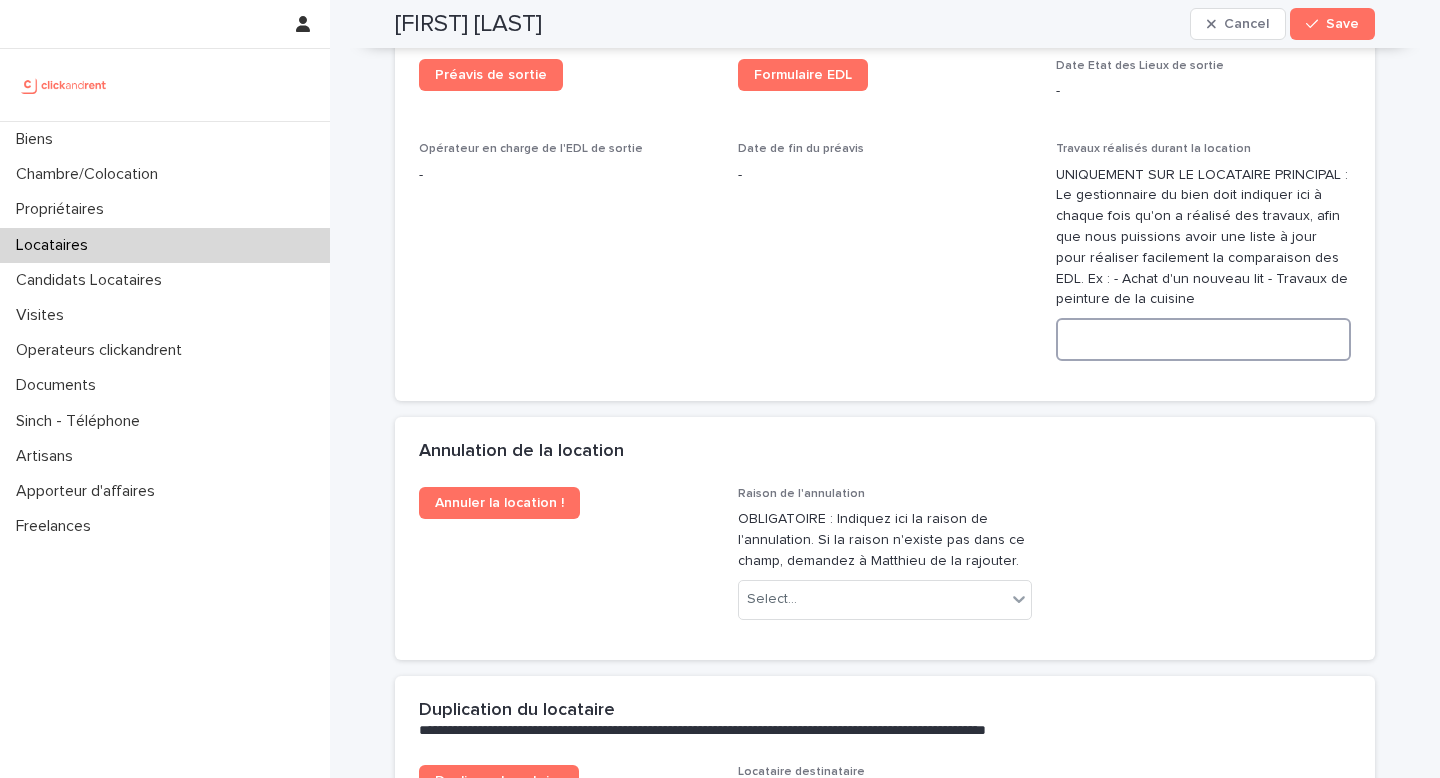 click at bounding box center (1203, 339) 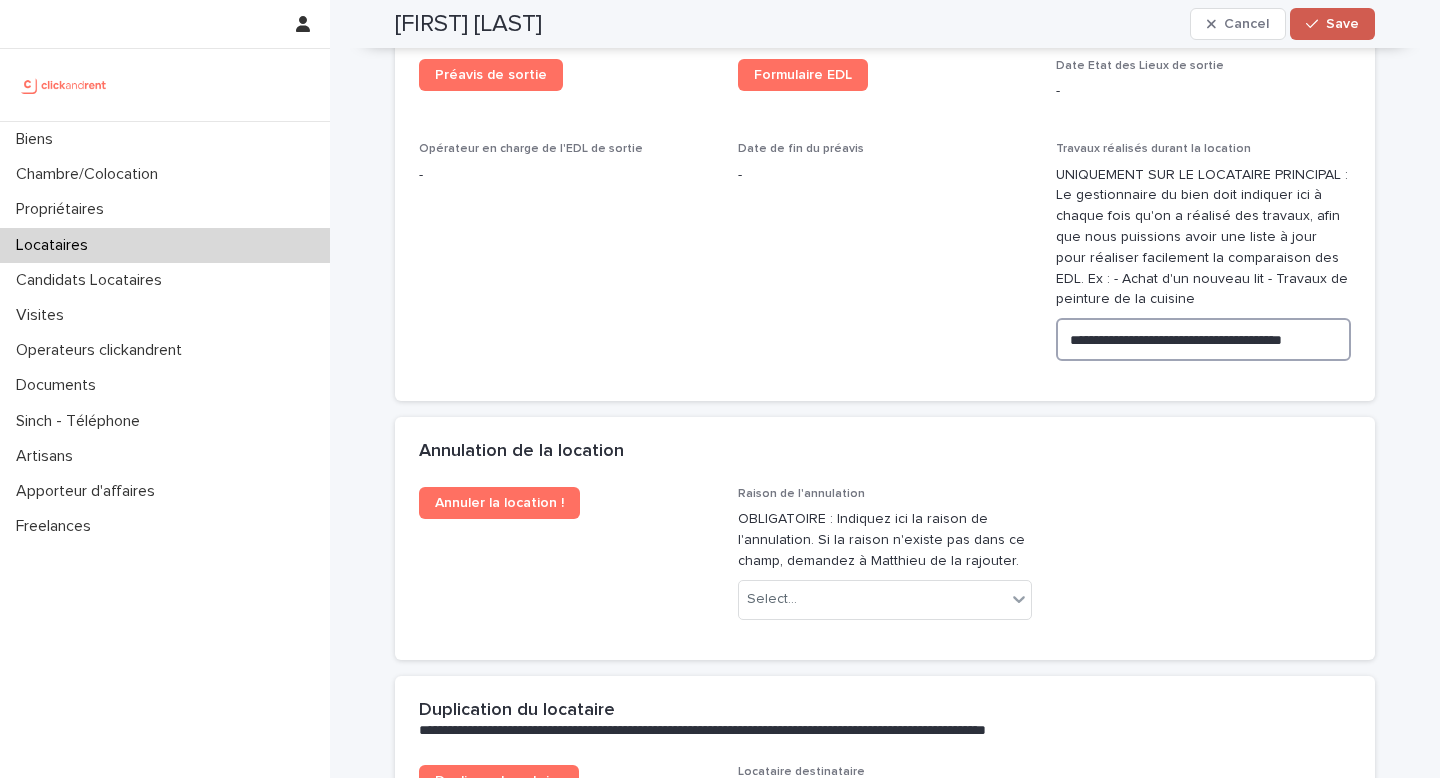 type on "**********" 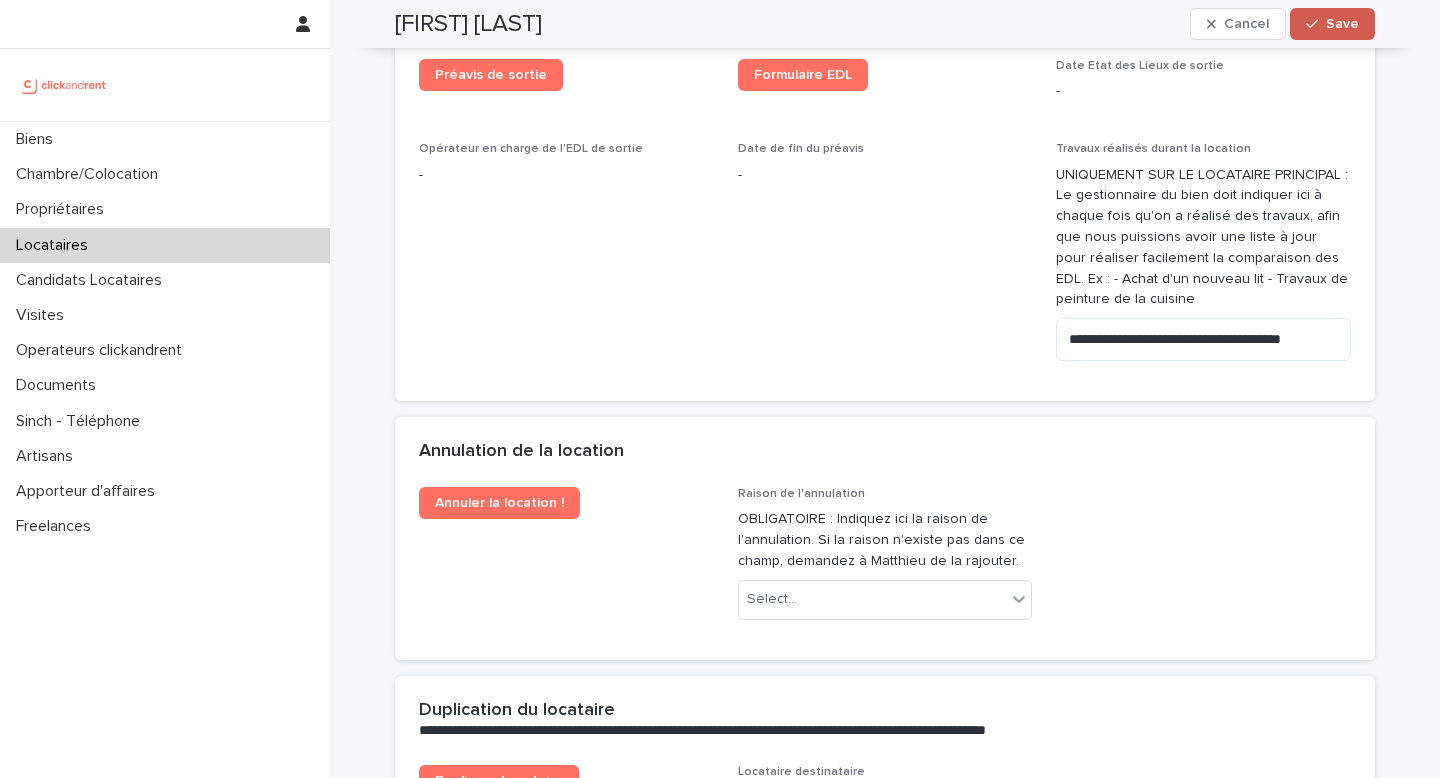 click on "Save" at bounding box center (1332, 24) 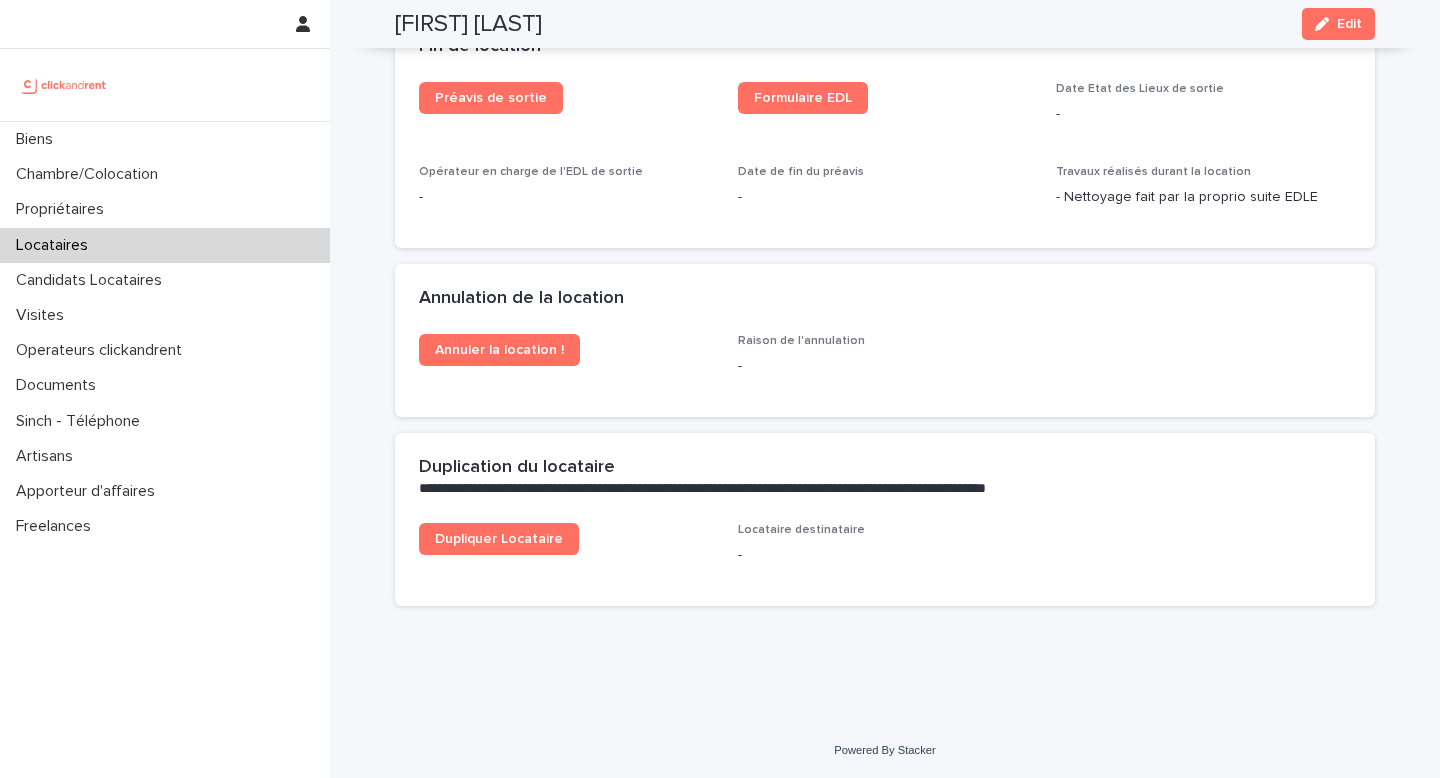scroll, scrollTop: 2696, scrollLeft: 0, axis: vertical 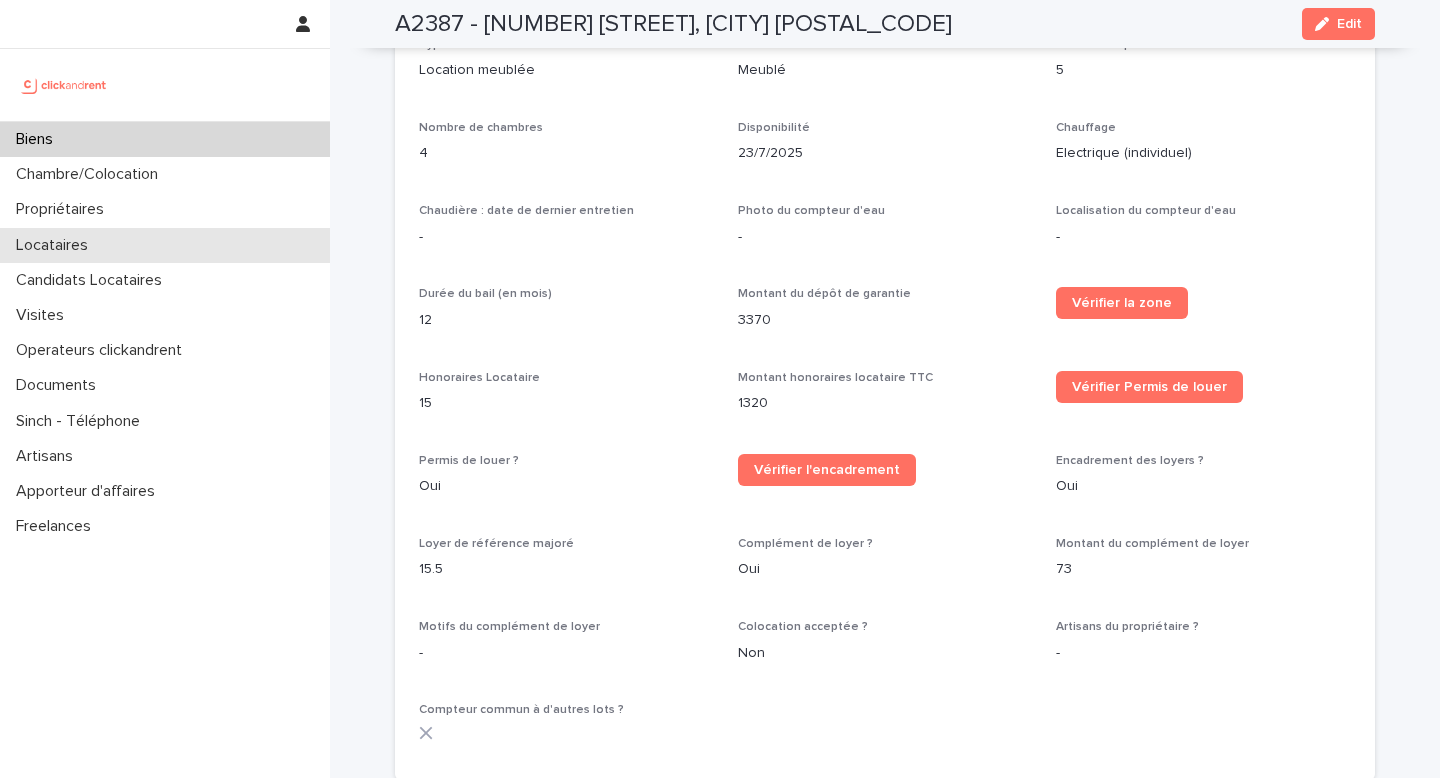 click on "Locataires" at bounding box center [56, 245] 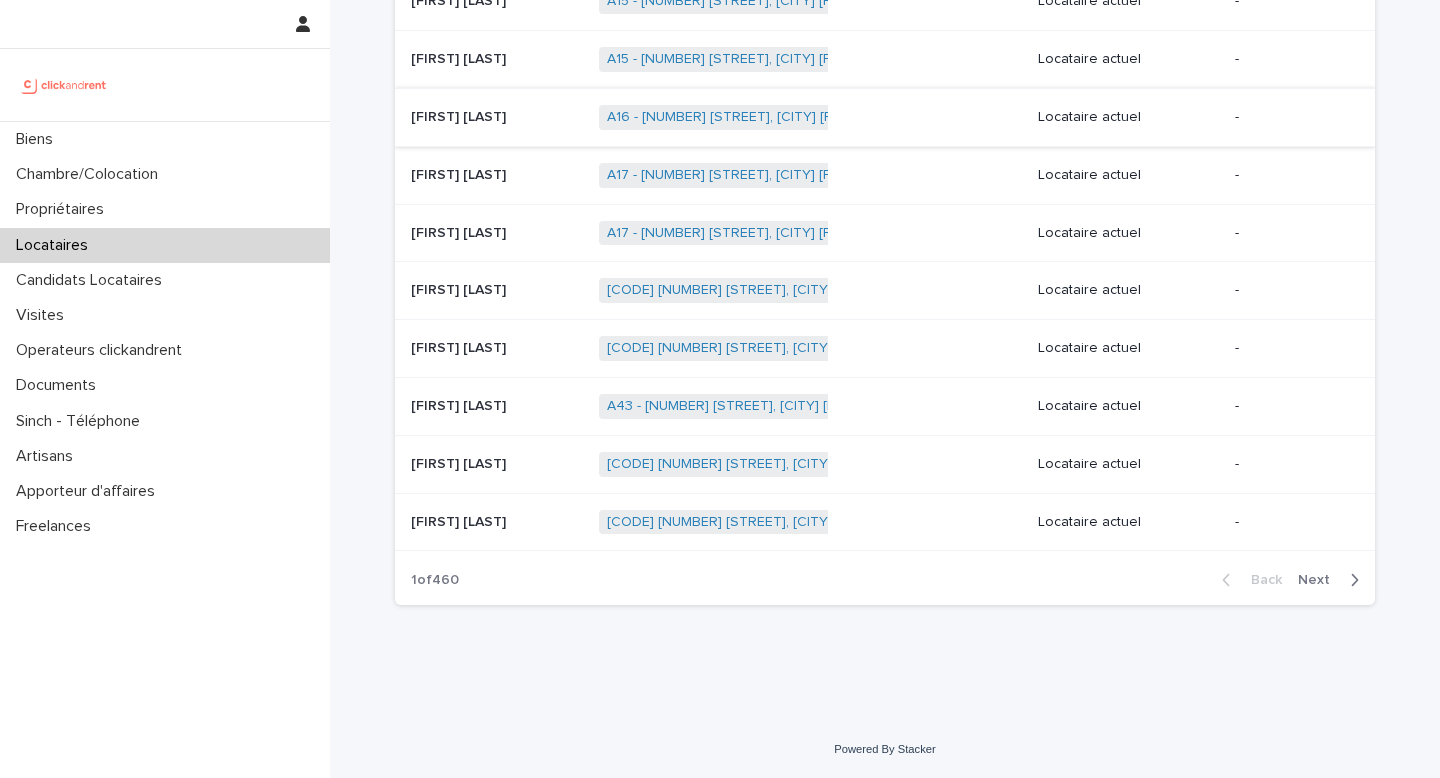 scroll, scrollTop: 0, scrollLeft: 0, axis: both 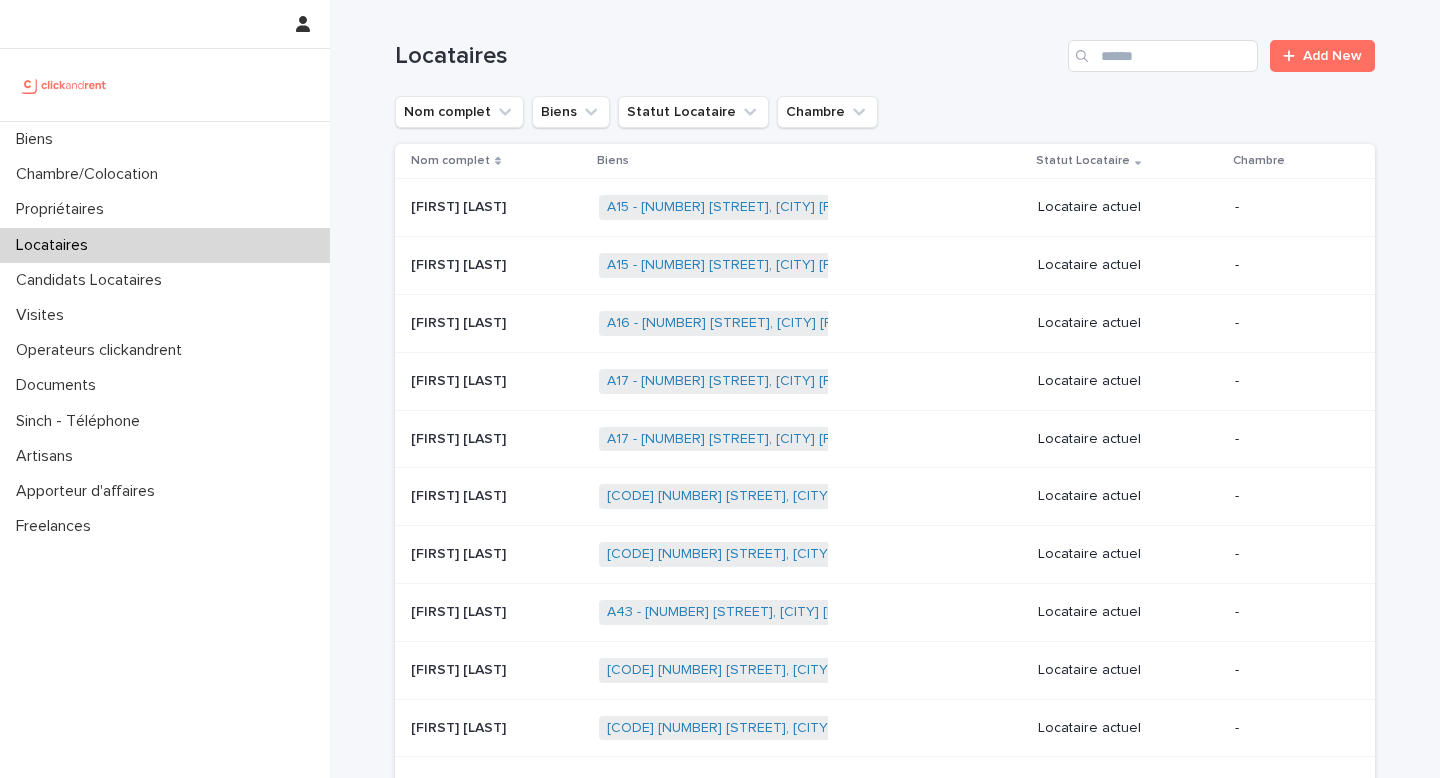 click on "Locataires Add New" at bounding box center [885, 48] 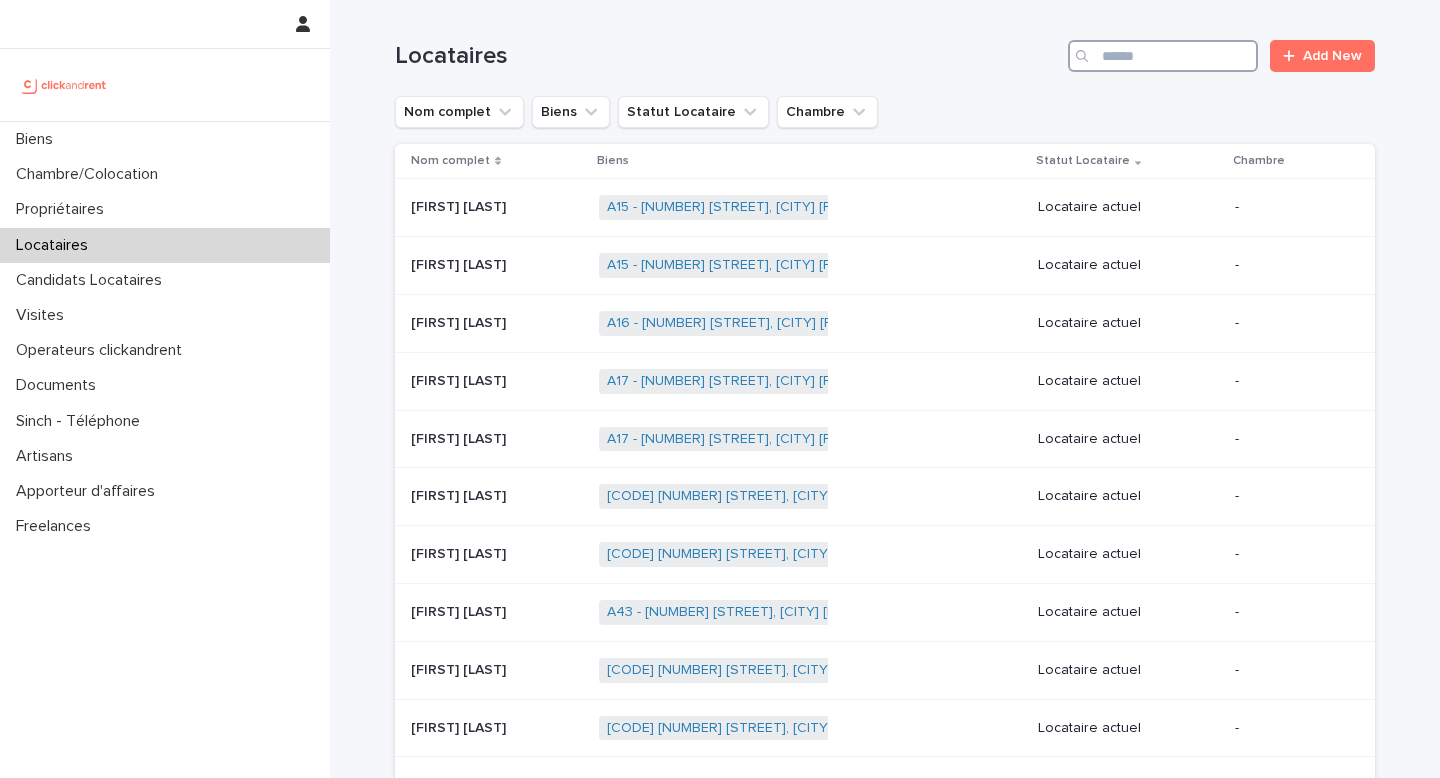 click at bounding box center (1163, 56) 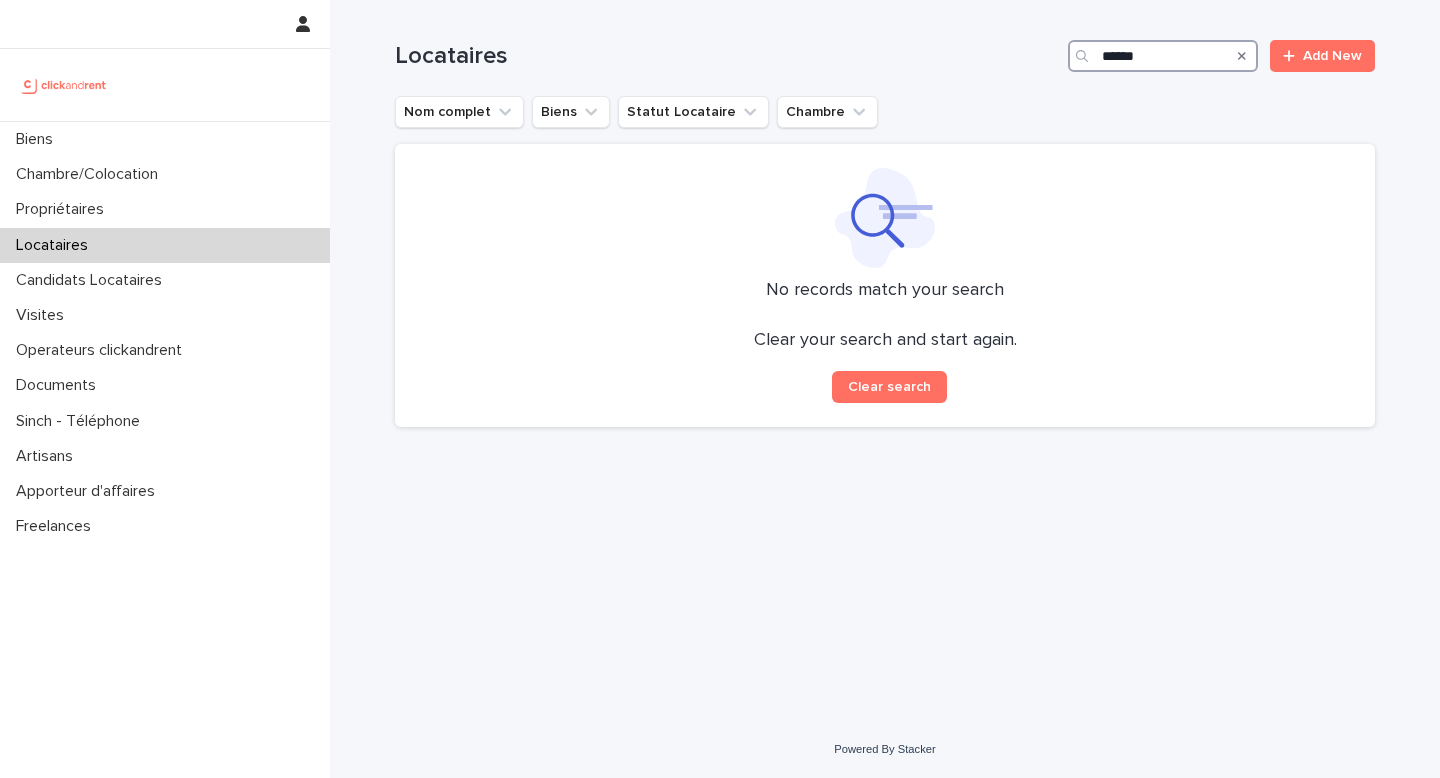type on "******" 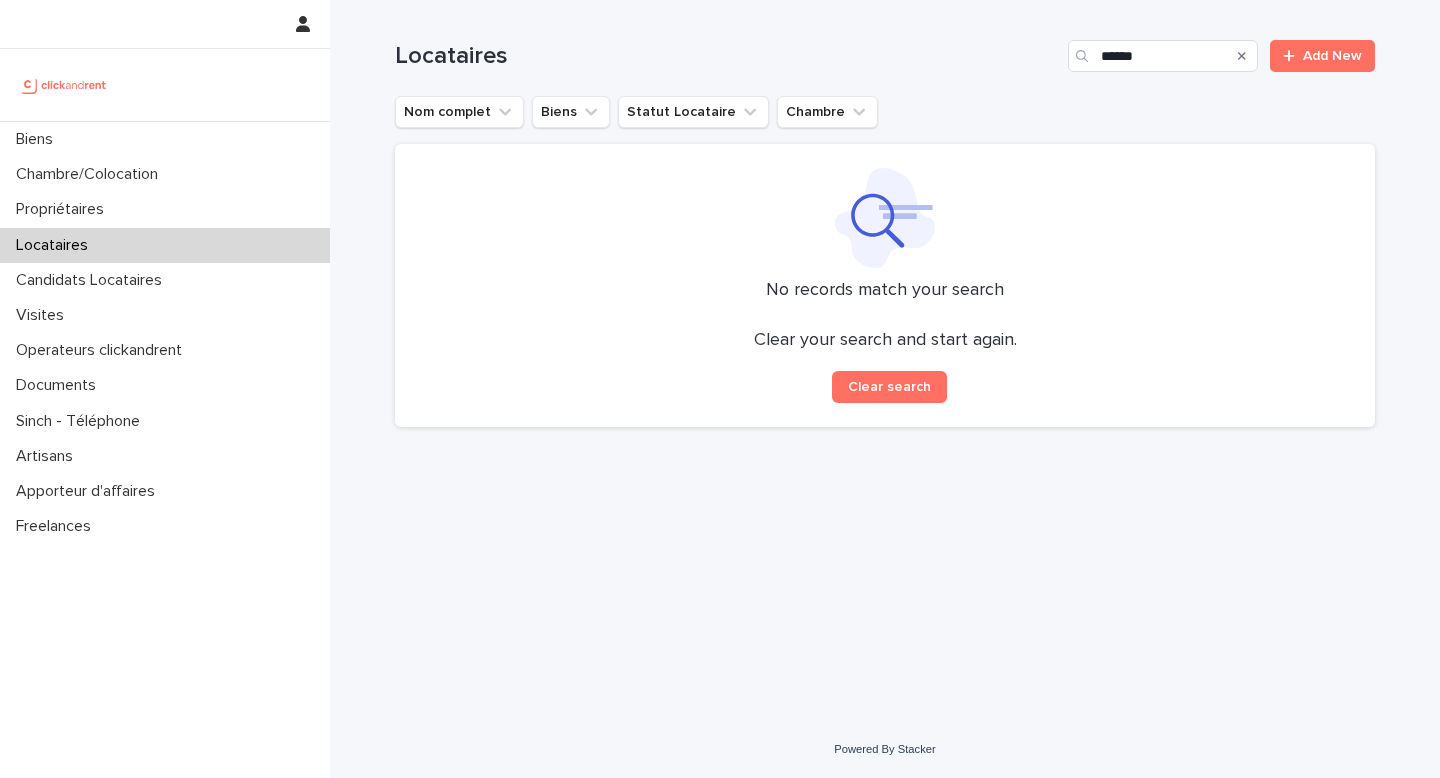 click at bounding box center (1242, 56) 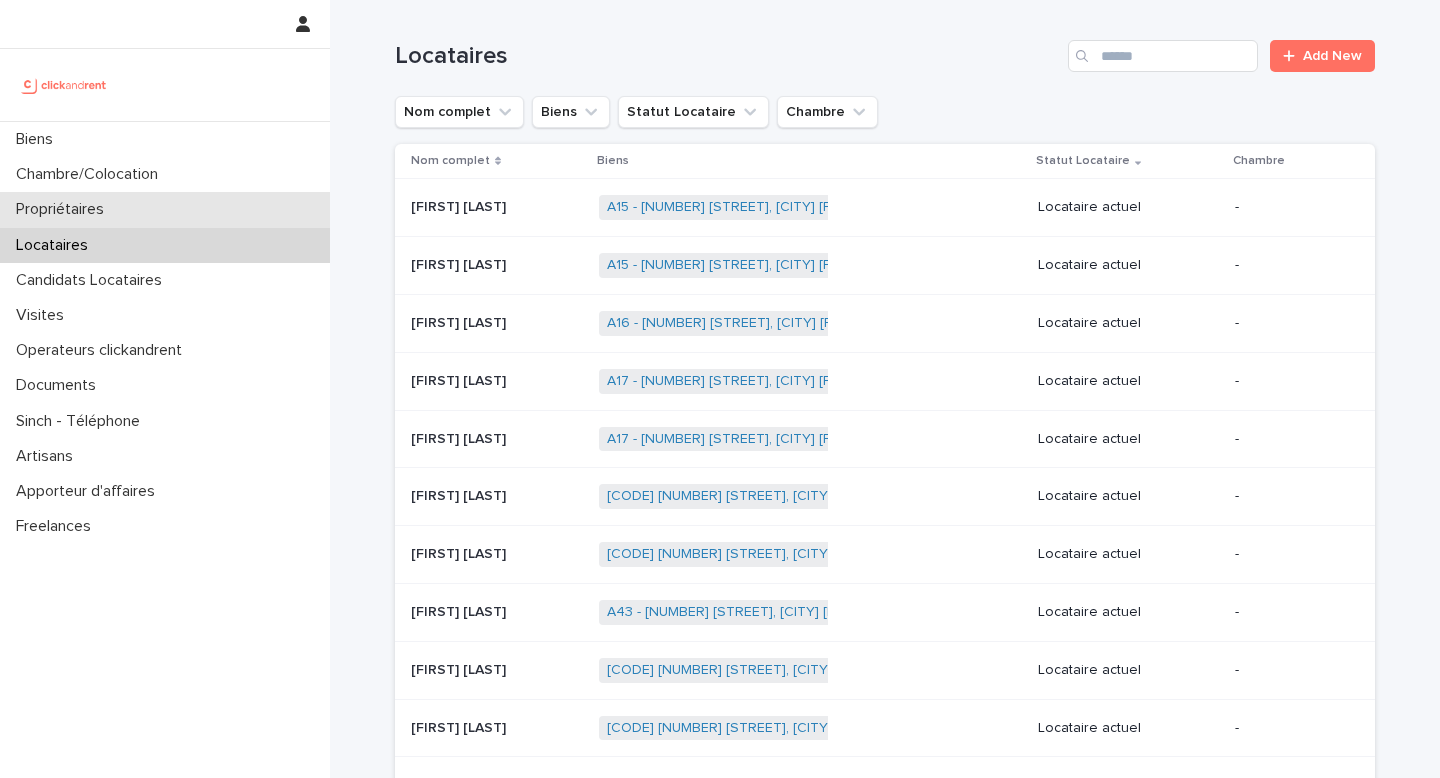 click on "Propriétaires" at bounding box center [165, 209] 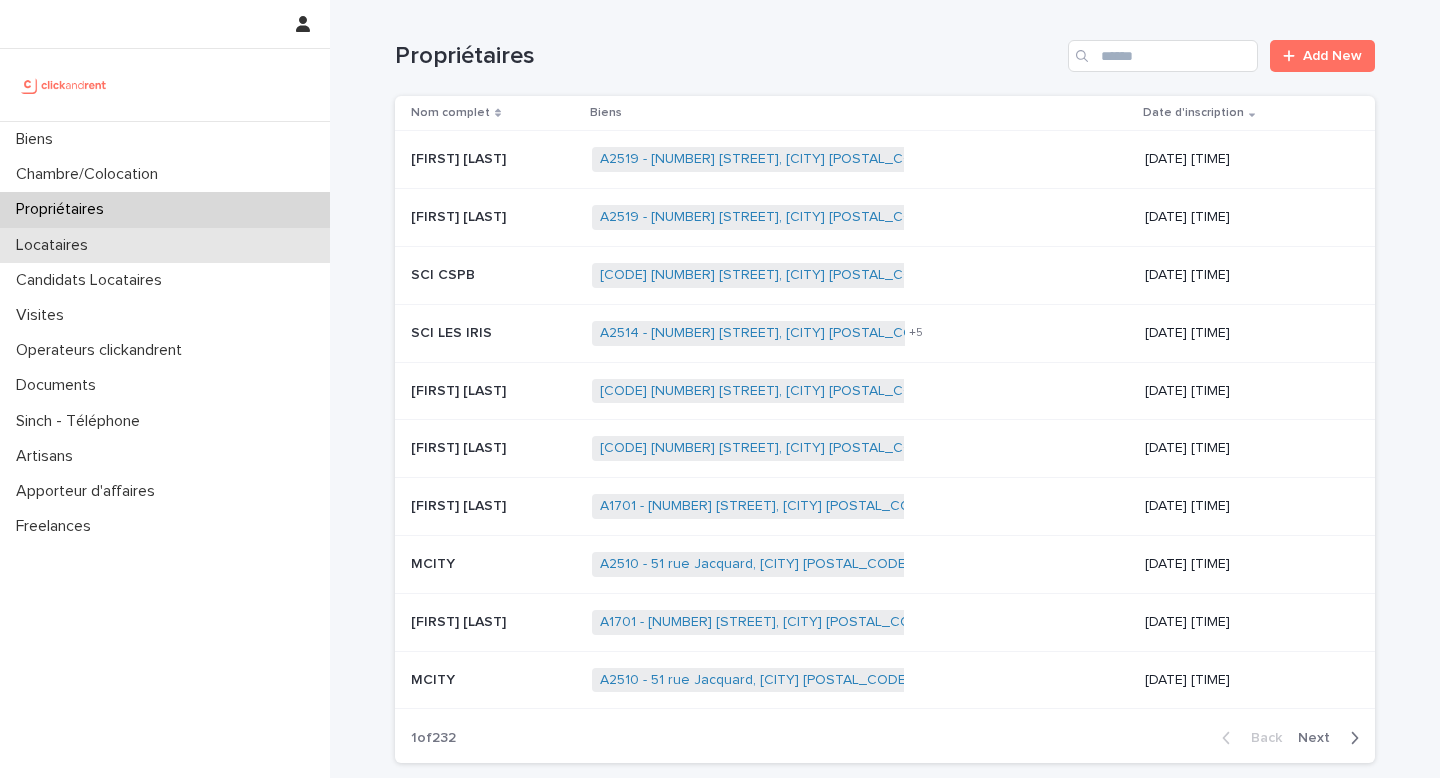 click on "Locataires" at bounding box center [165, 245] 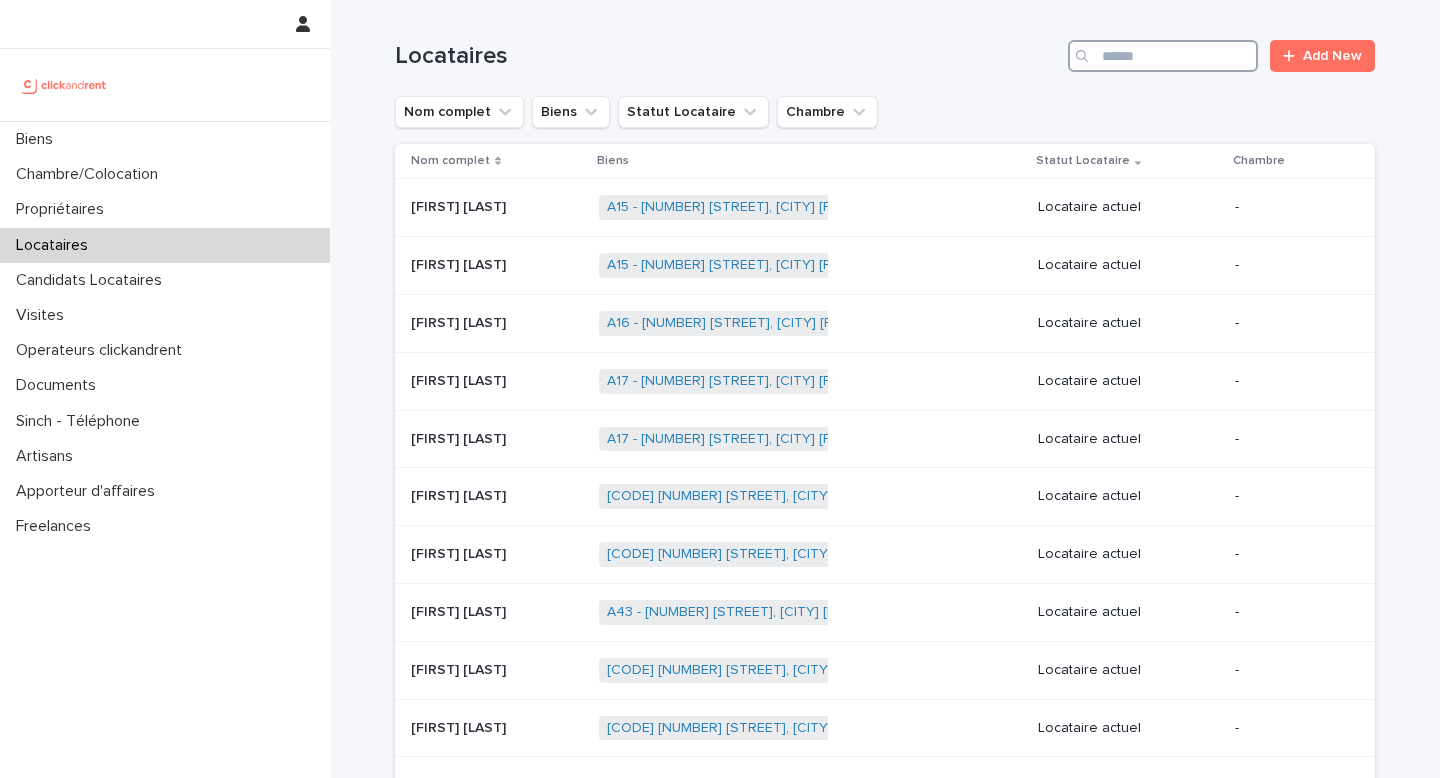 click at bounding box center [1163, 56] 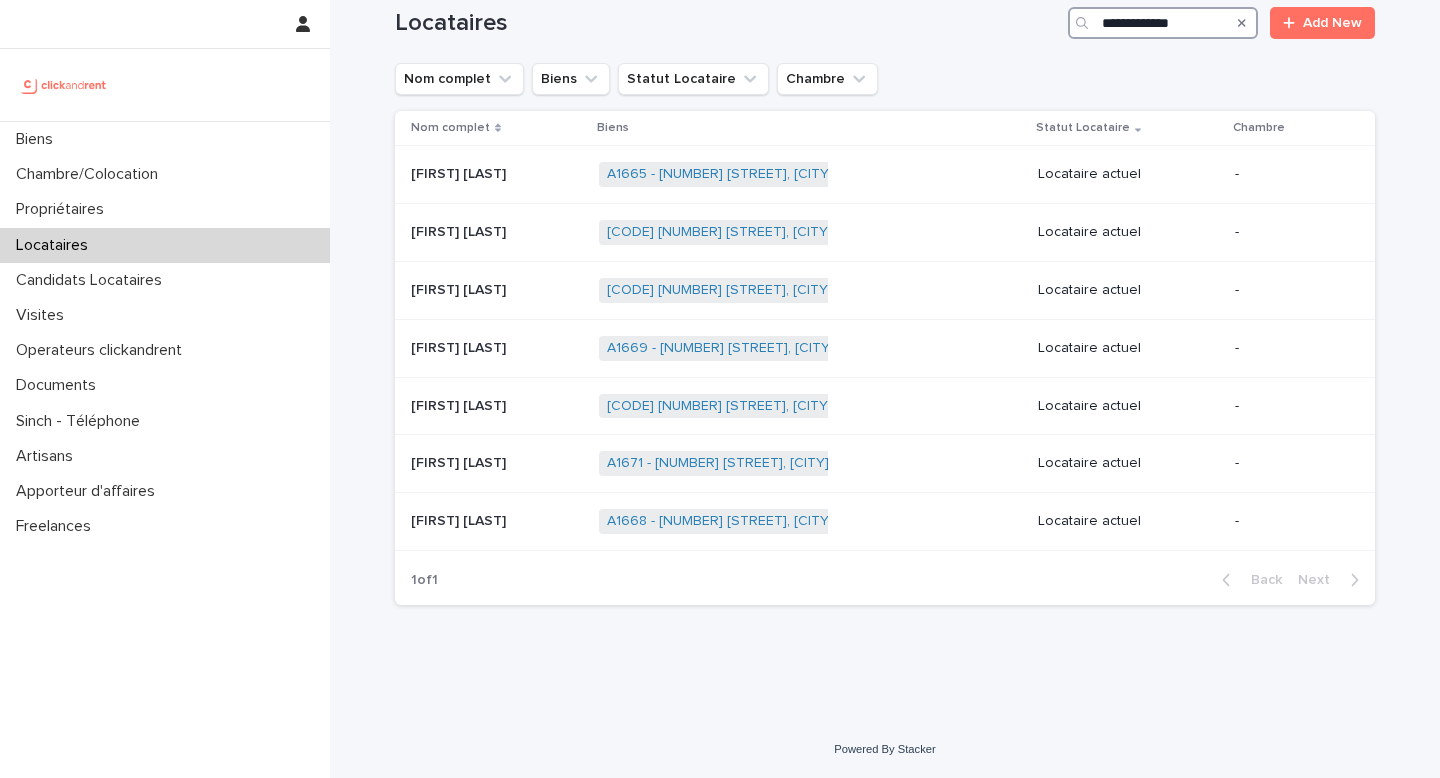 scroll, scrollTop: 0, scrollLeft: 0, axis: both 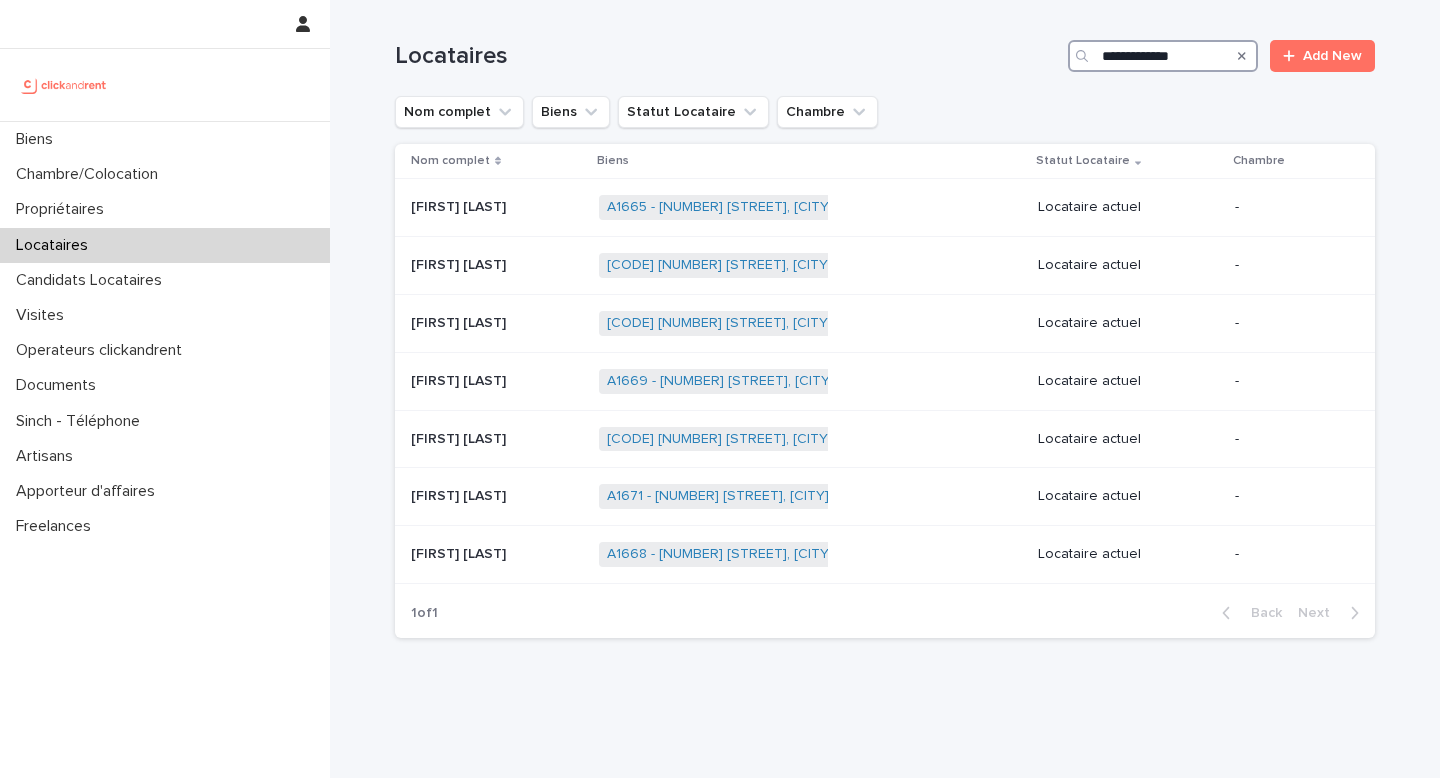 type on "**********" 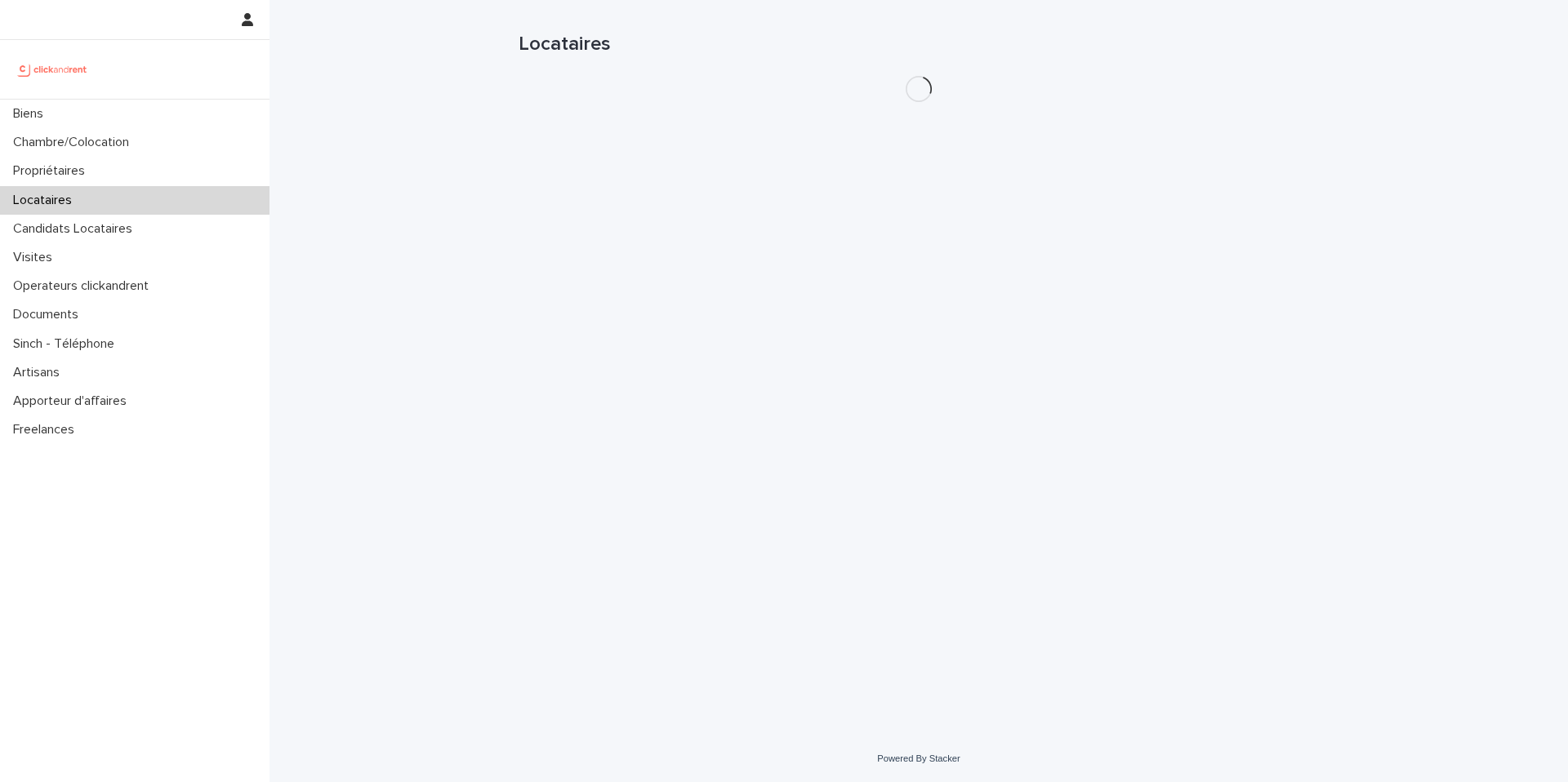 scroll, scrollTop: 0, scrollLeft: 0, axis: both 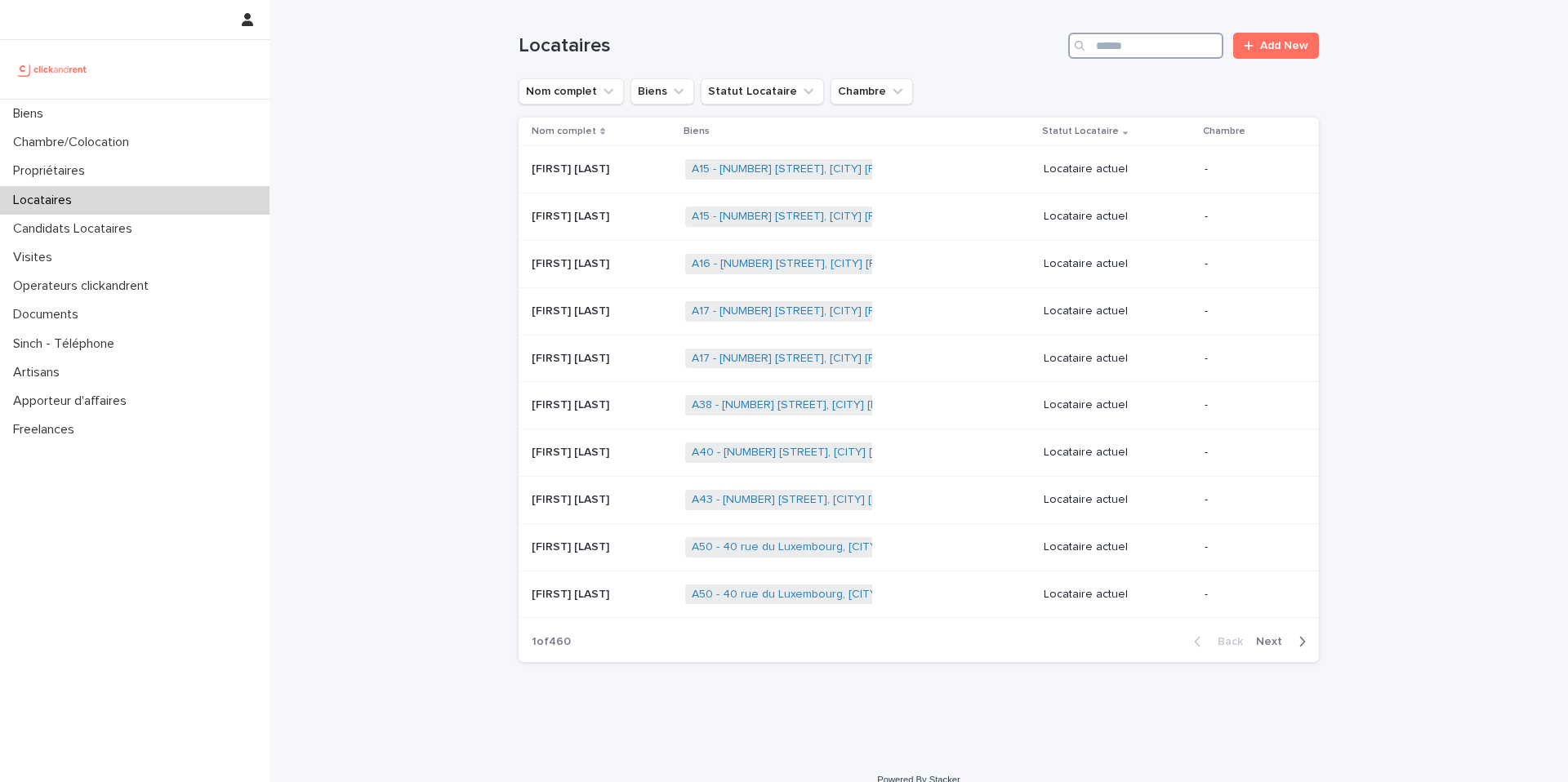 click at bounding box center (1146, 46) 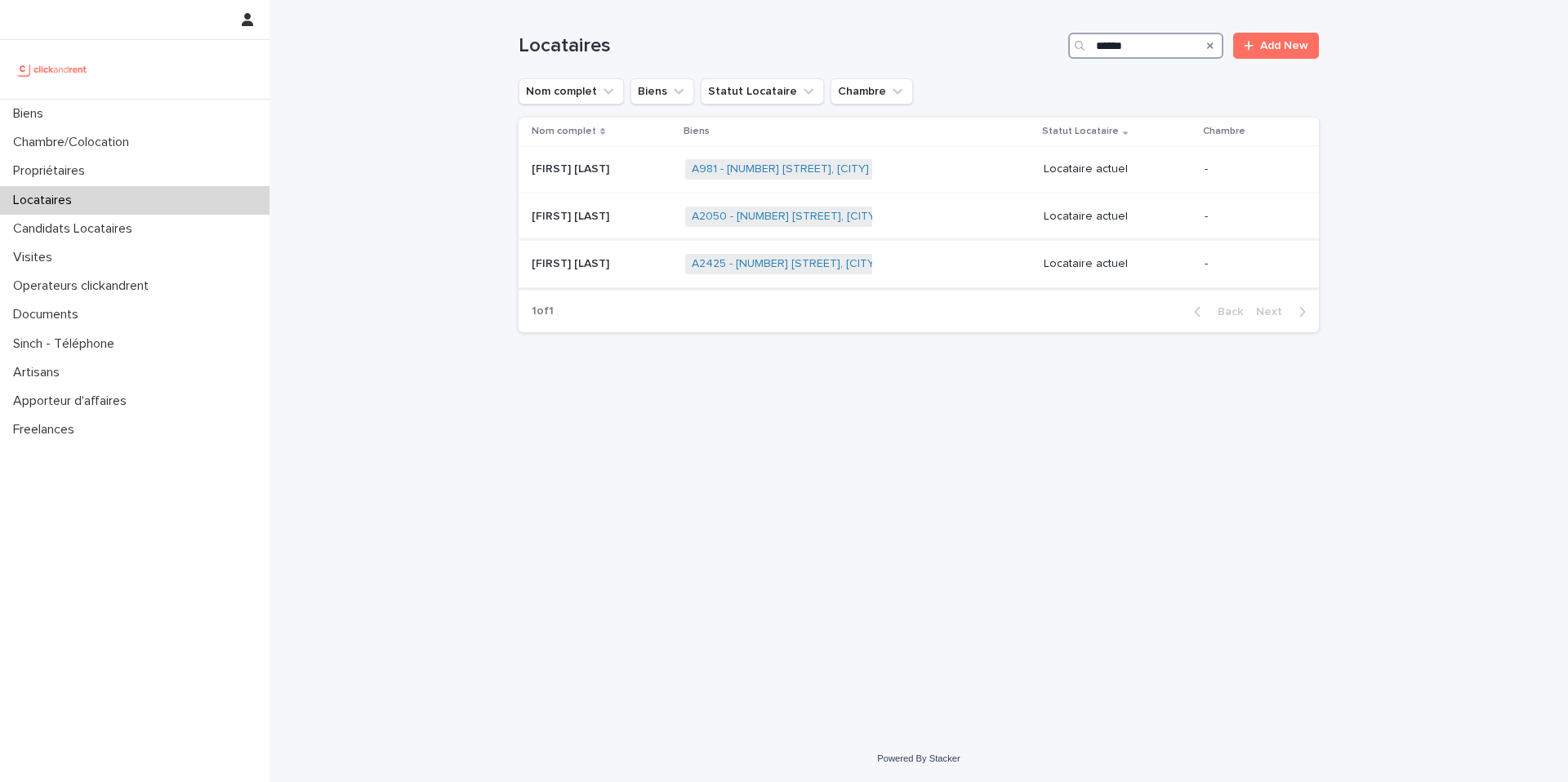type on "******" 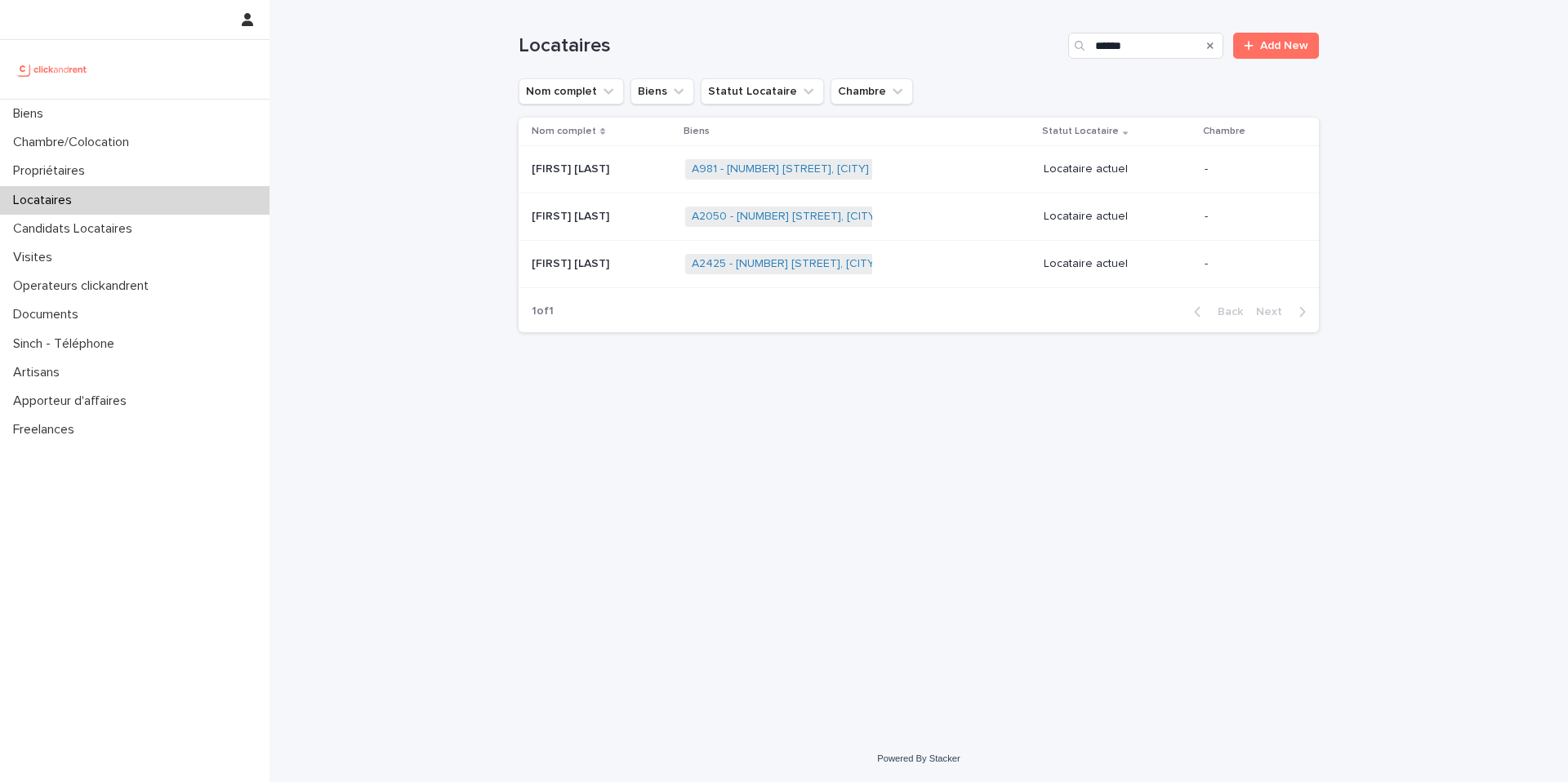 click on "[FIRST] [LAST] [FIRST] [LAST]" at bounding box center [602, 264] 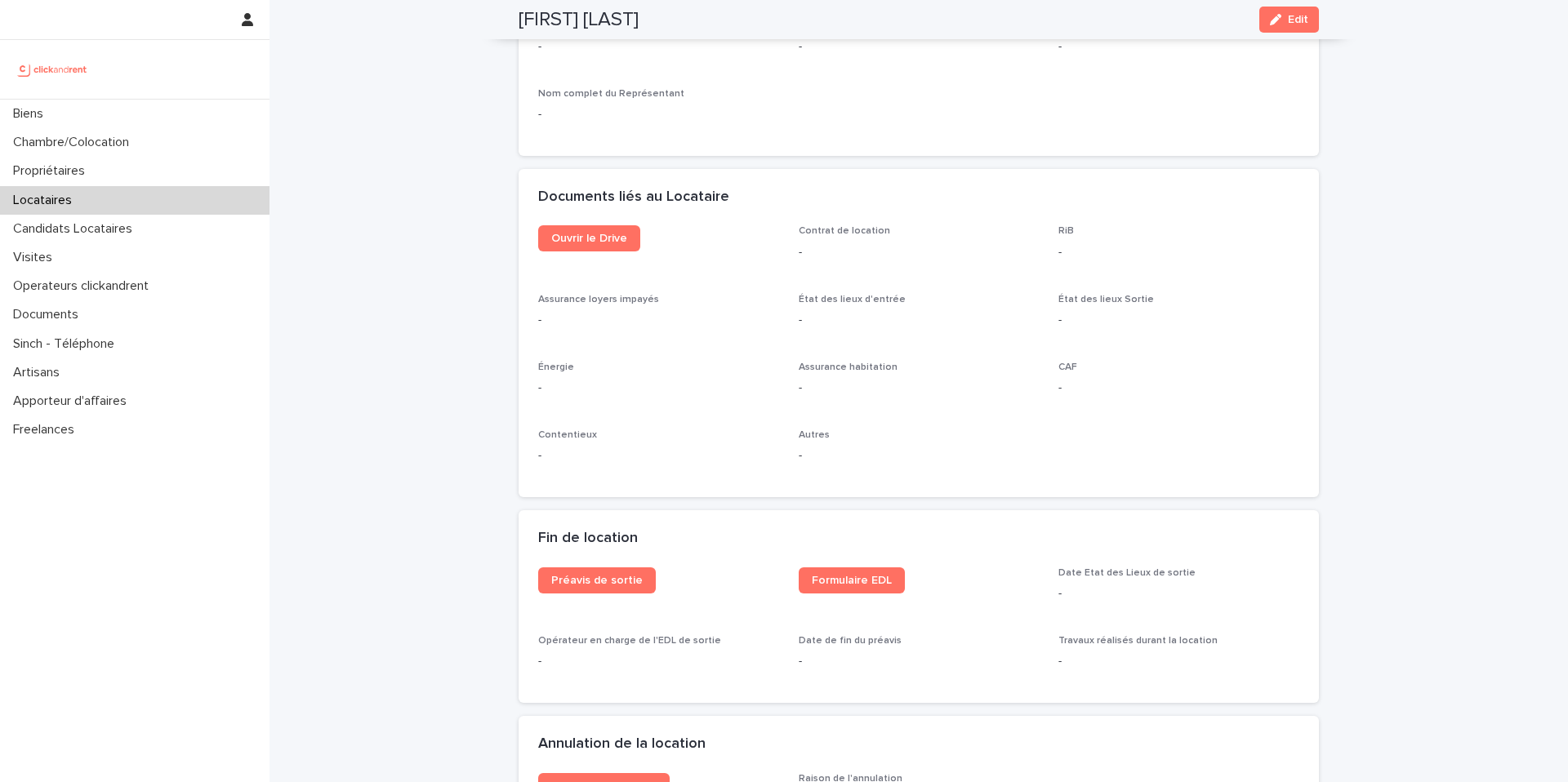 scroll, scrollTop: 1737, scrollLeft: 0, axis: vertical 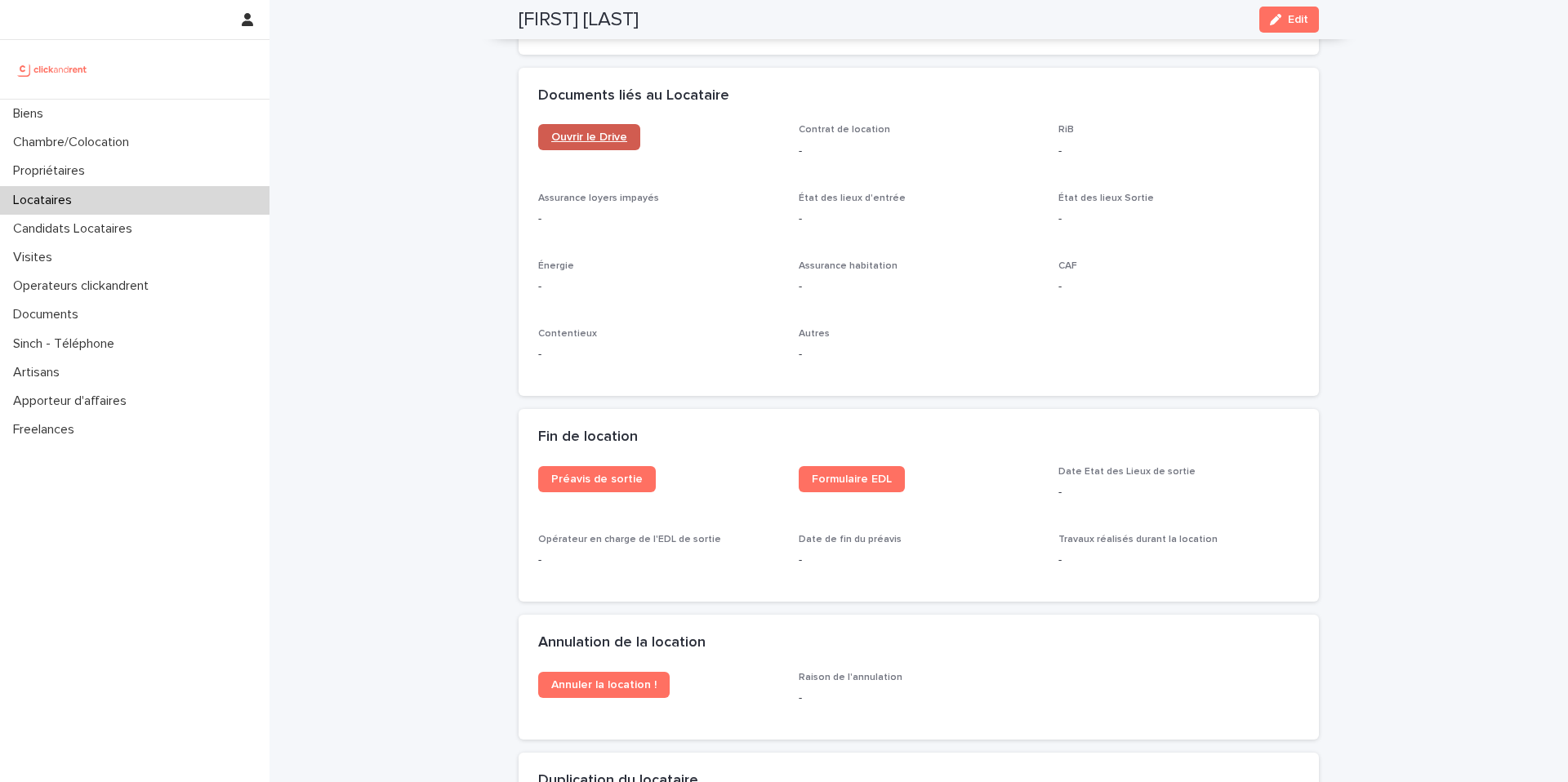 click on "Ouvrir le Drive" at bounding box center (589, 137) 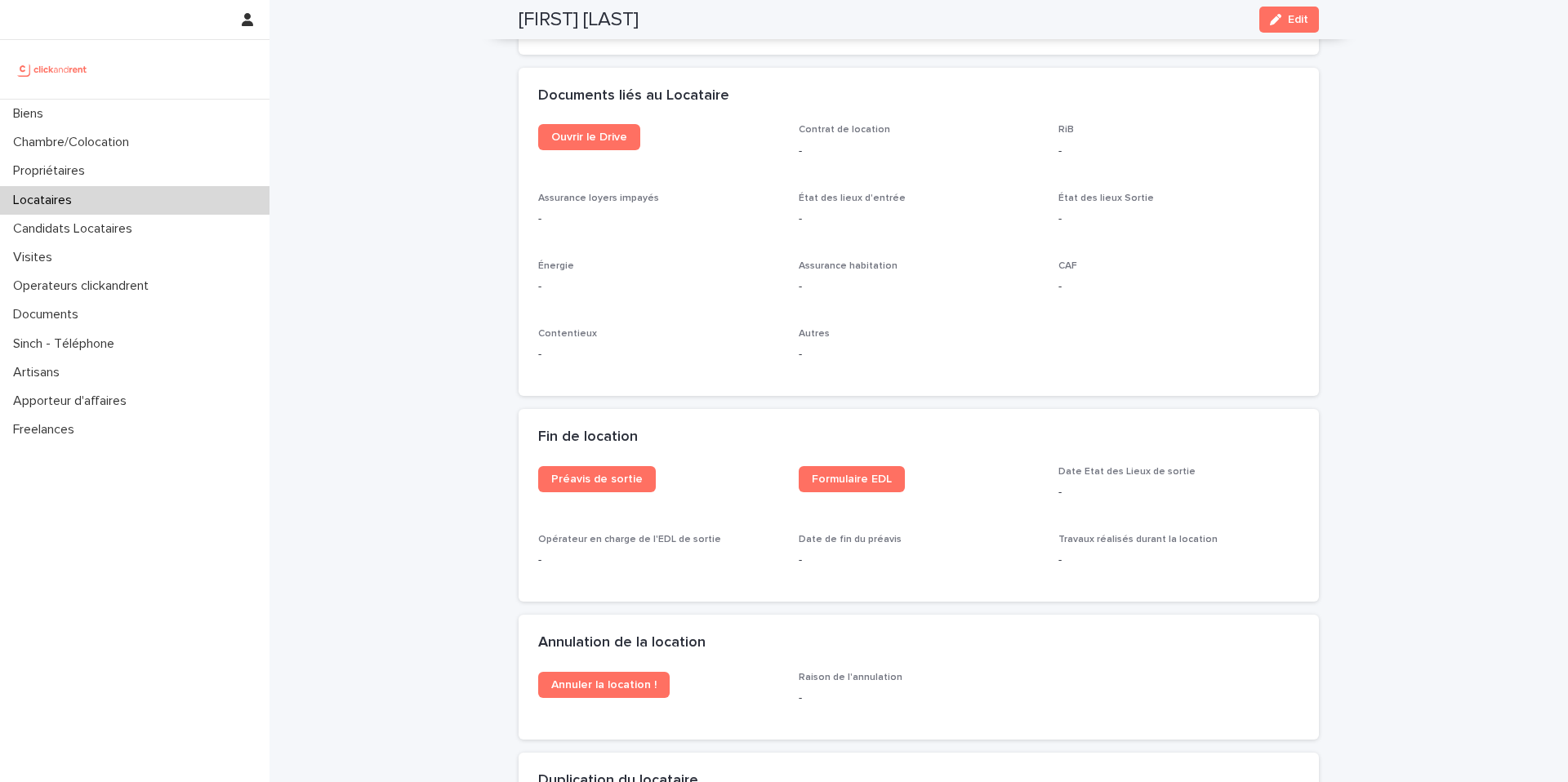 click on "Locataires" at bounding box center (135, 200) 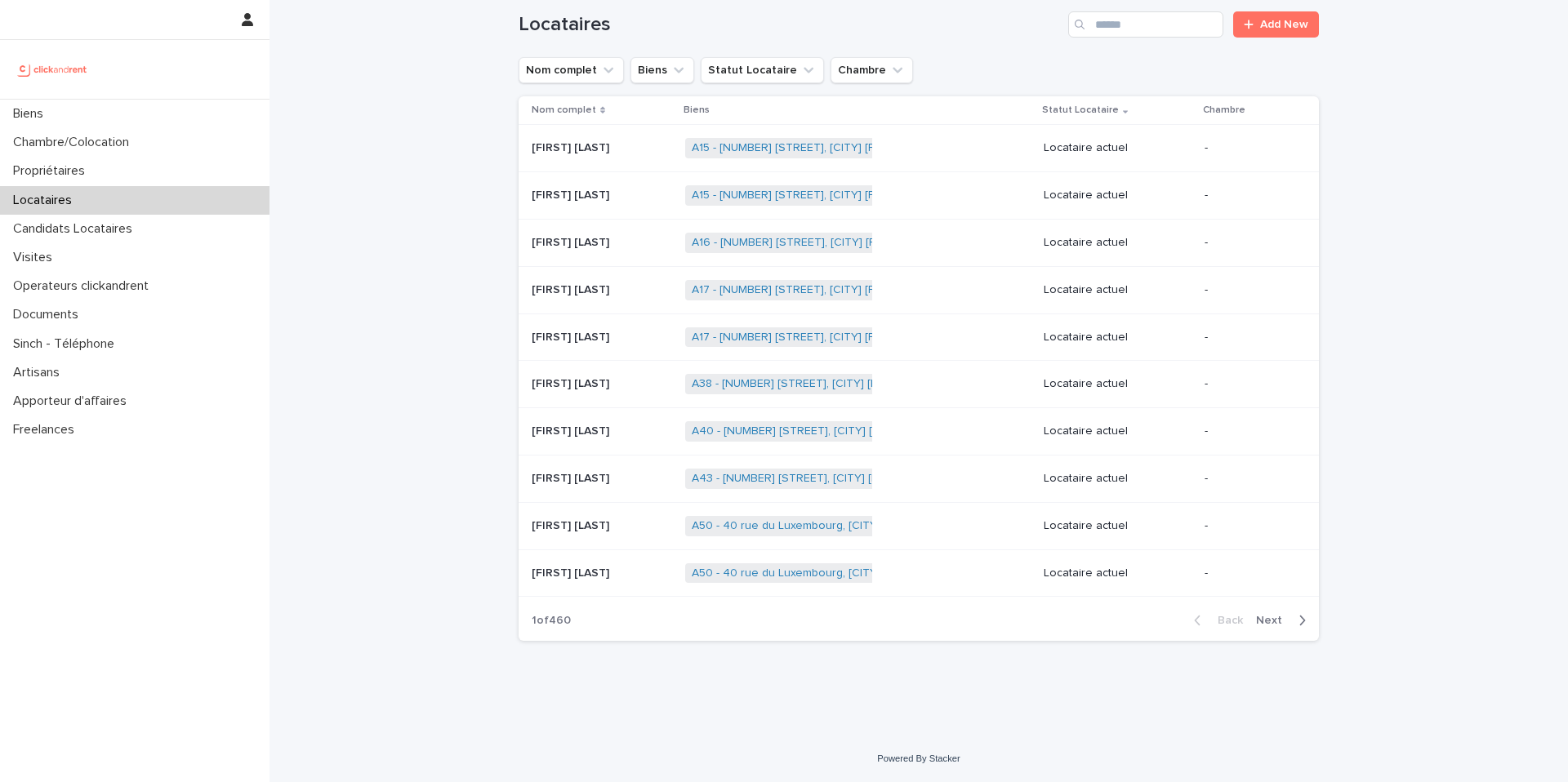 scroll, scrollTop: 0, scrollLeft: 0, axis: both 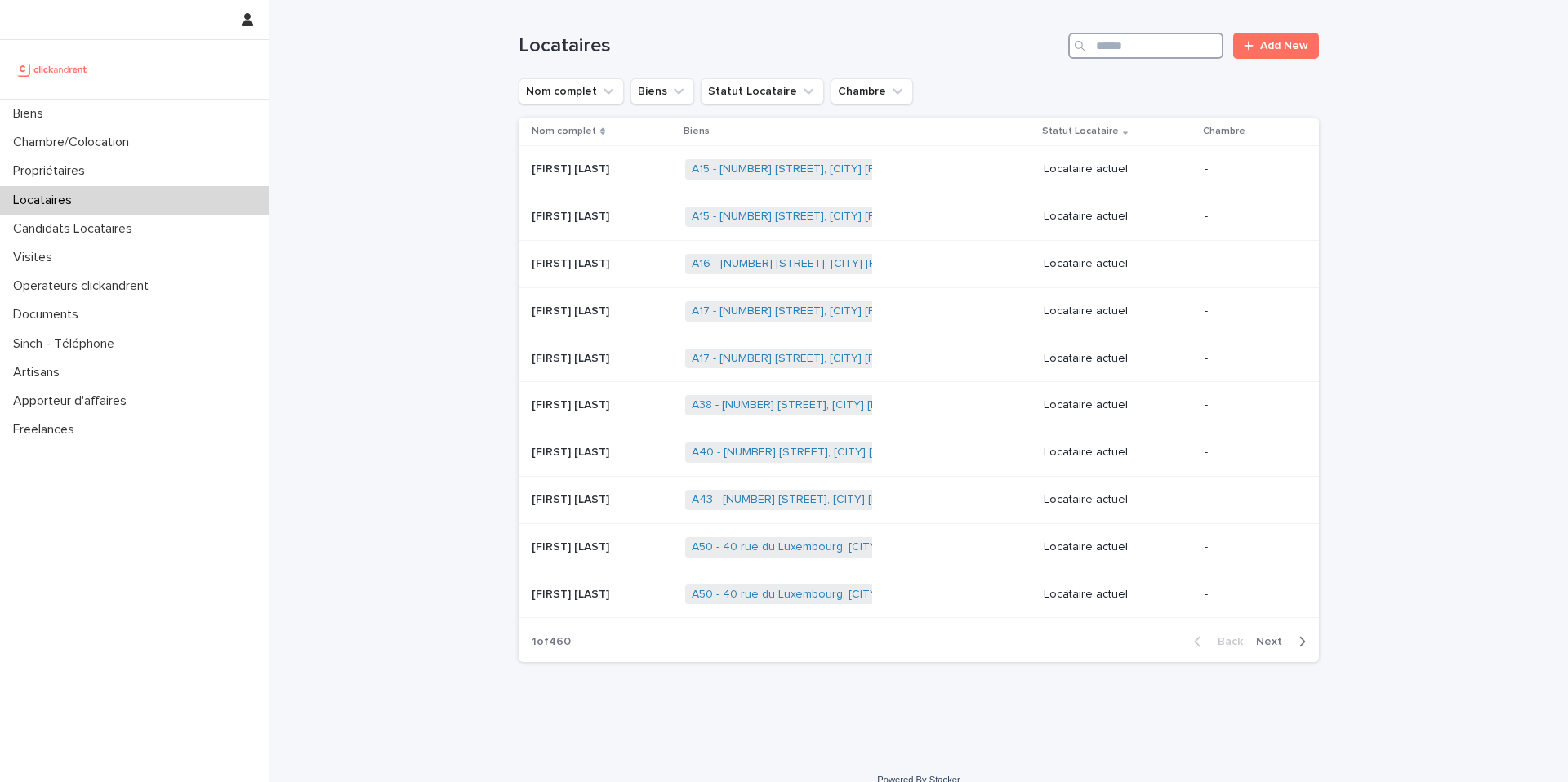 click at bounding box center (1146, 46) 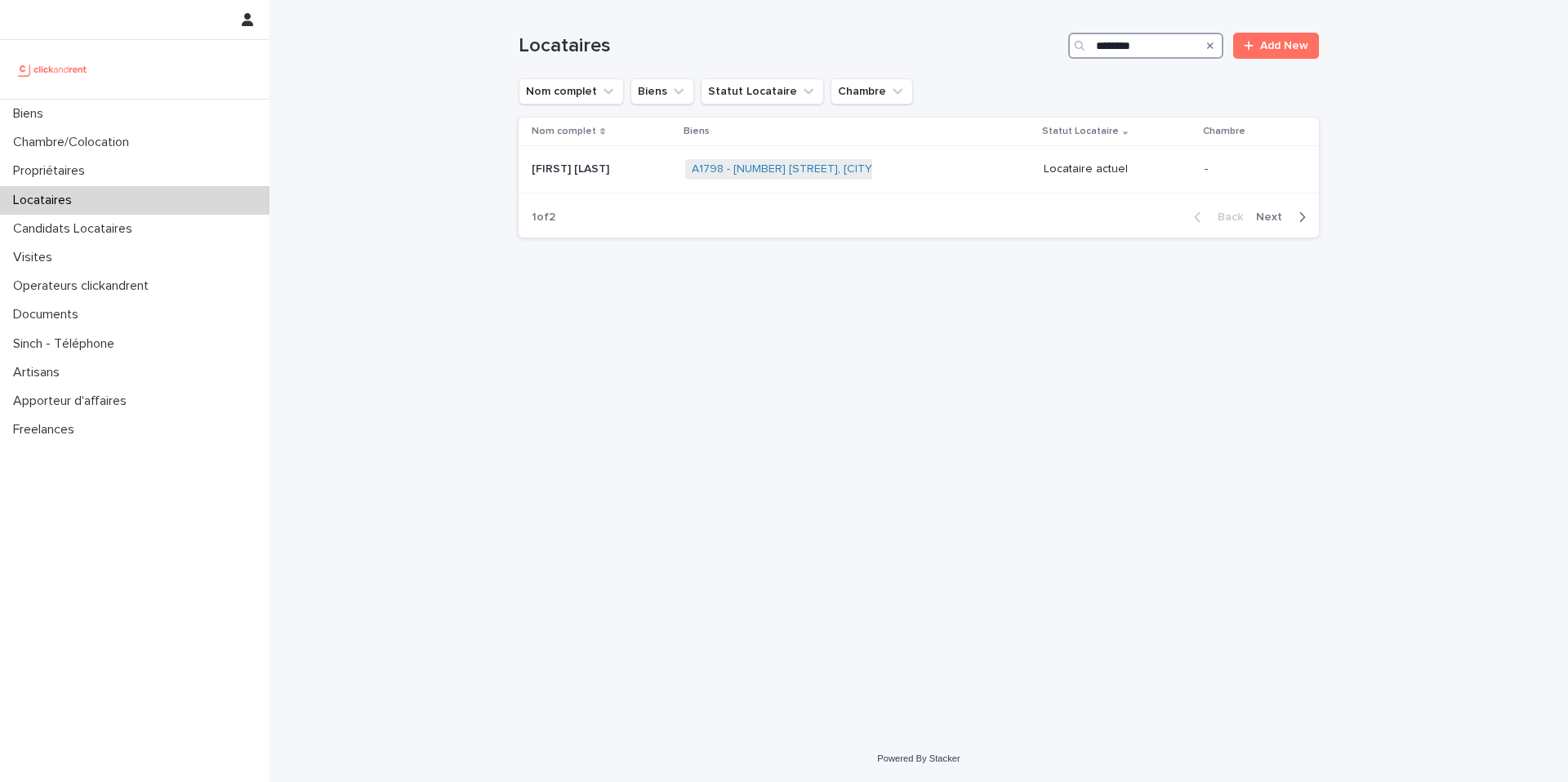 click on "********" at bounding box center [1146, 46] 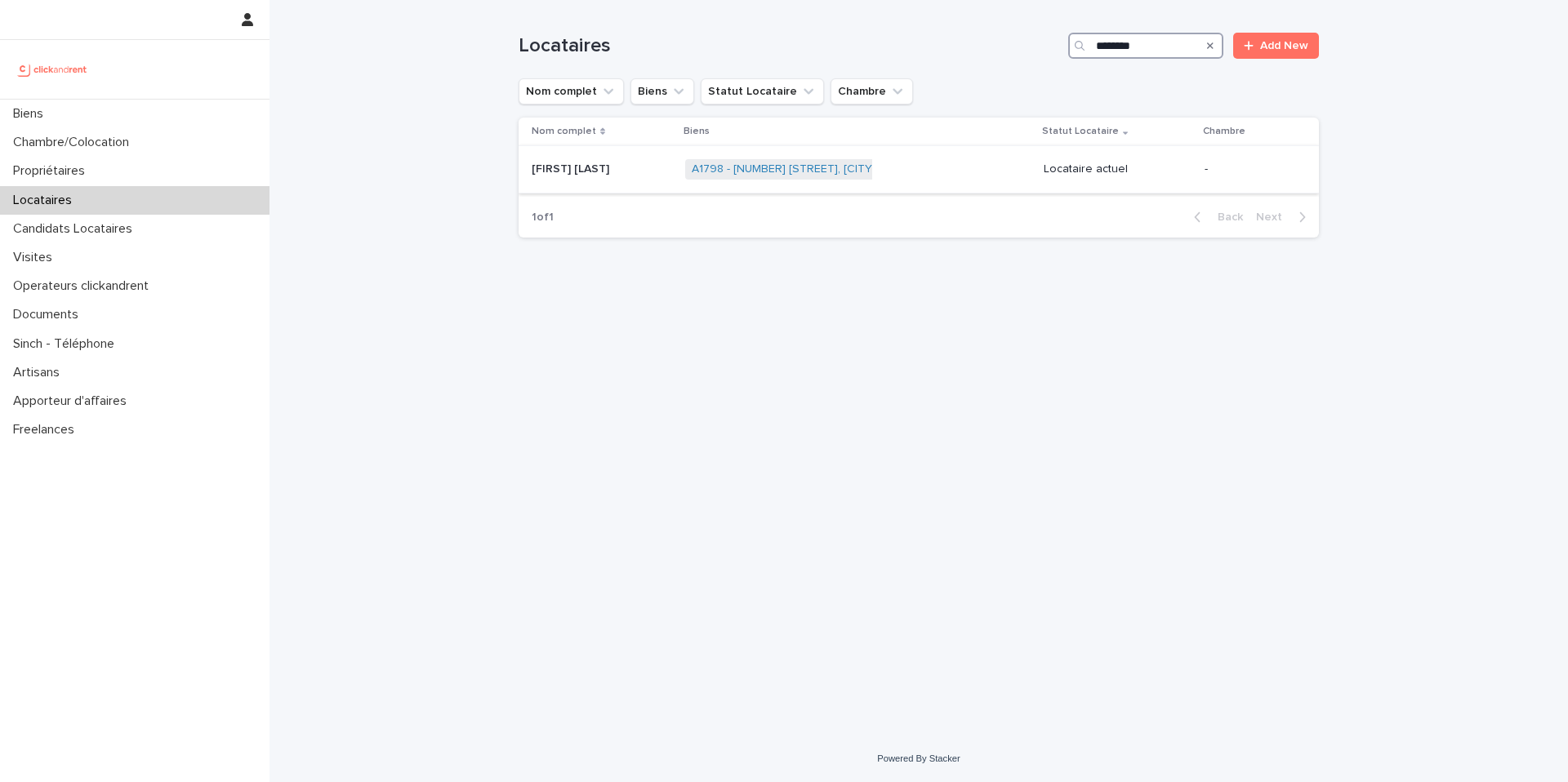 type on "********" 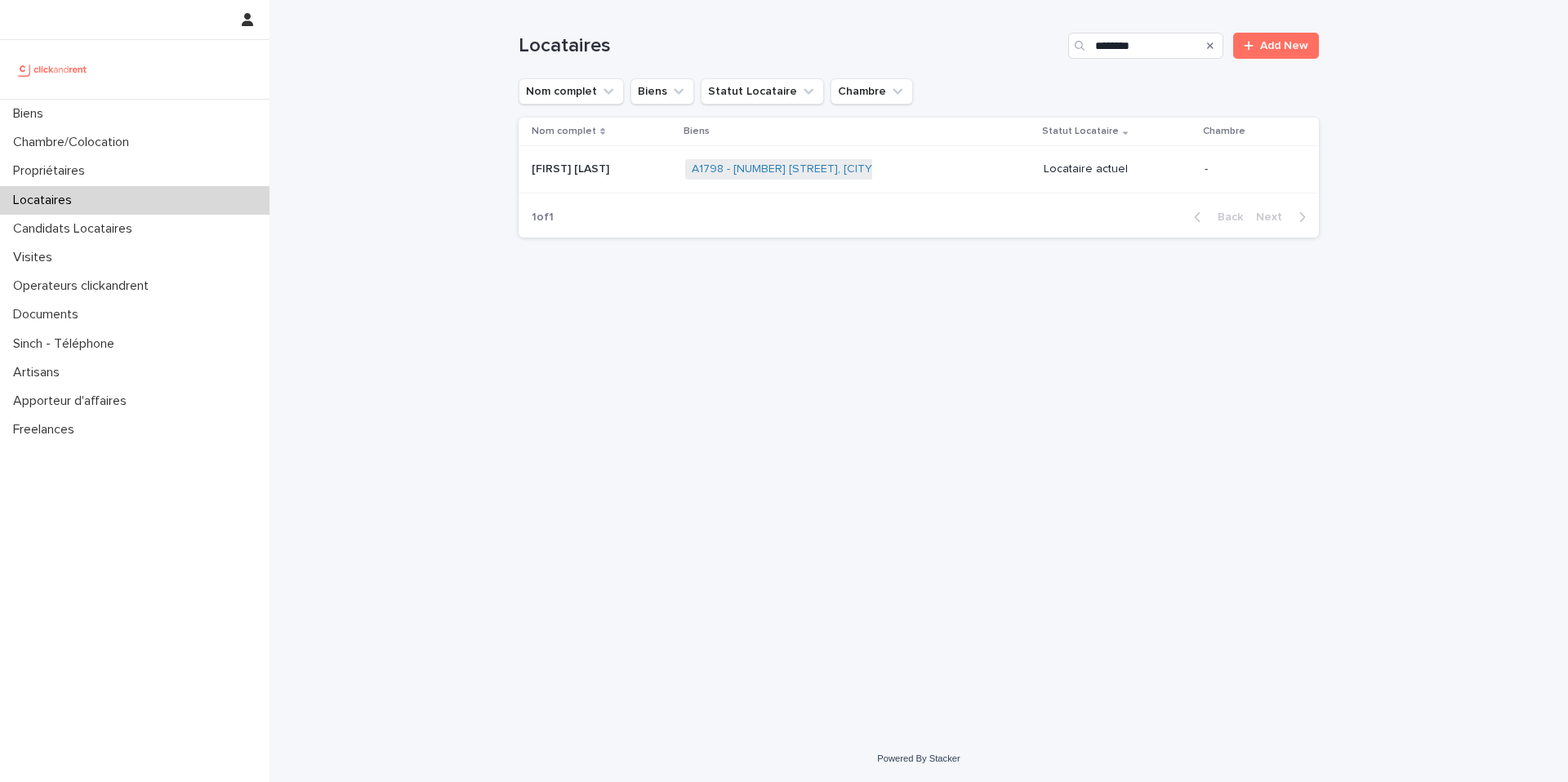 click on "A1798 - 18 rue Fernand Pelloutier,  Clichy 92110   + 0" at bounding box center [858, 169] 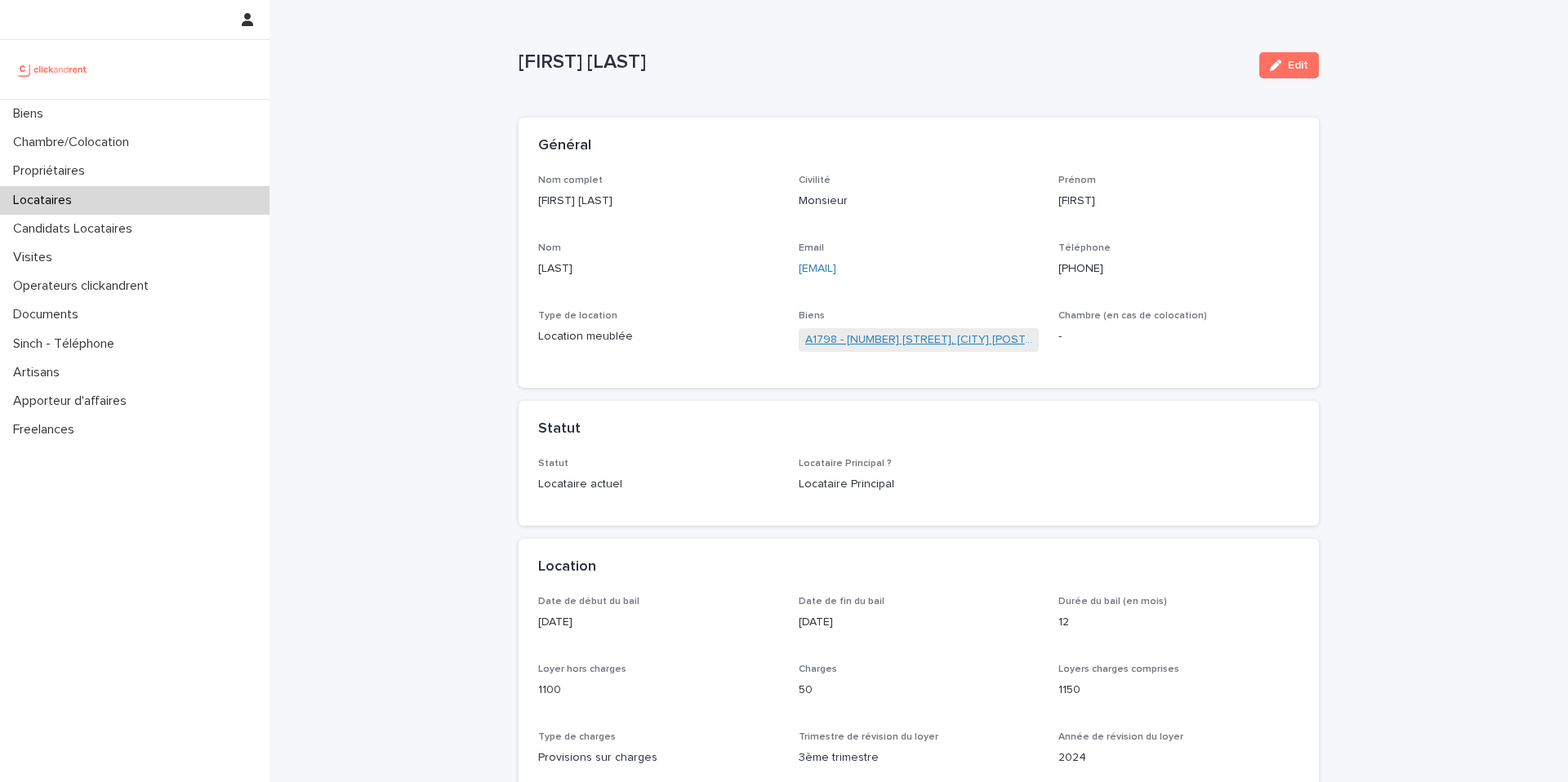 click on "A1798 - 18 rue Fernand Pelloutier,  Clichy 92110" at bounding box center [919, 340] 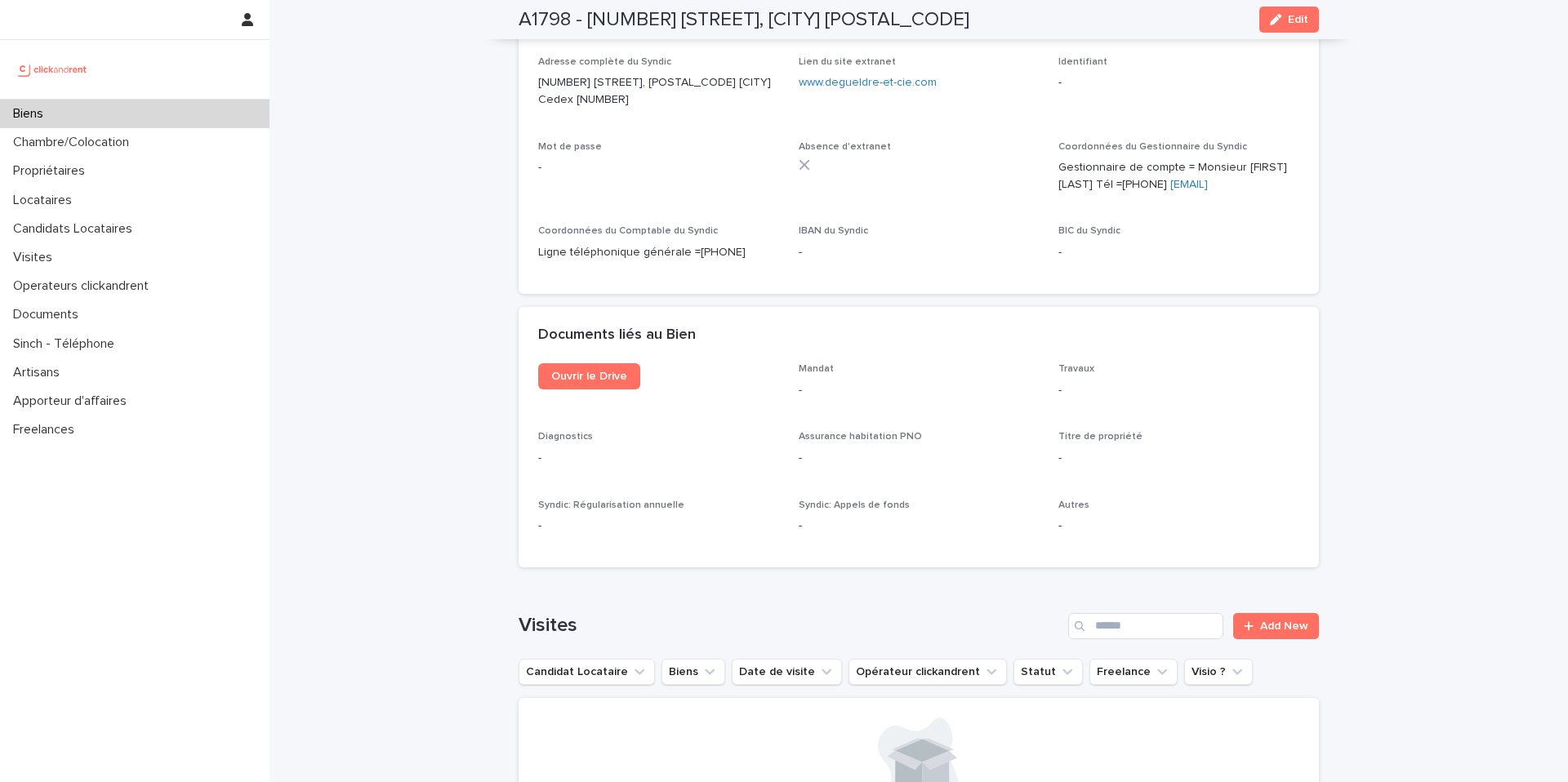 scroll, scrollTop: 5615, scrollLeft: 0, axis: vertical 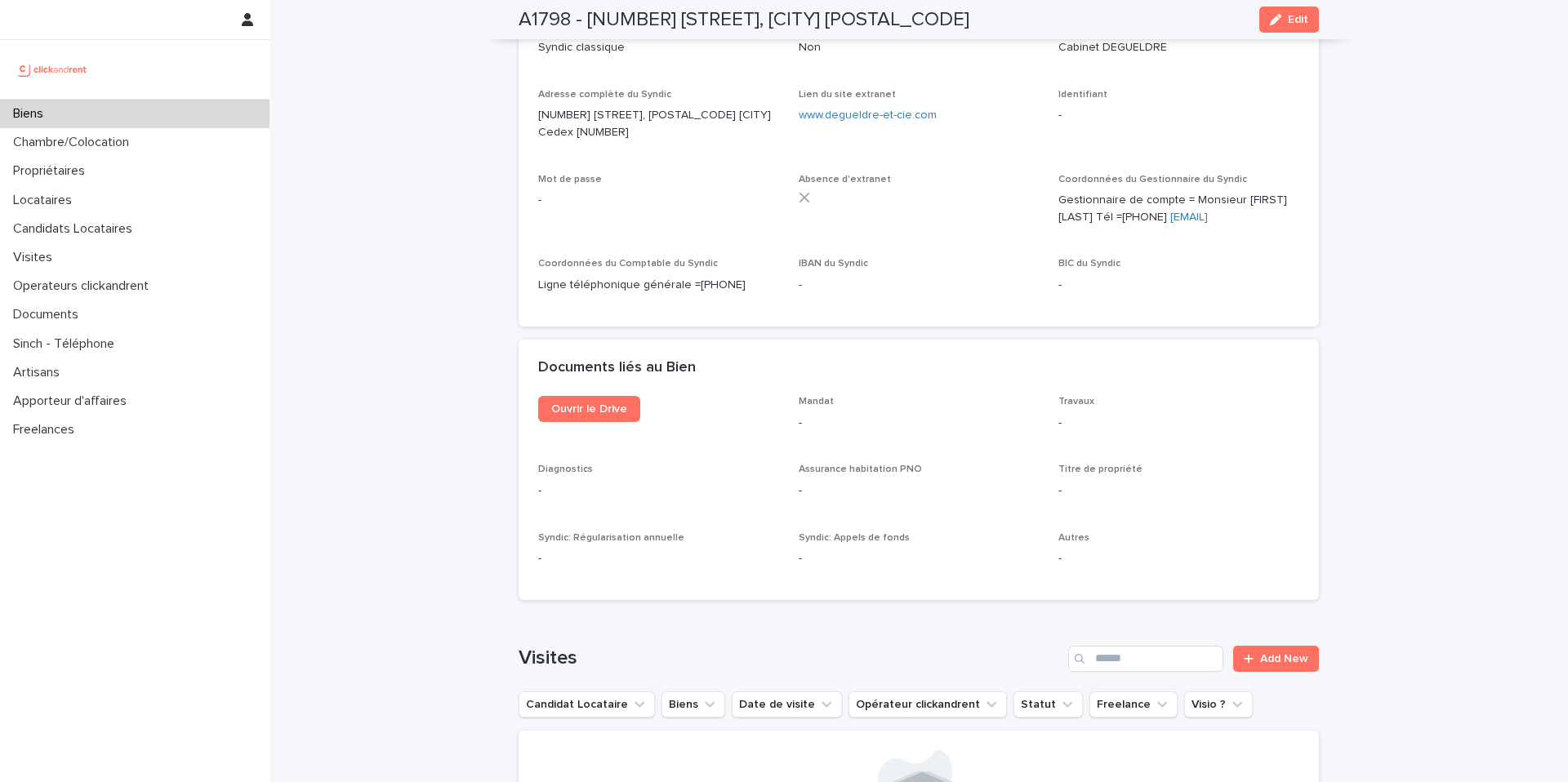 click on "Ouvrir le Drive" at bounding box center (658, 415) 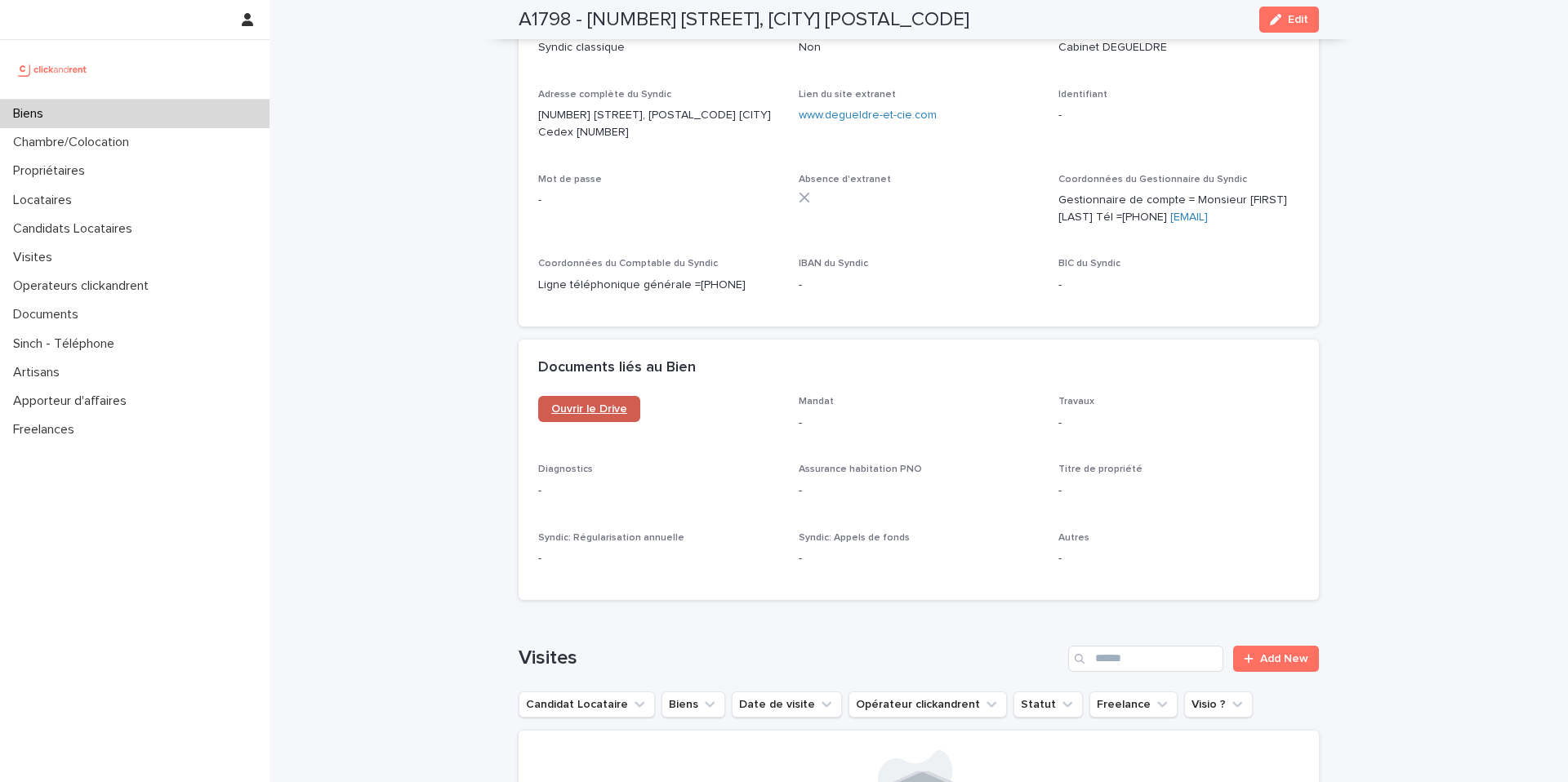click on "Ouvrir le Drive" at bounding box center [589, 409] 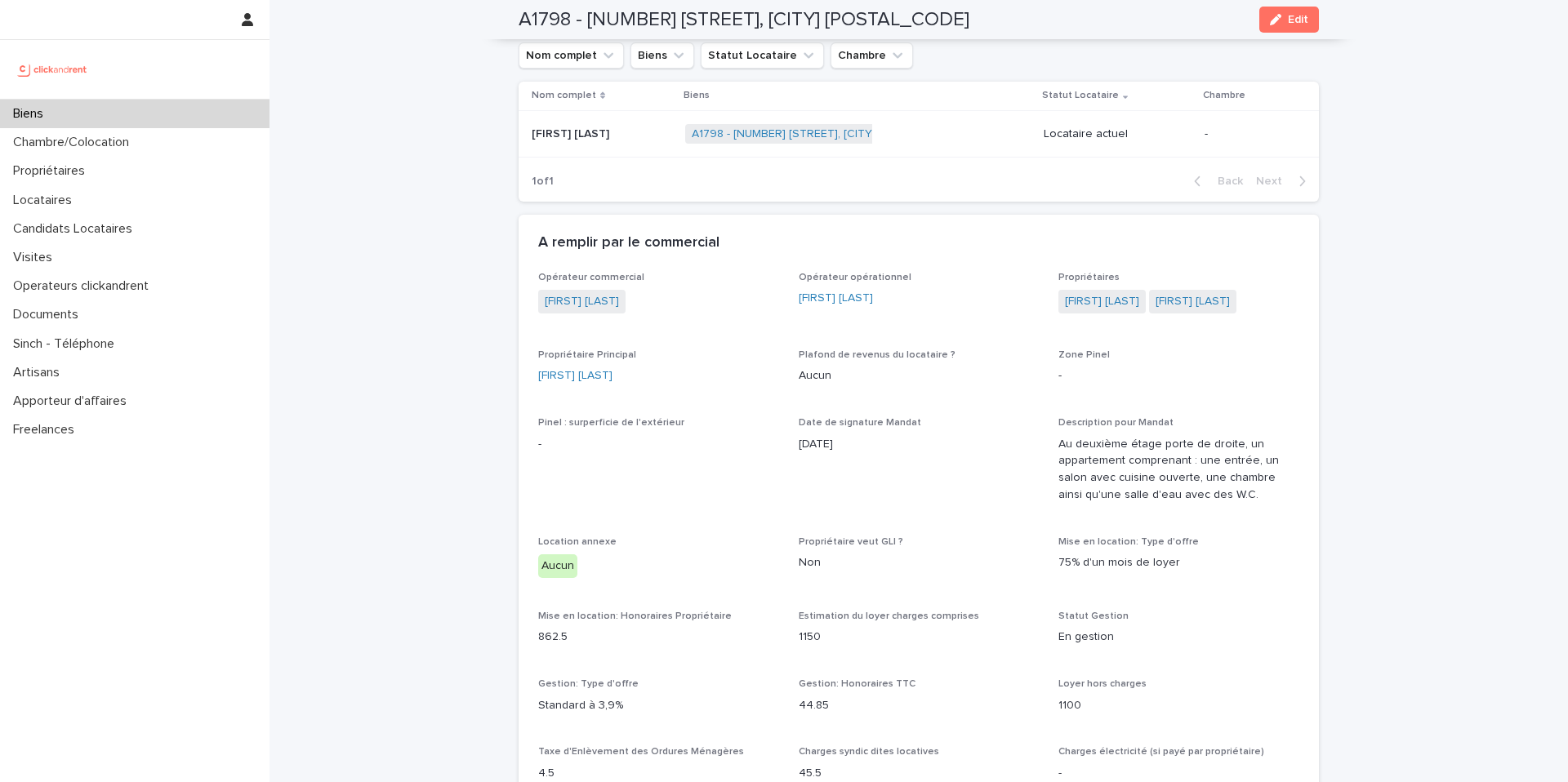scroll, scrollTop: 766, scrollLeft: 0, axis: vertical 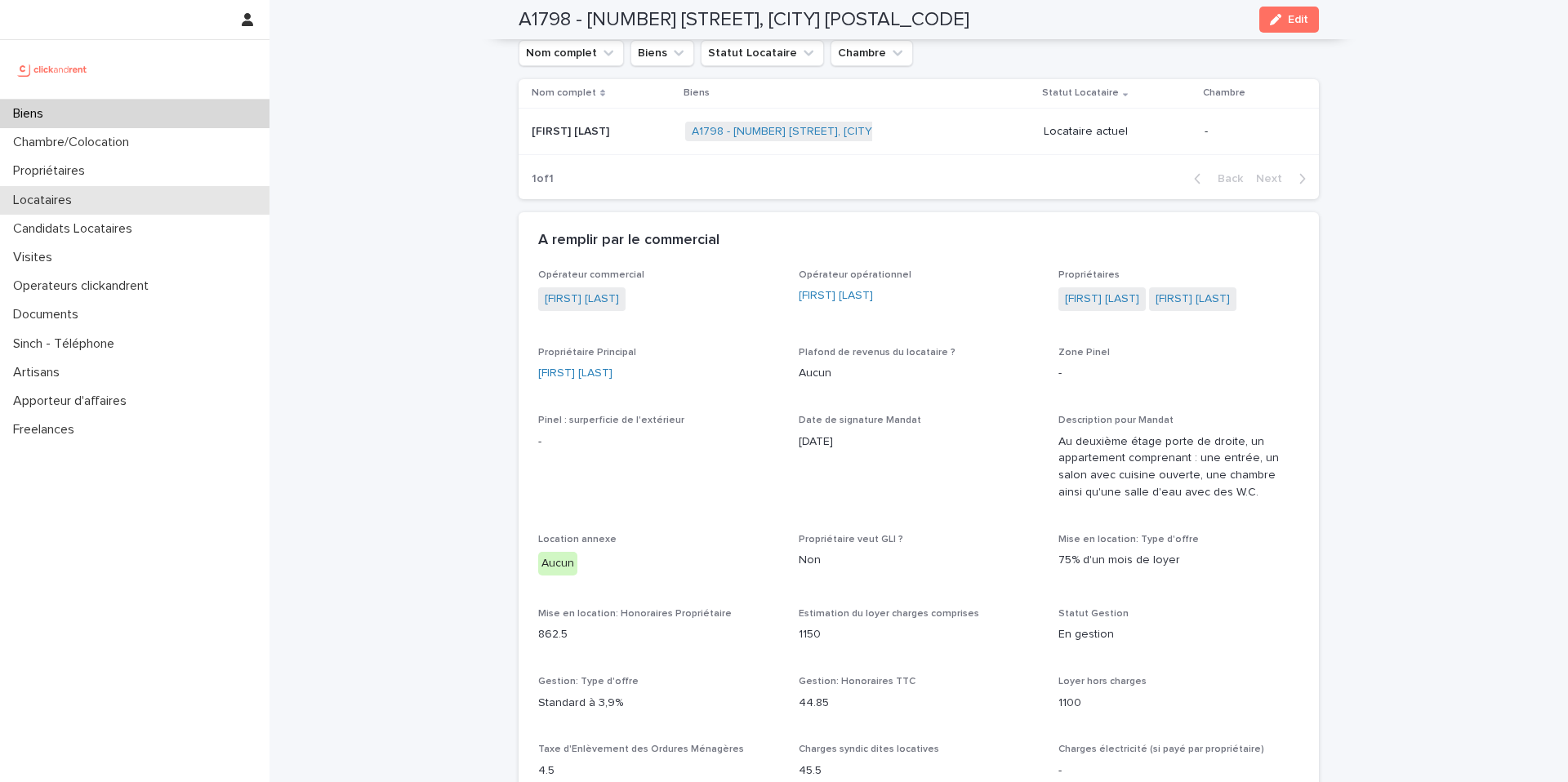 click on "Locataires" at bounding box center (135, 200) 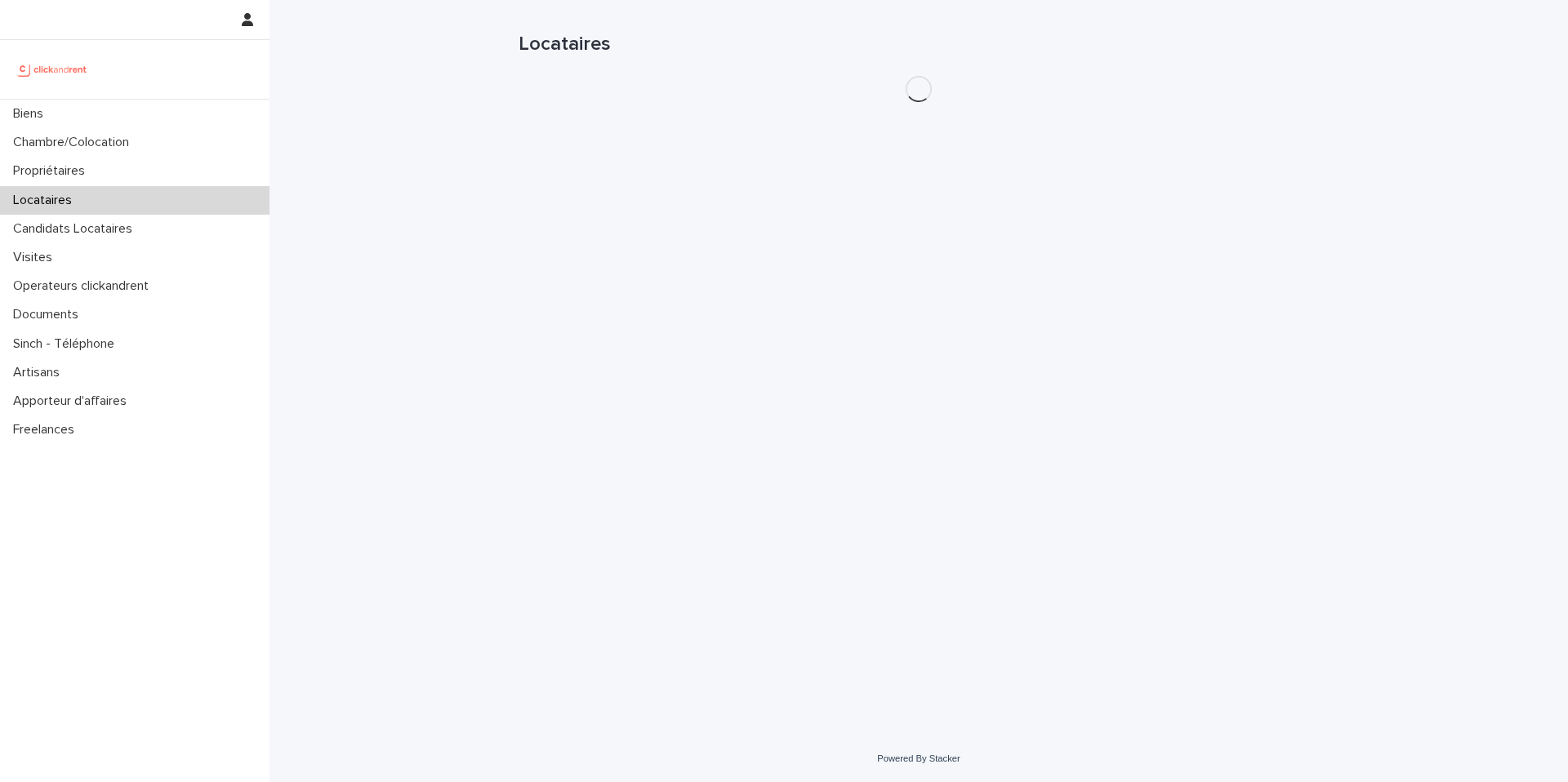 scroll, scrollTop: 0, scrollLeft: 0, axis: both 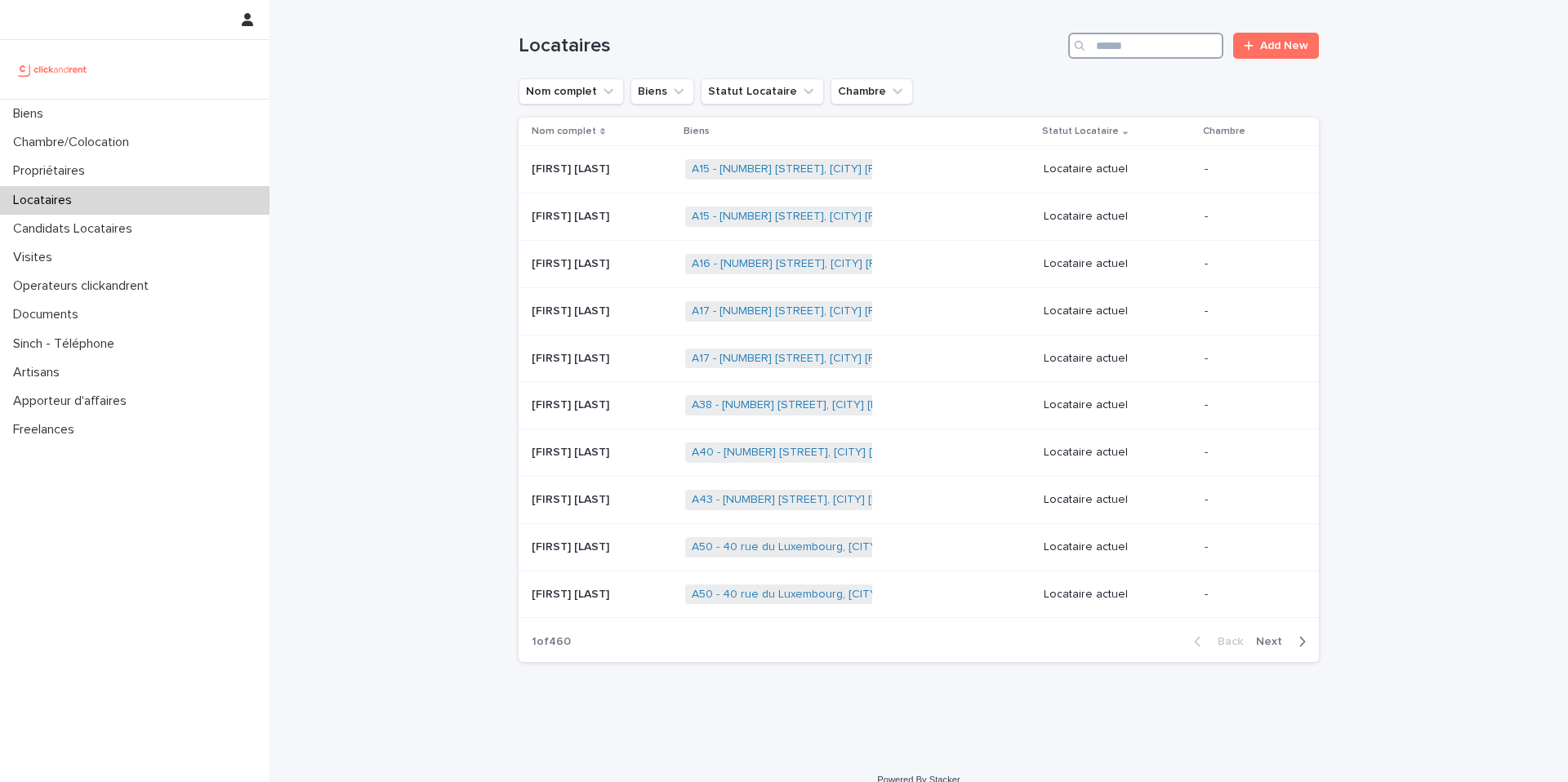 click at bounding box center [1146, 46] 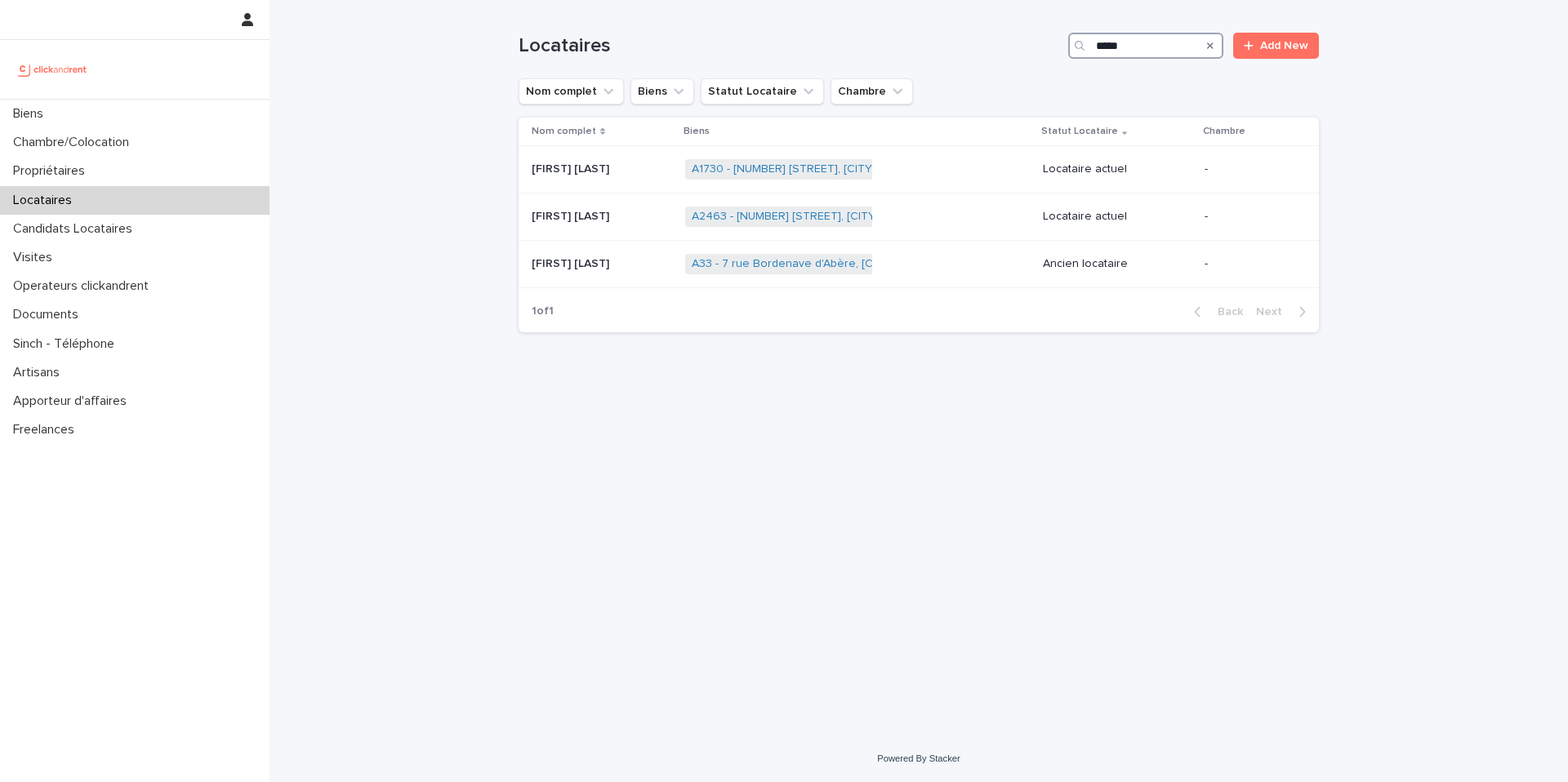 type on "*****" 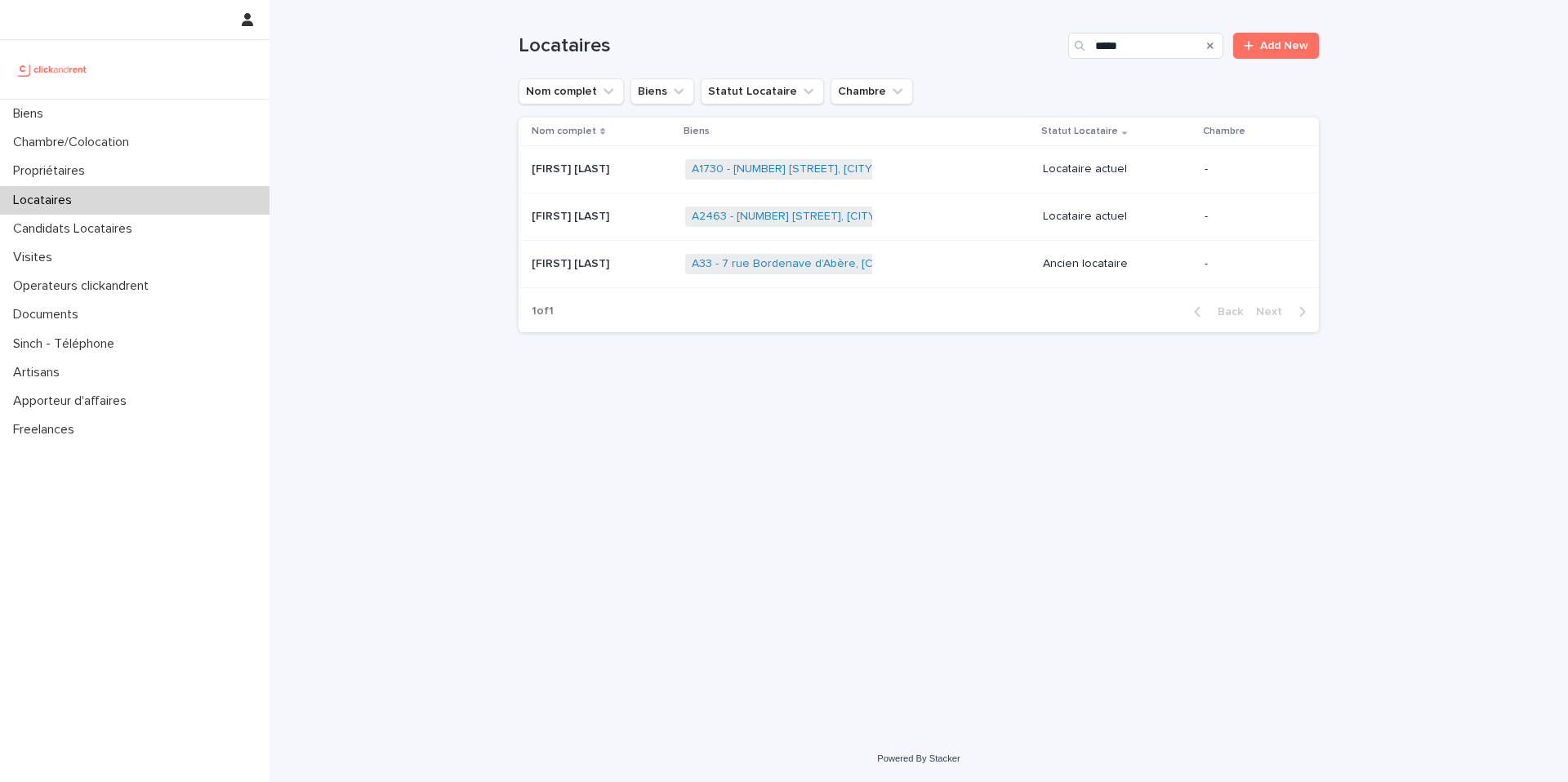 click on "Fiona Cagnani Fiona Cagnani" at bounding box center [602, 169] 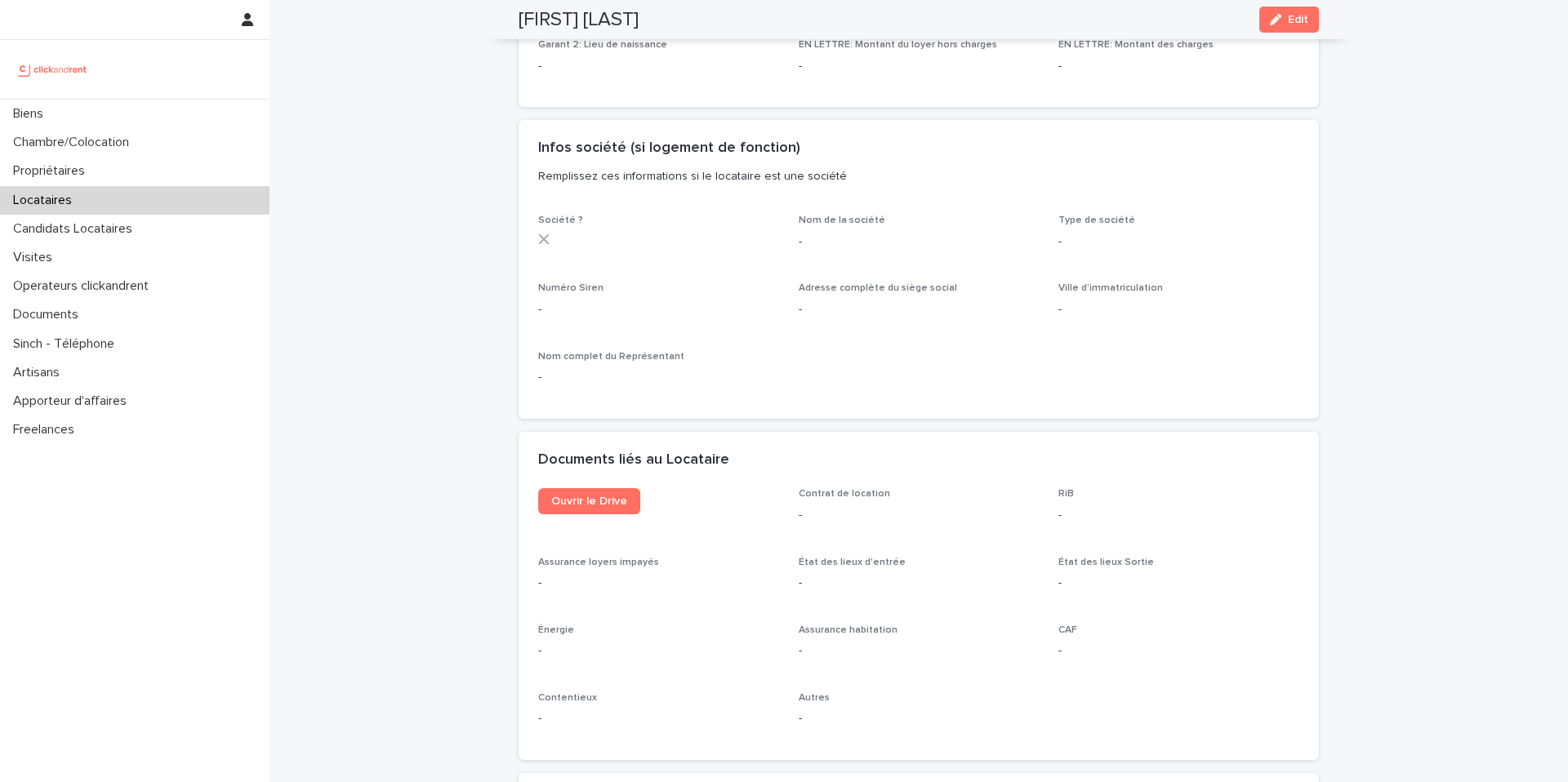 scroll, scrollTop: 1374, scrollLeft: 0, axis: vertical 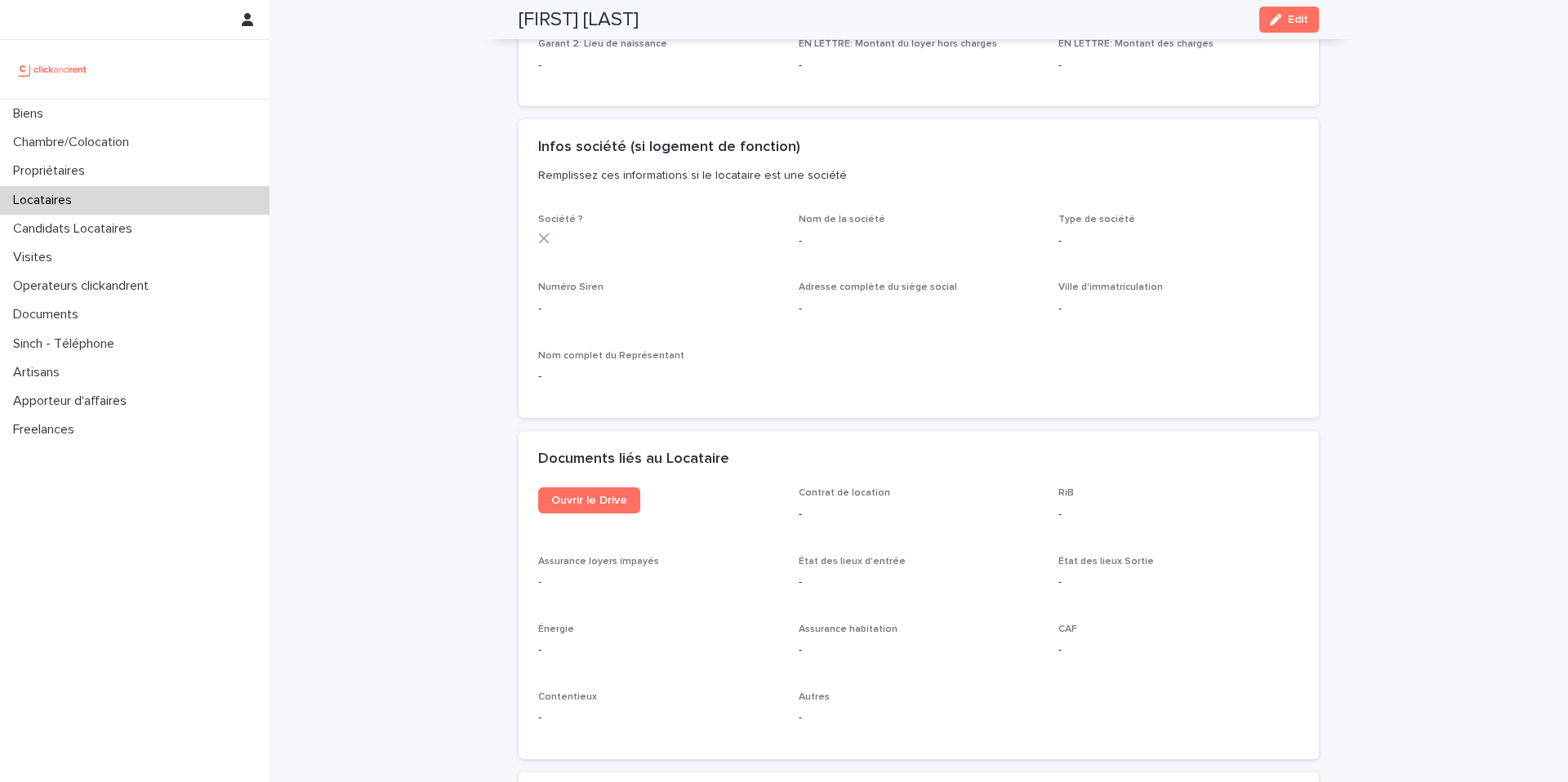 click on "Documents liés au Locataire" at bounding box center [919, 460] 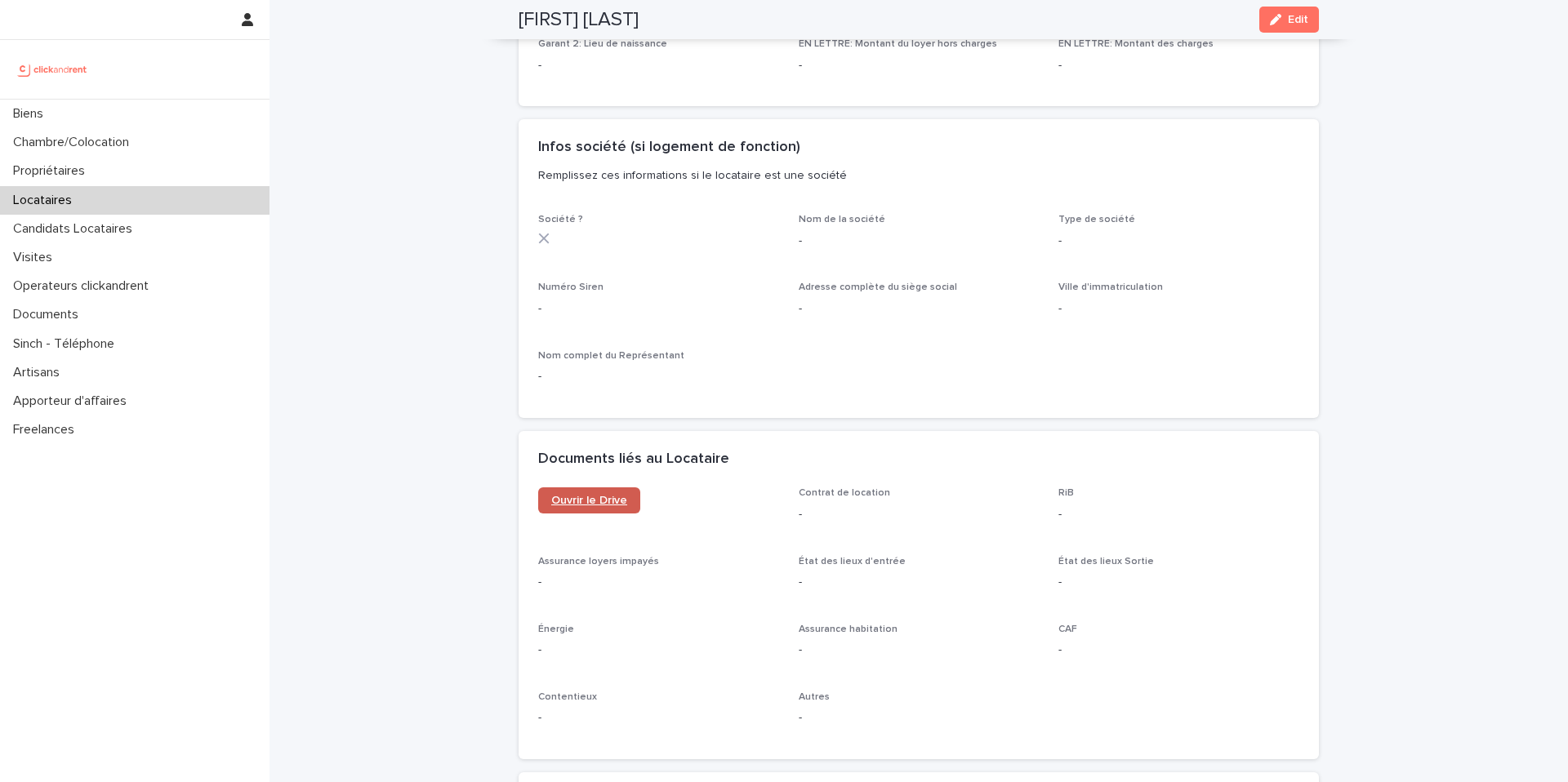 click on "Ouvrir le Drive" at bounding box center [589, 500] 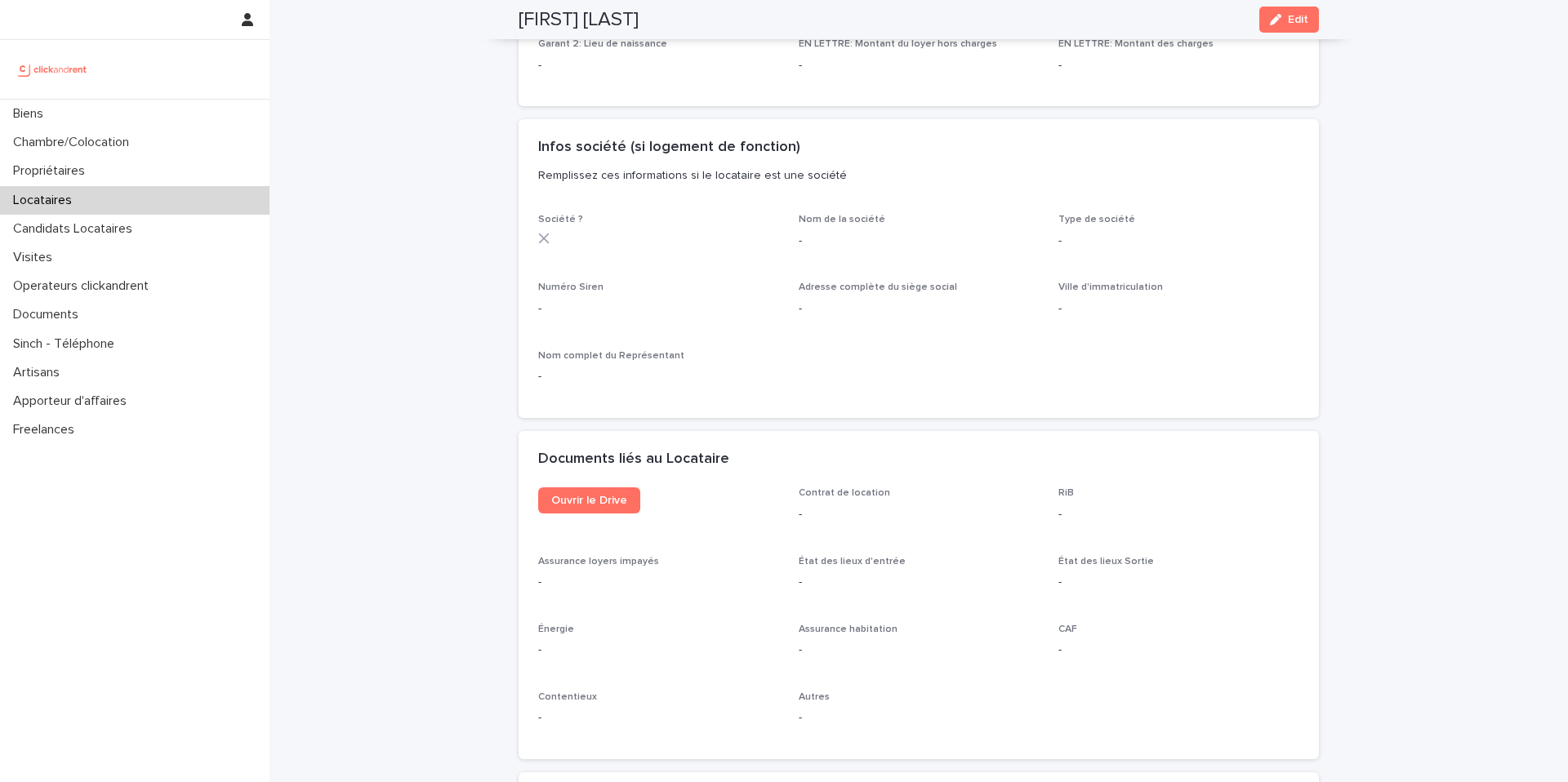 click on "Locataires" at bounding box center (135, 200) 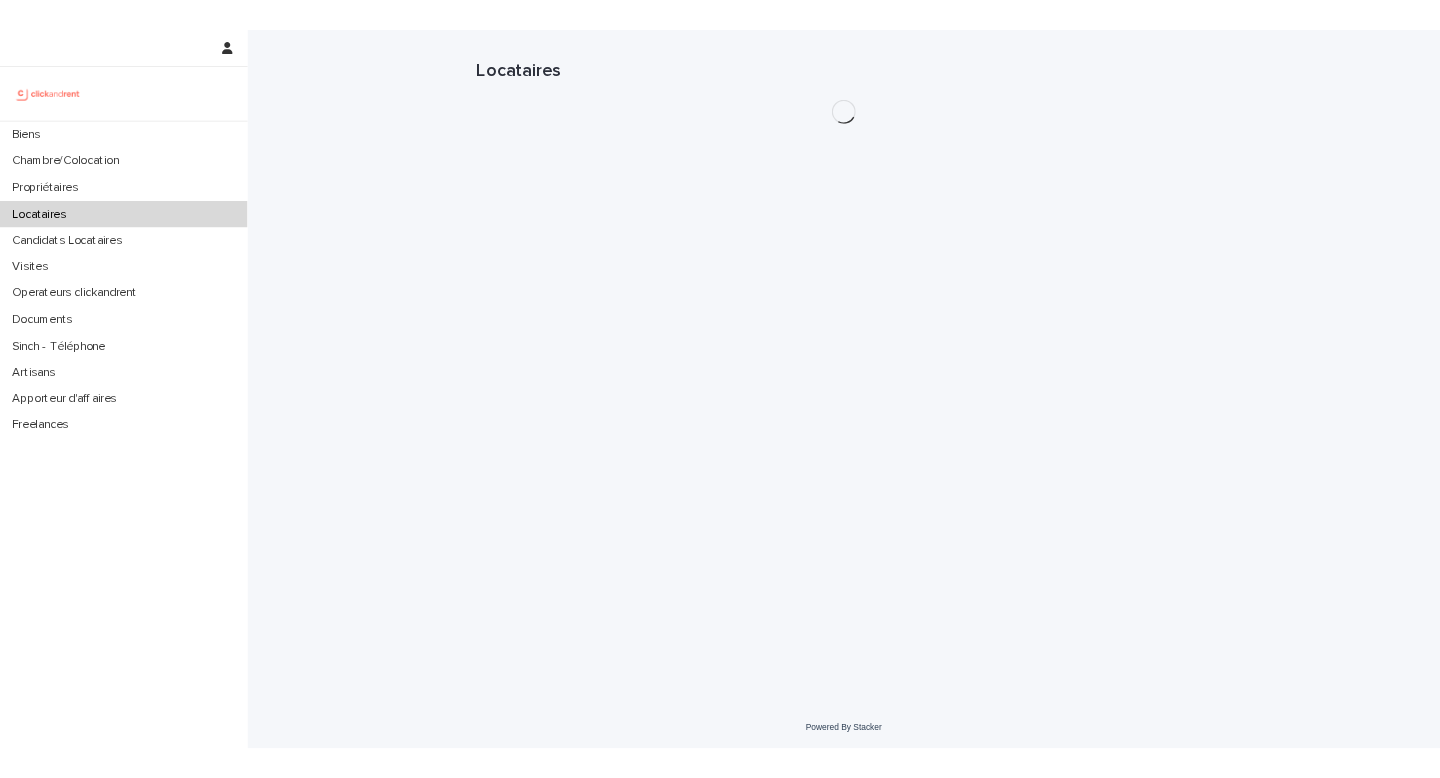scroll, scrollTop: 0, scrollLeft: 0, axis: both 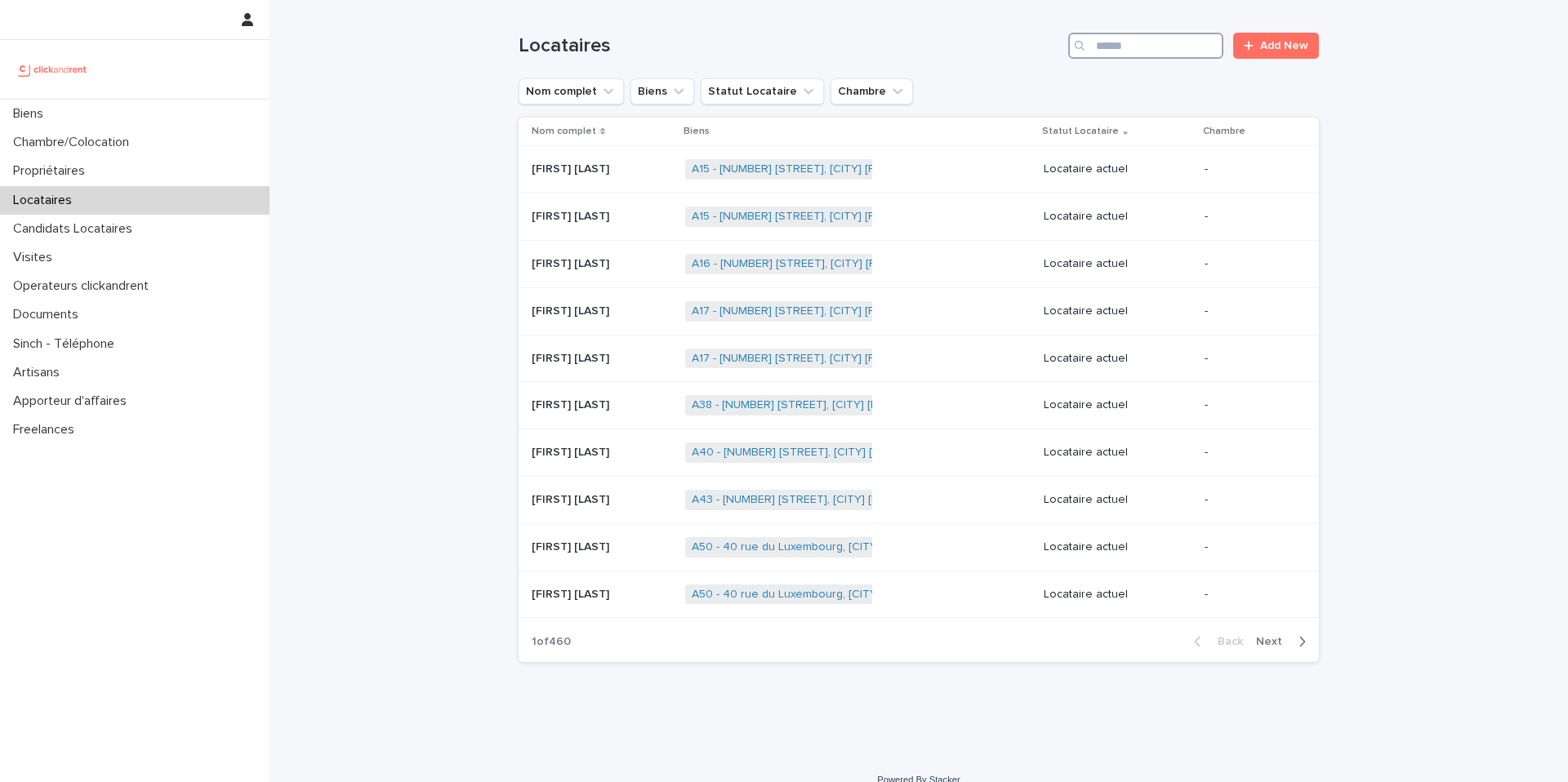 click at bounding box center (1146, 46) 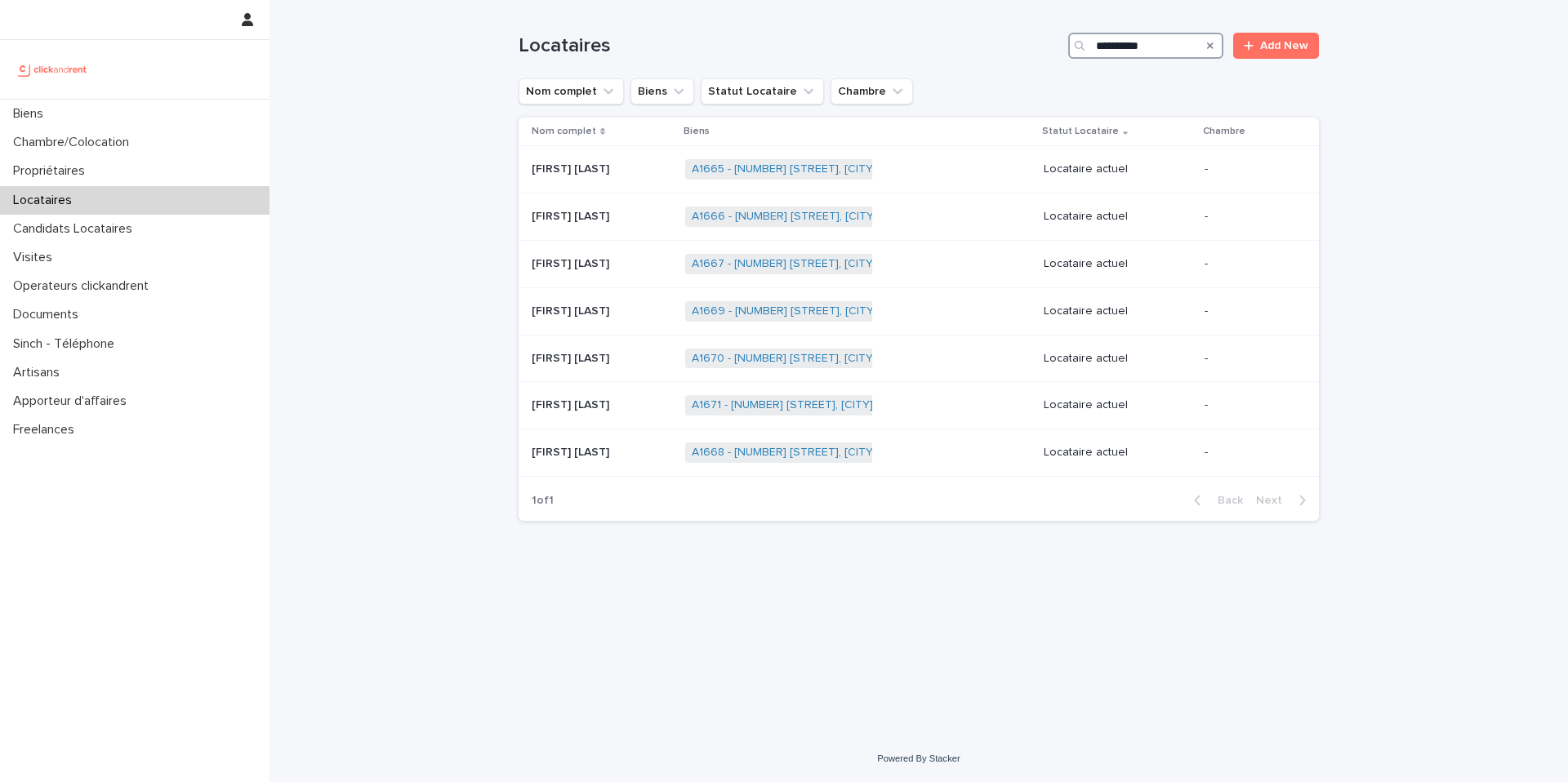 type on "**********" 